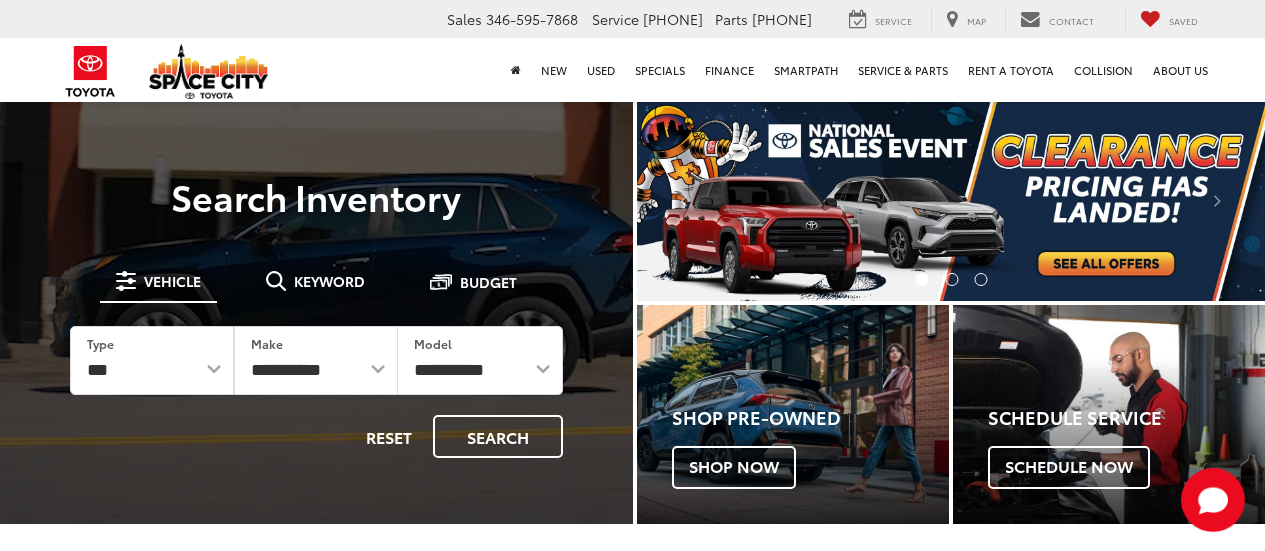 scroll, scrollTop: 0, scrollLeft: 0, axis: both 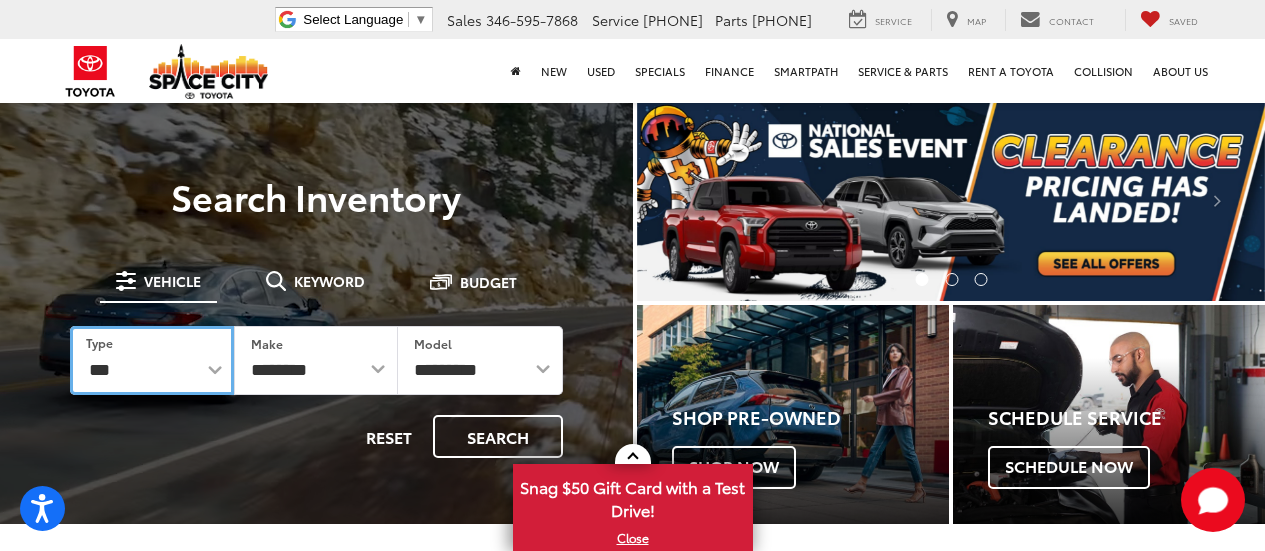 click on "***
***
****
*********" at bounding box center (152, 360) 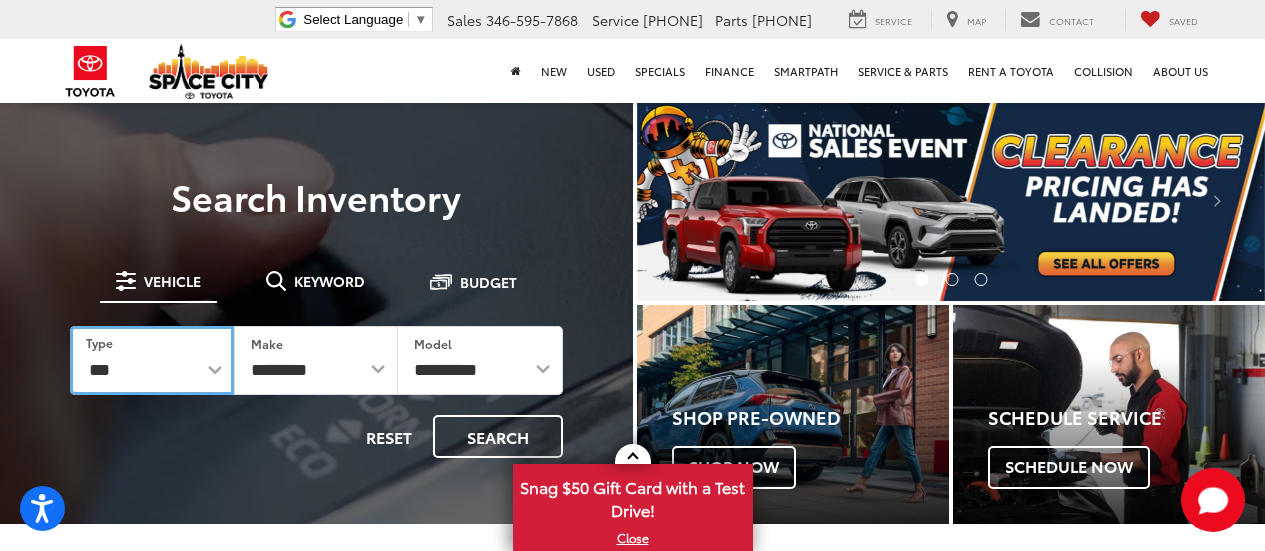 click on "***
***
****
*********" at bounding box center [152, 360] 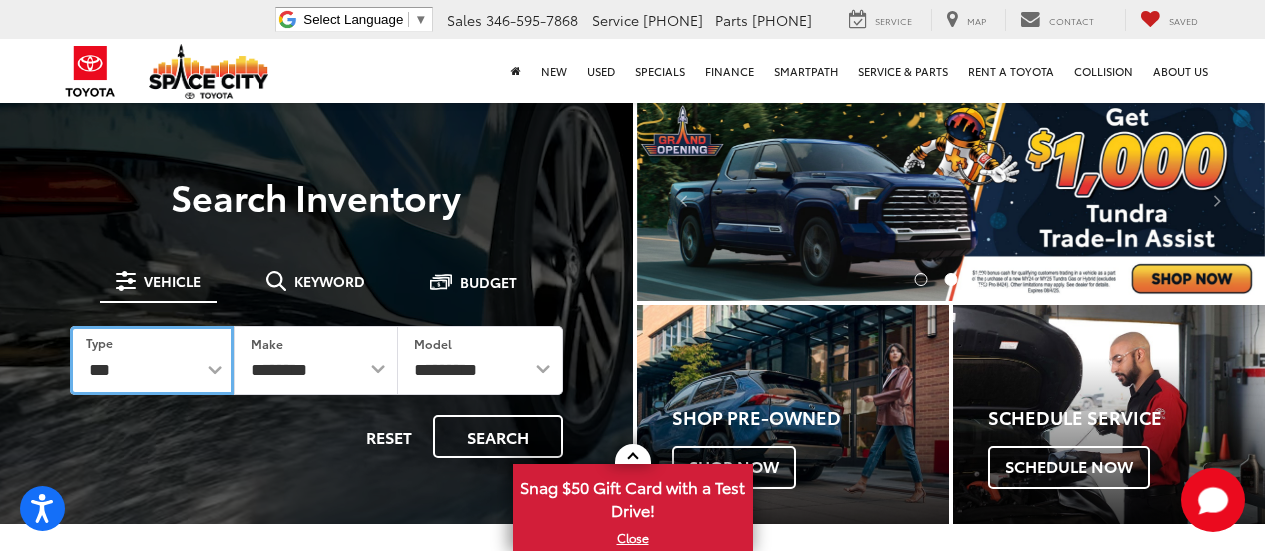 click on "***
***
****
*********" at bounding box center [152, 360] 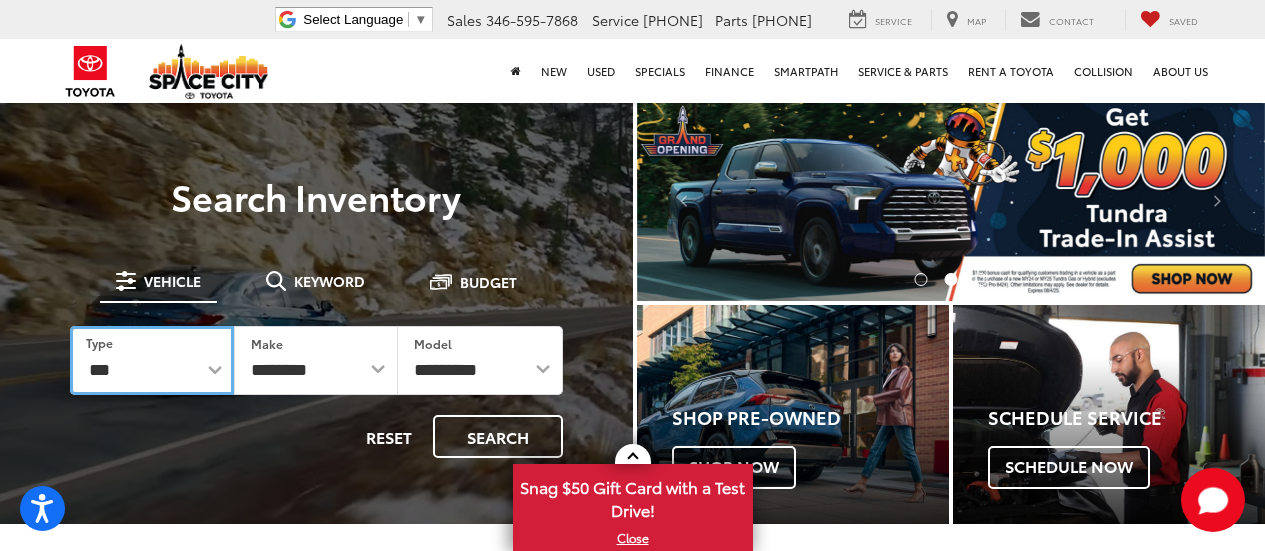 select on "******" 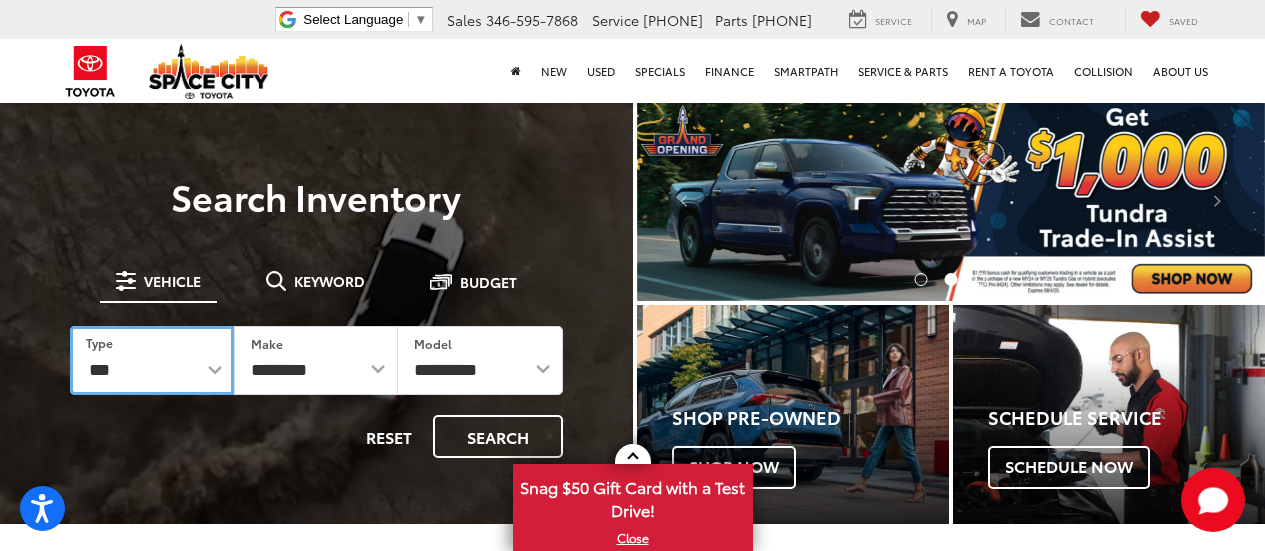 click on "***
***
****
*********" at bounding box center (152, 360) 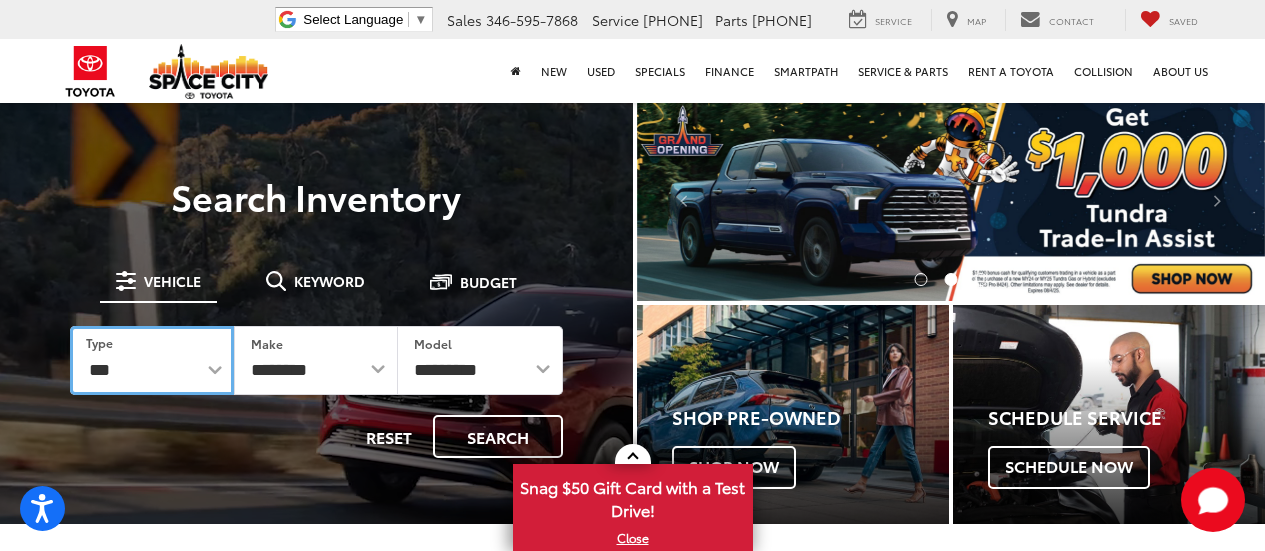 select 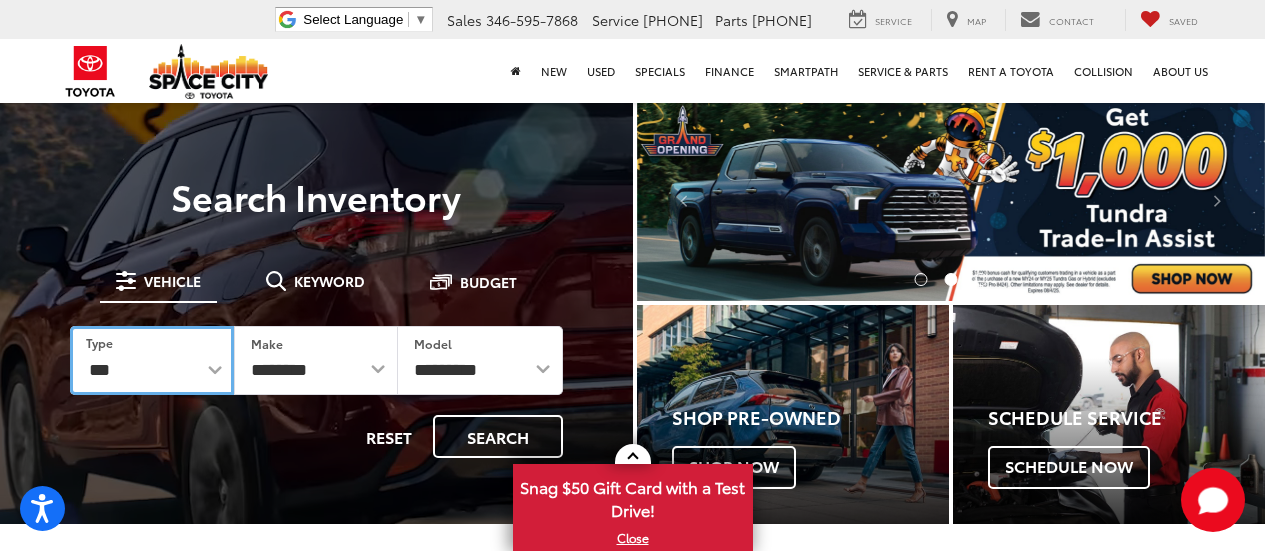 select 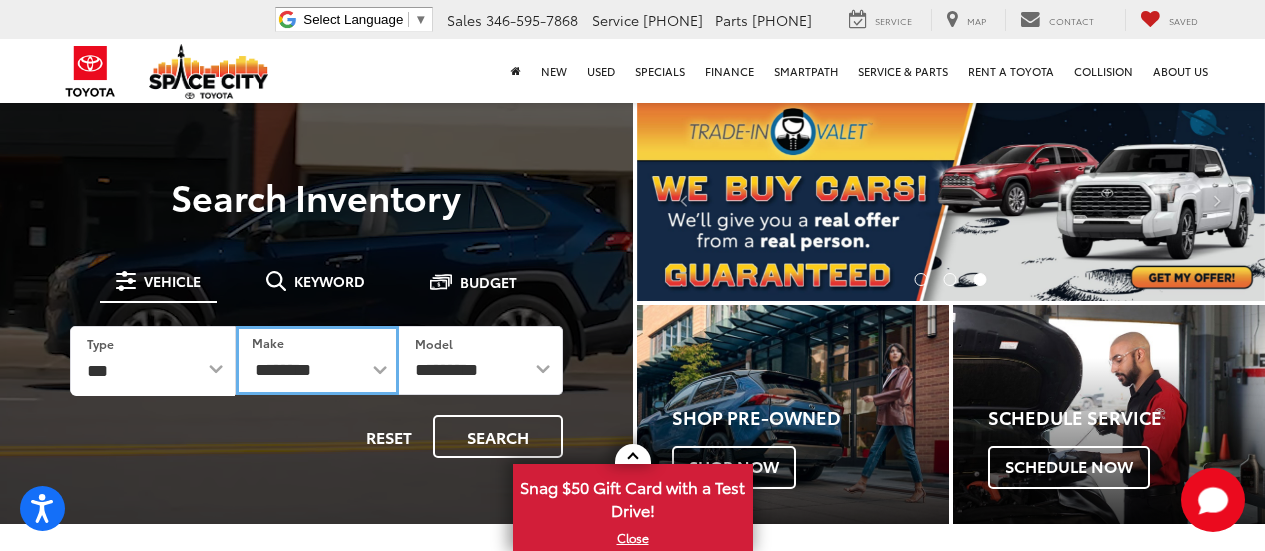 click on "**********" at bounding box center (317, 360) 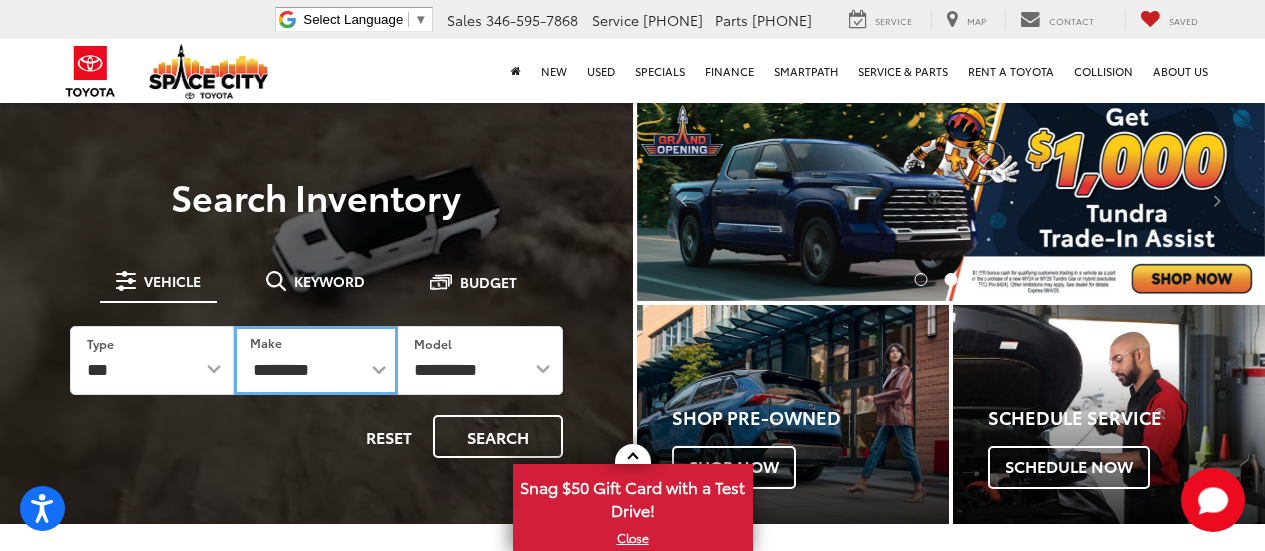 select on "******" 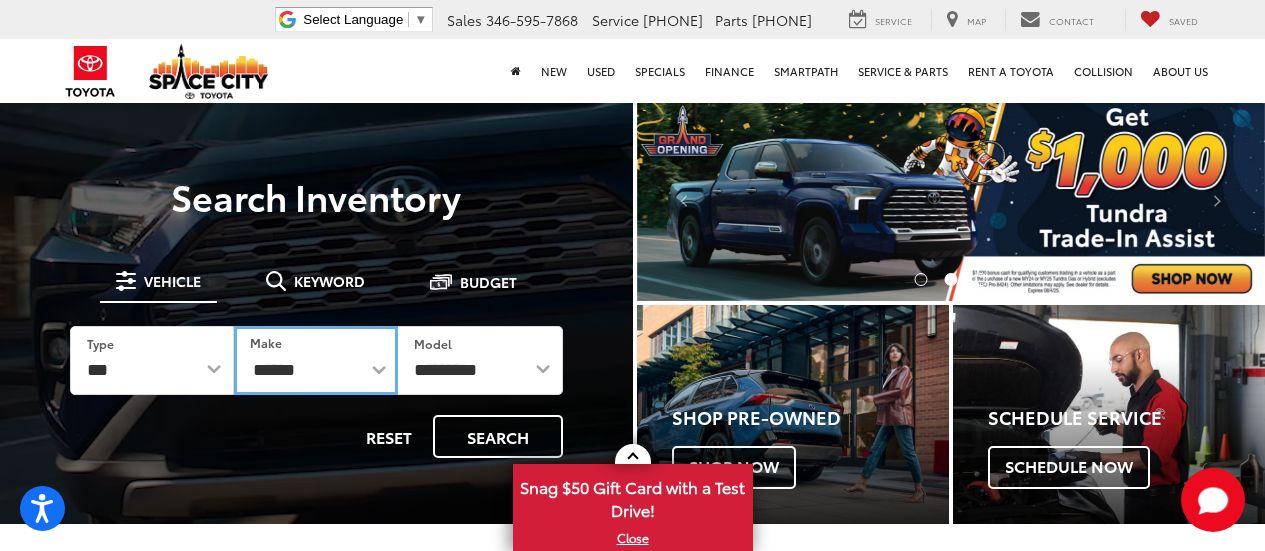 click on "**********" at bounding box center (316, 360) 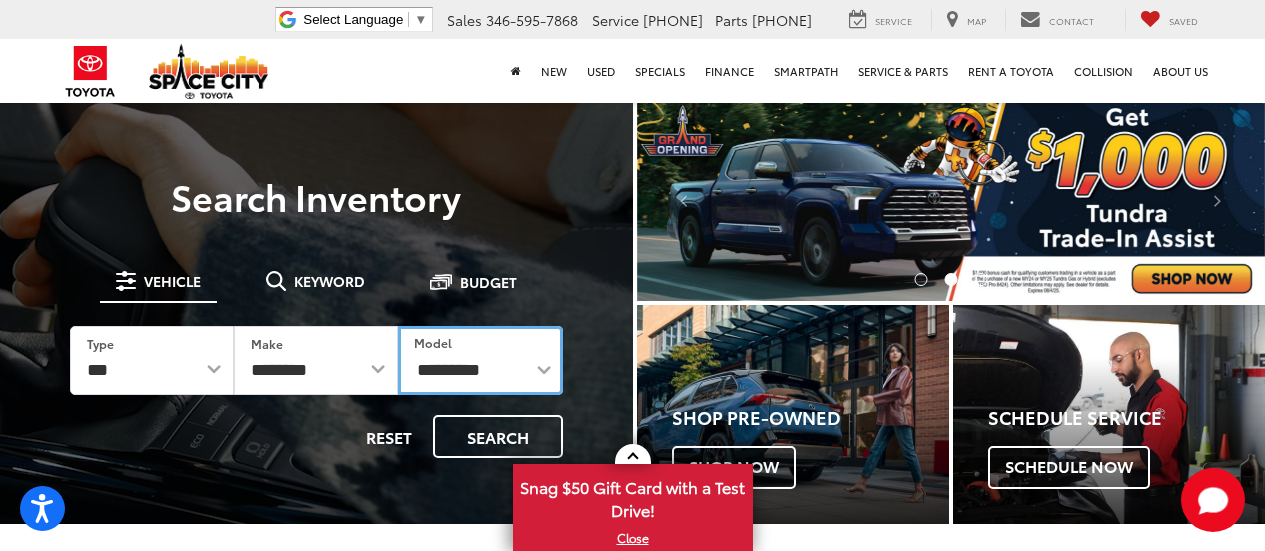 click on "**********" at bounding box center (480, 360) 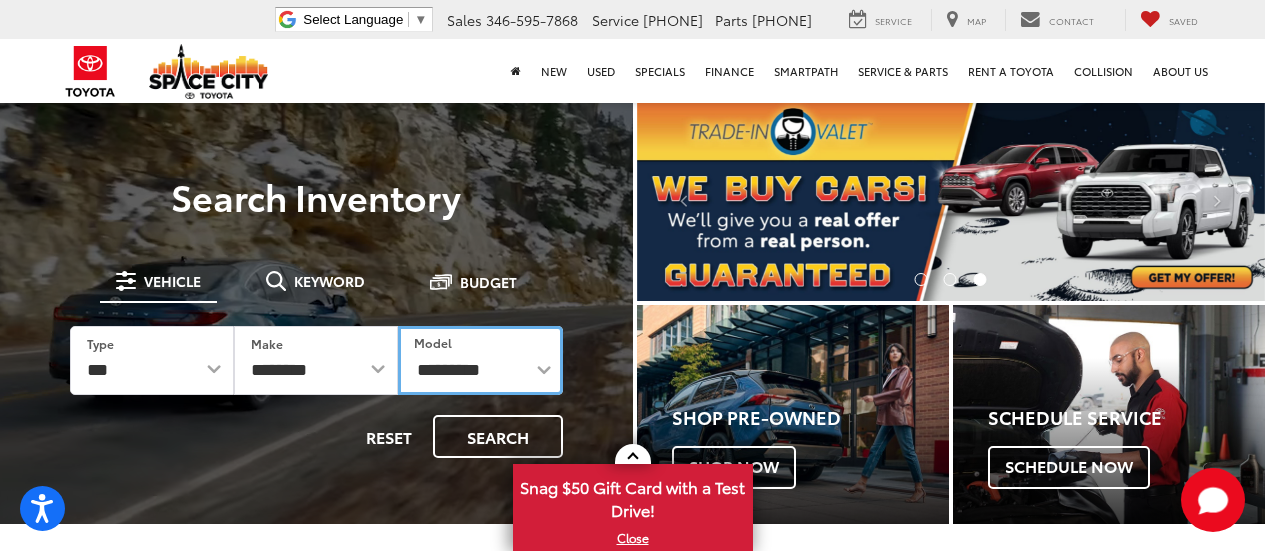 select on "*******" 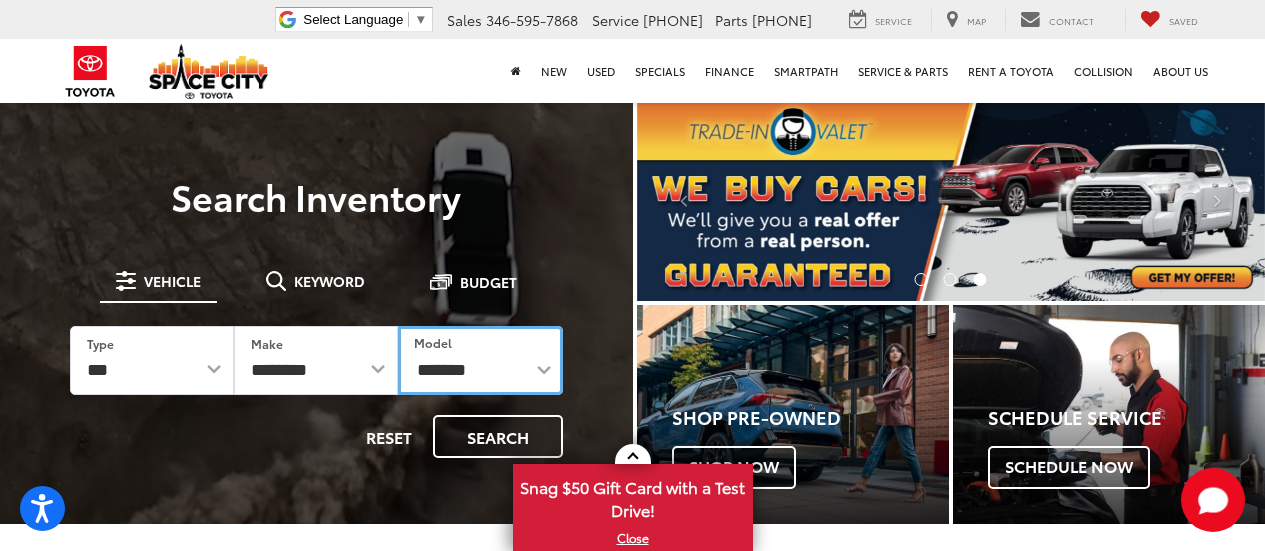 click on "**********" at bounding box center (480, 360) 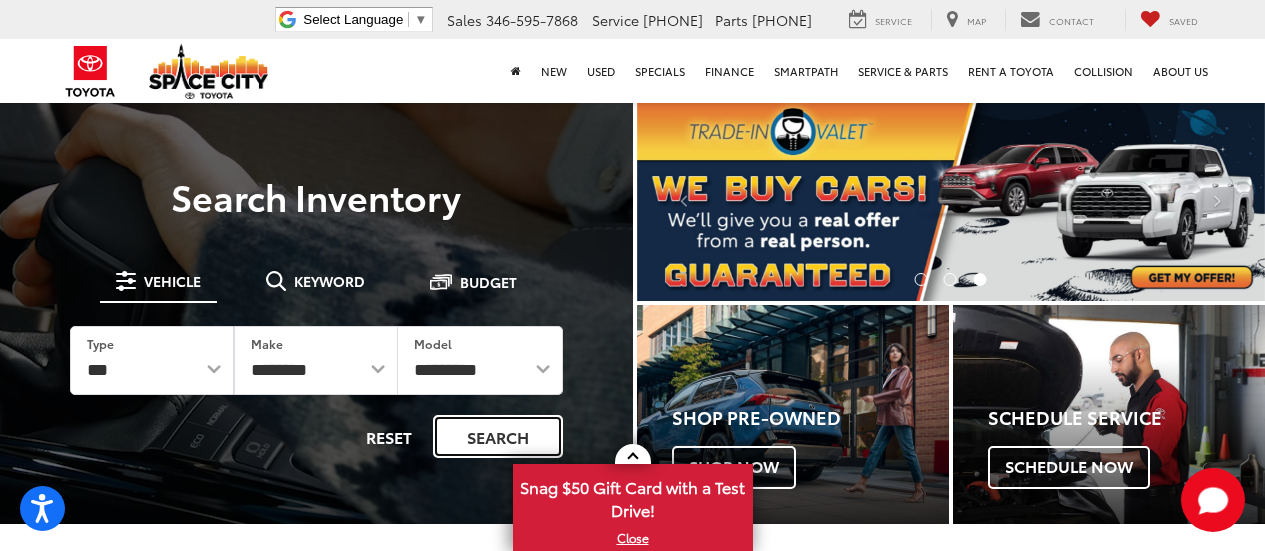 click on "Search" at bounding box center (498, 436) 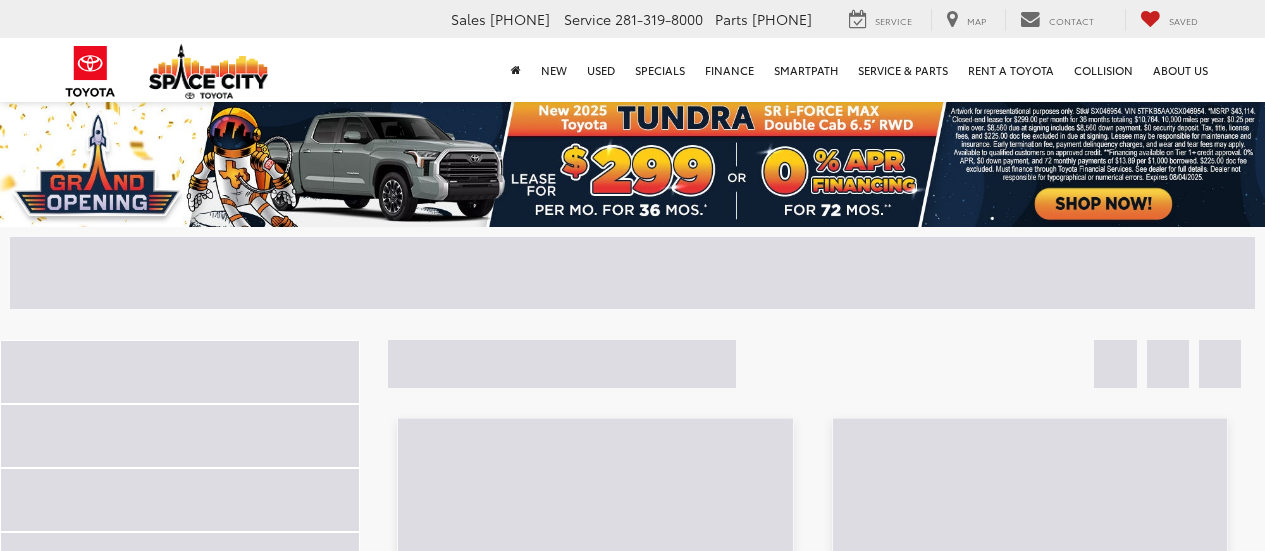 scroll, scrollTop: 0, scrollLeft: 0, axis: both 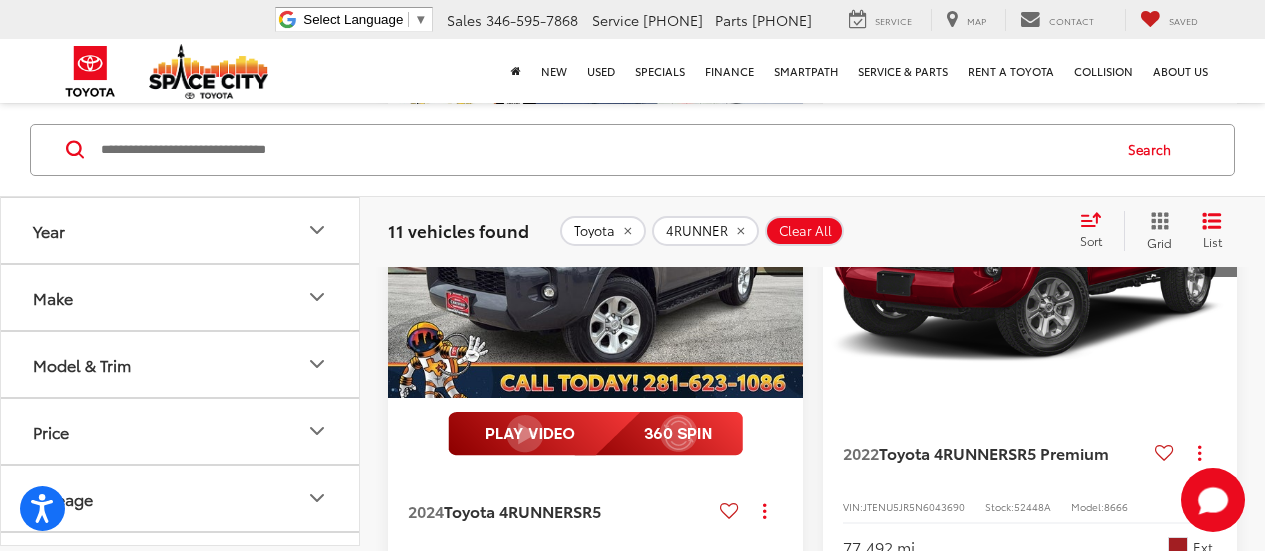 click at bounding box center (1031, 243) 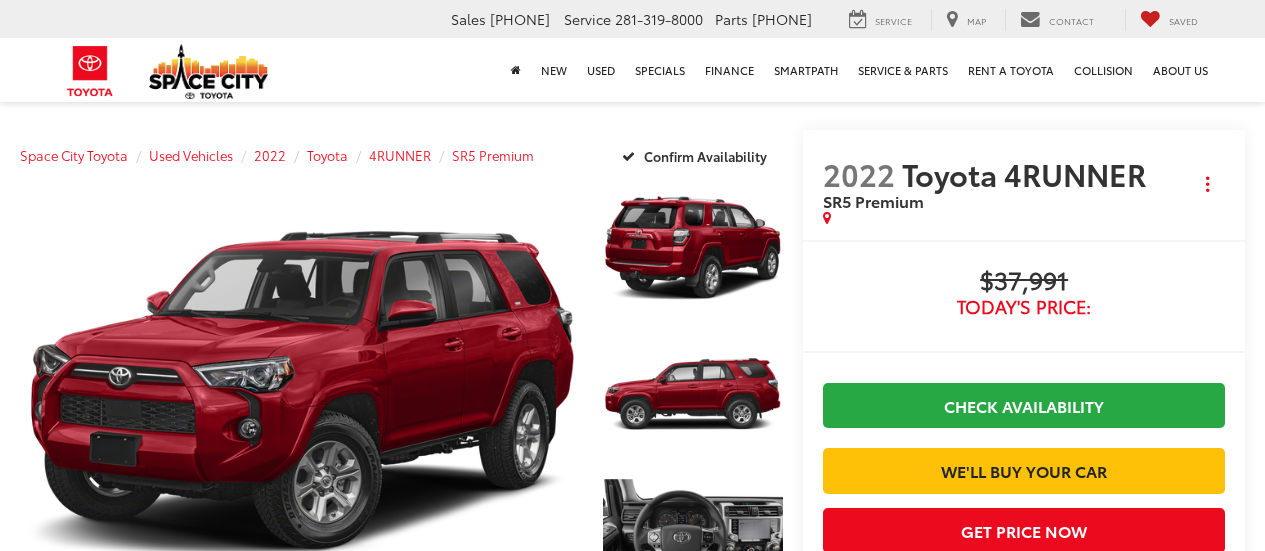 scroll, scrollTop: 0, scrollLeft: 0, axis: both 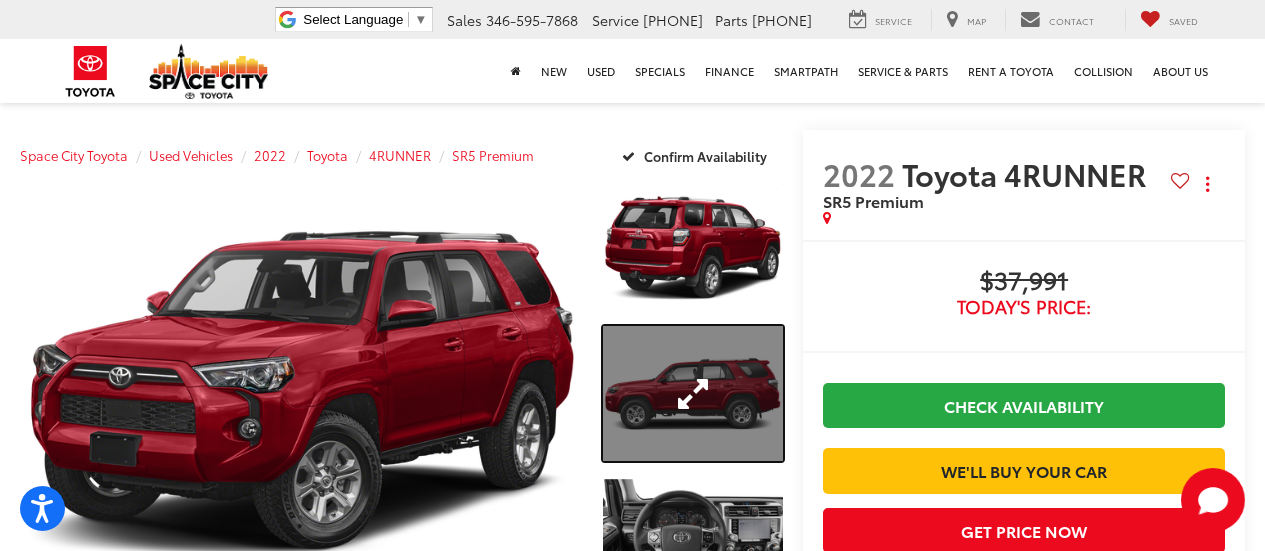click at bounding box center [693, 393] 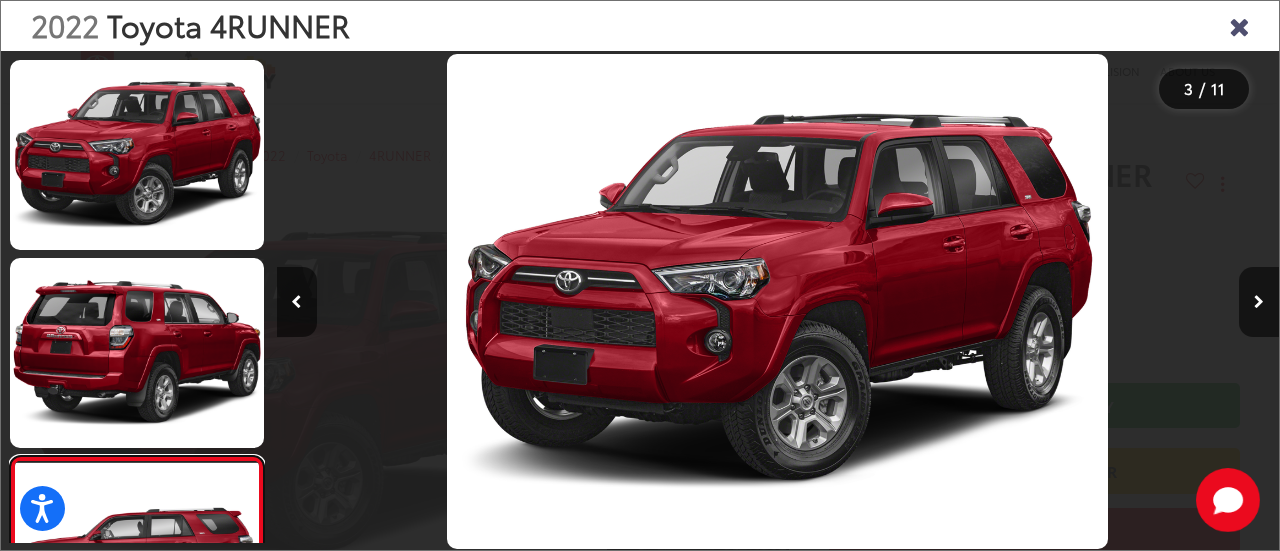 scroll, scrollTop: 137, scrollLeft: 0, axis: vertical 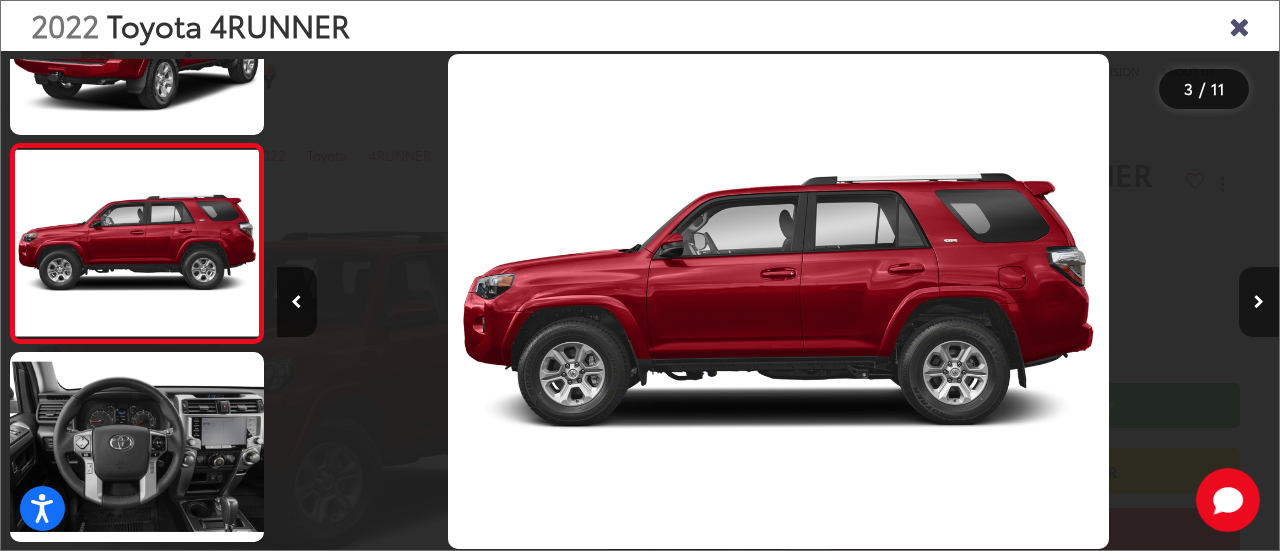 click at bounding box center [1259, 302] 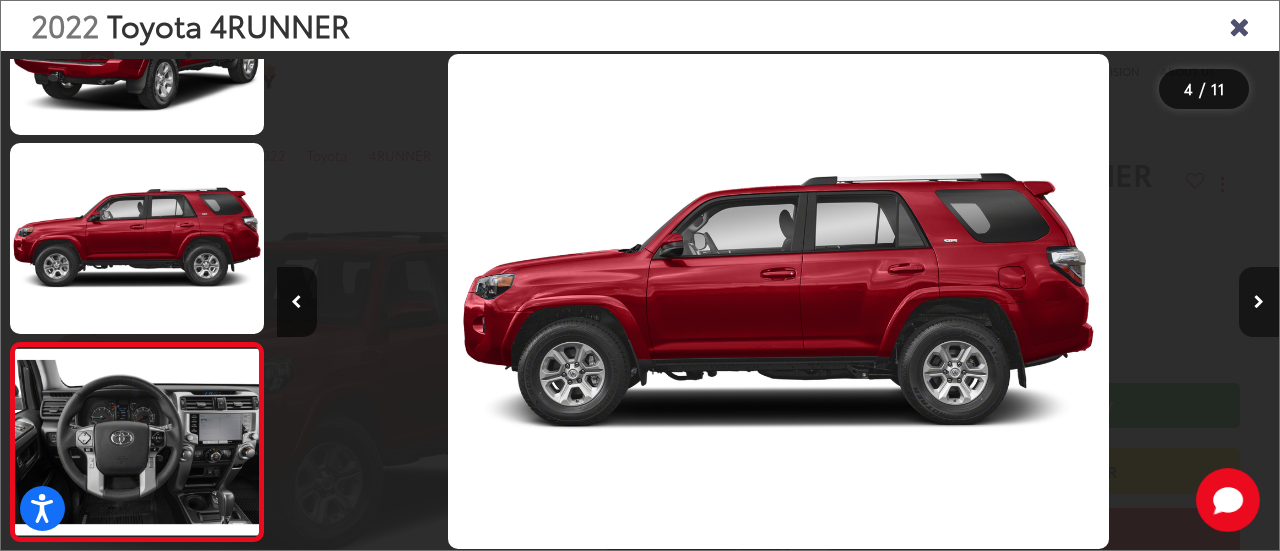 scroll, scrollTop: 0, scrollLeft: 2237, axis: horizontal 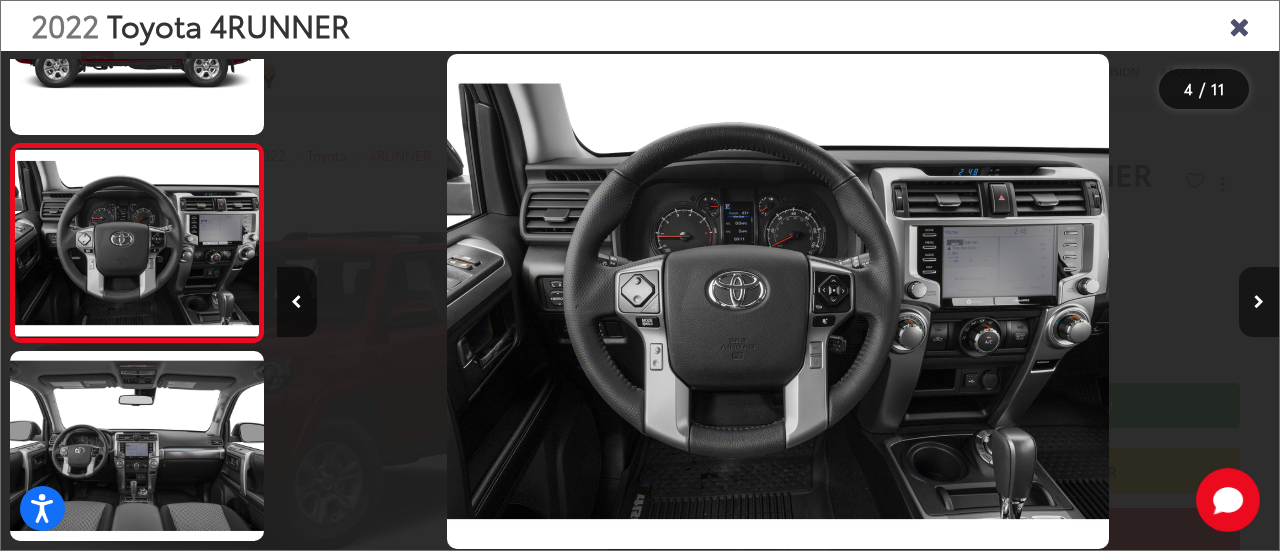 click at bounding box center (1259, 302) 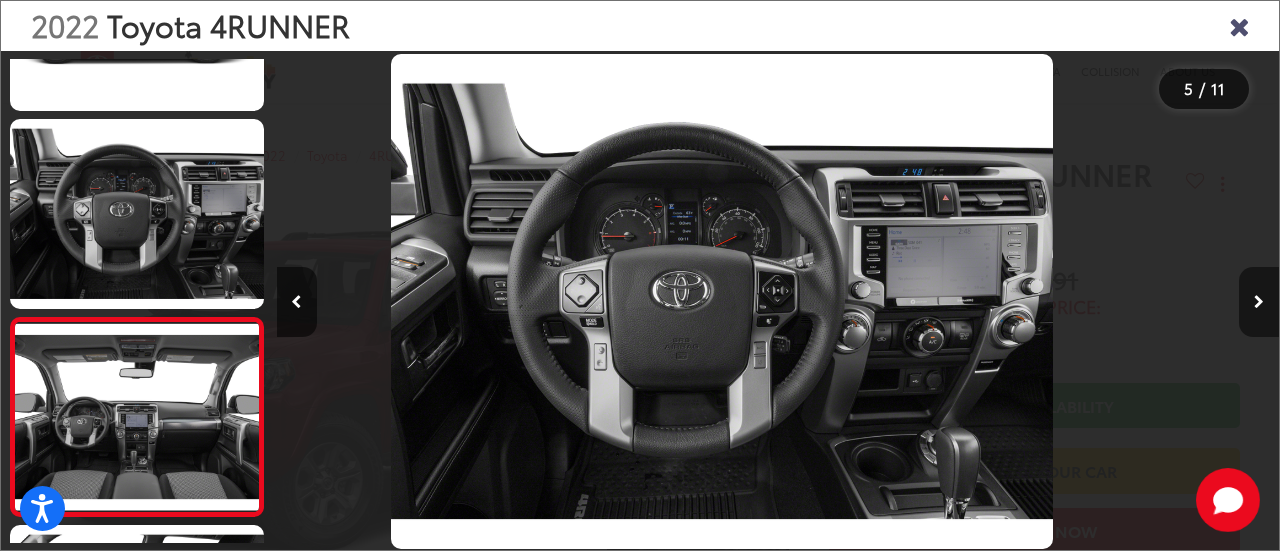 scroll, scrollTop: 622, scrollLeft: 0, axis: vertical 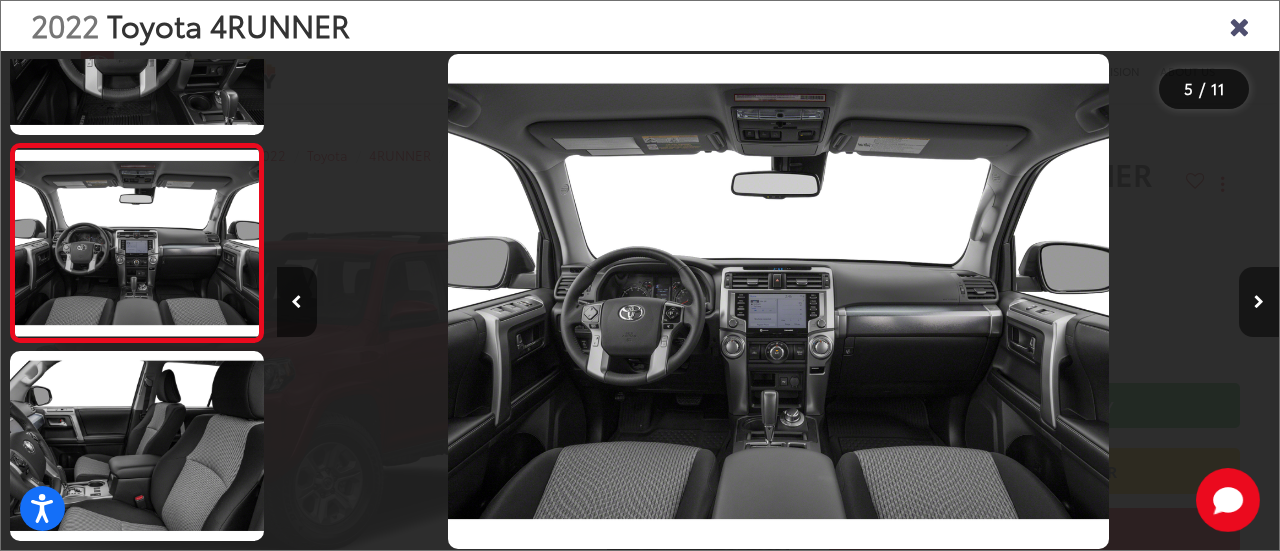 click at bounding box center (1259, 302) 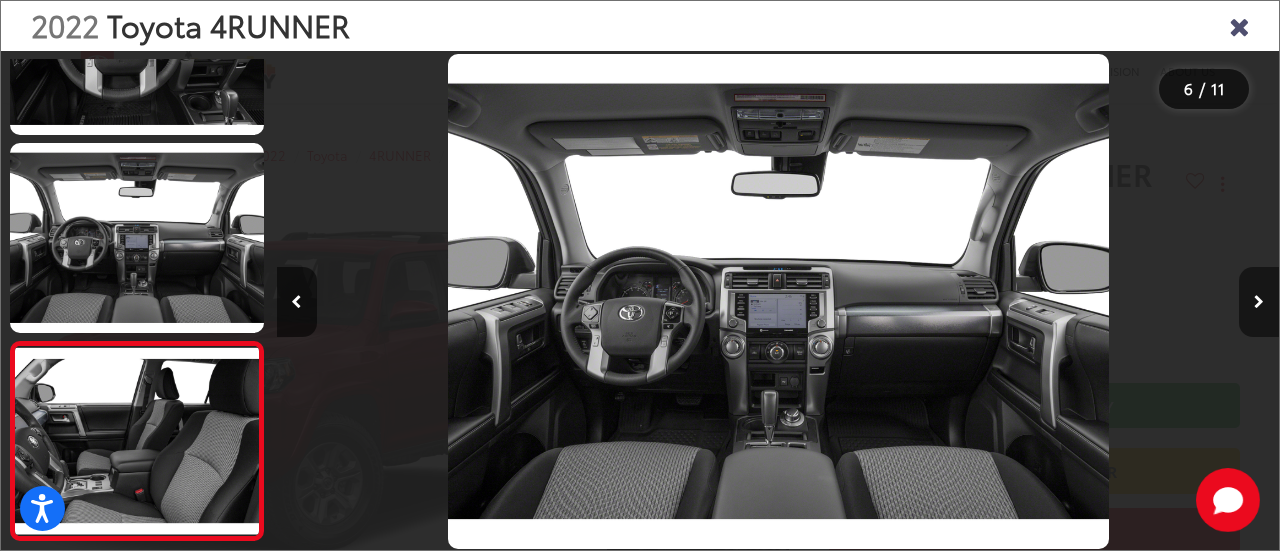 scroll, scrollTop: 0, scrollLeft: 4242, axis: horizontal 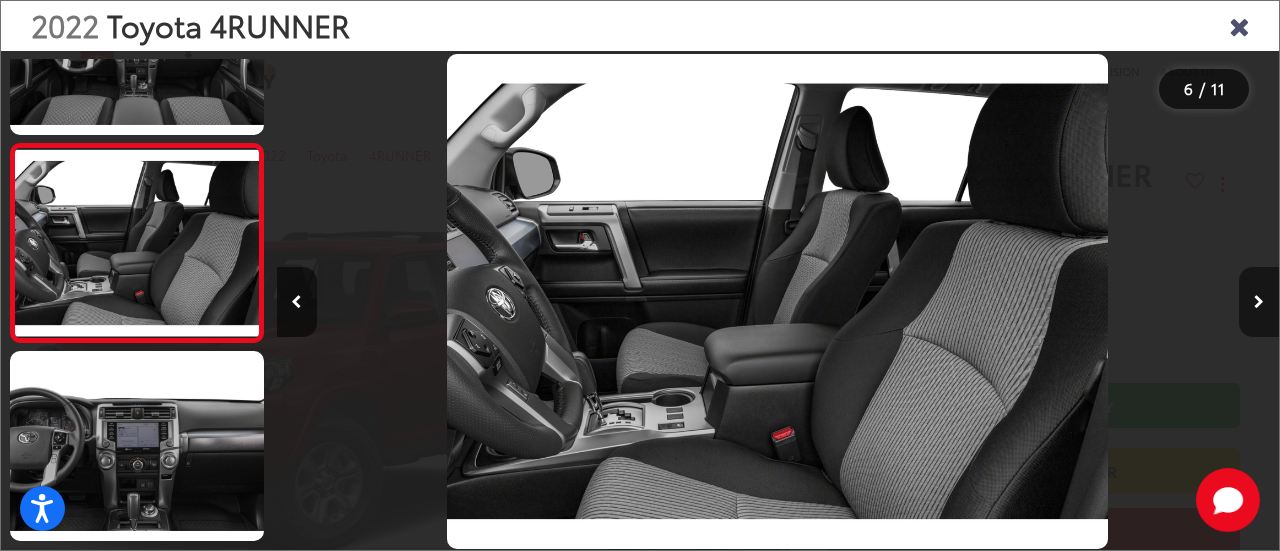 click at bounding box center (1259, 302) 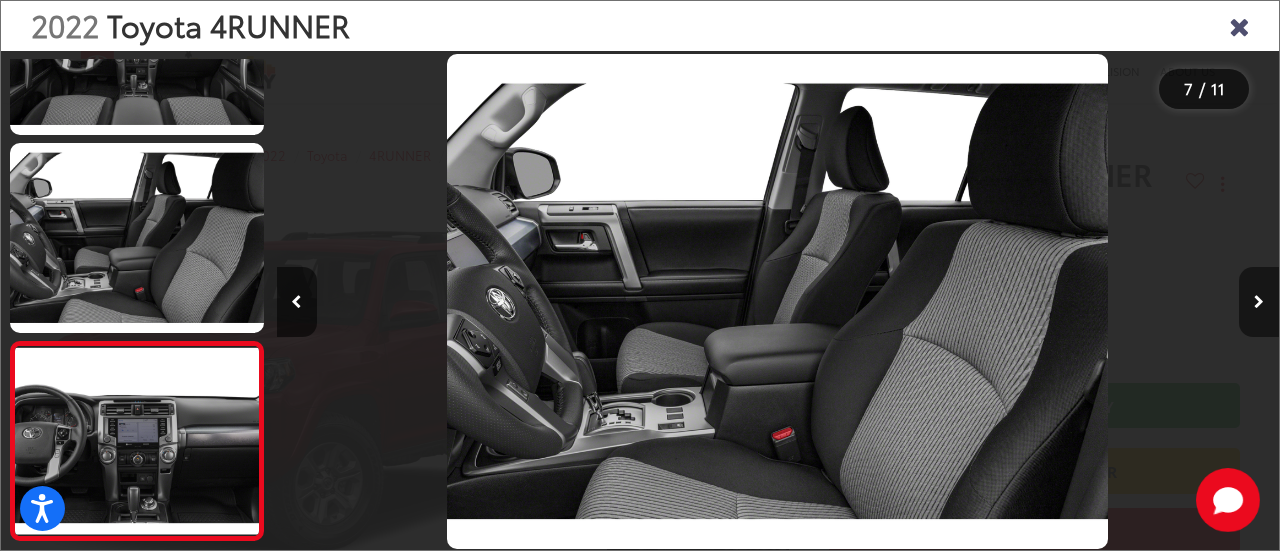 scroll, scrollTop: 0, scrollLeft: 5212, axis: horizontal 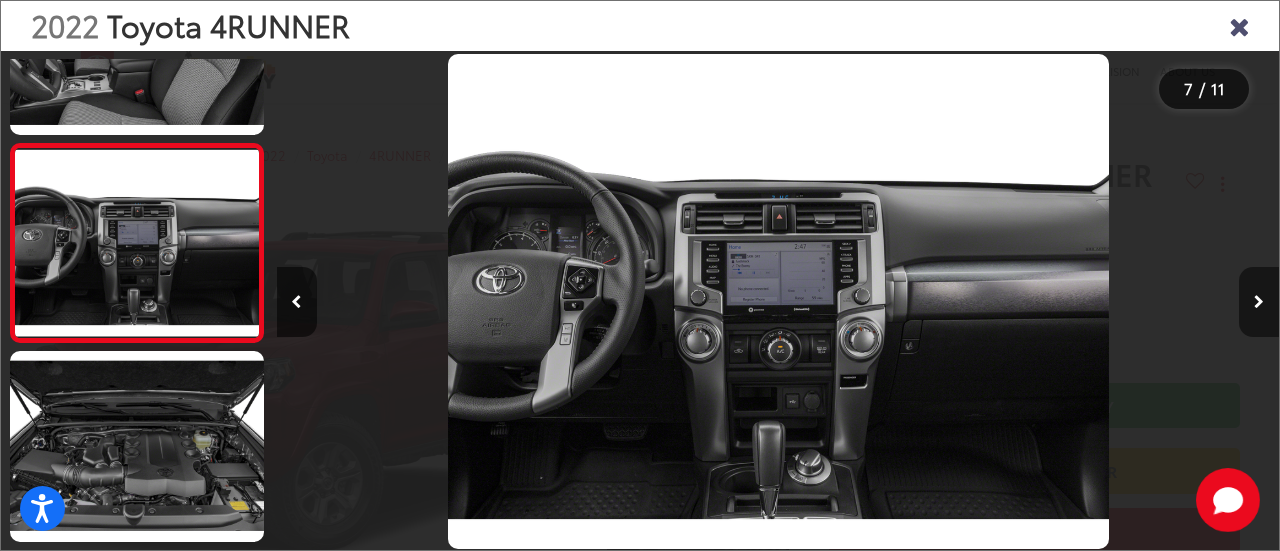 click at bounding box center (1259, 302) 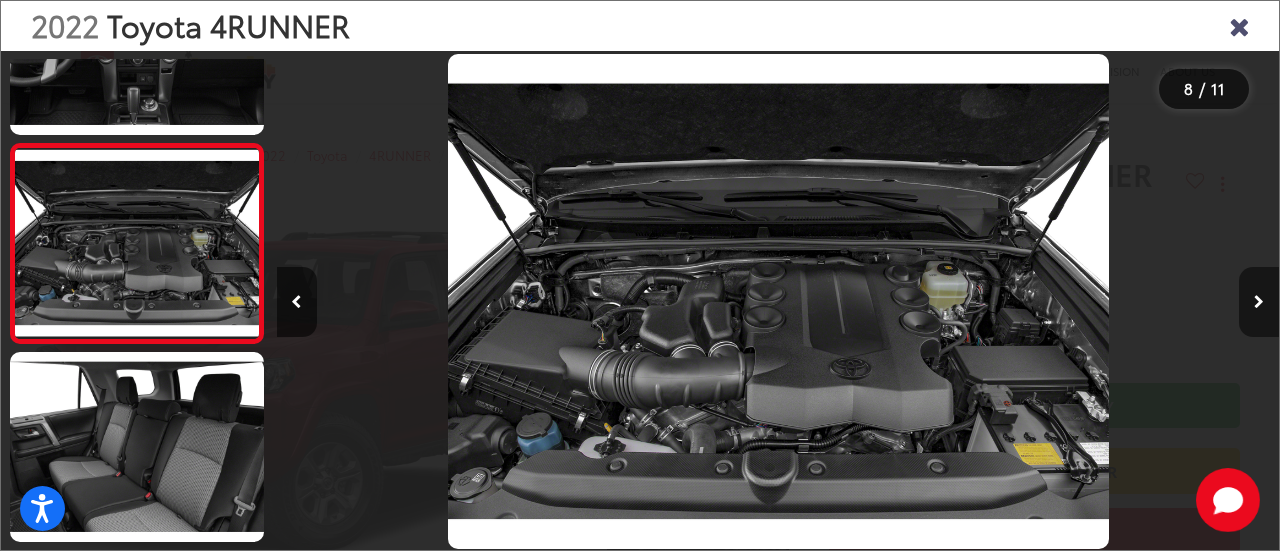 click at bounding box center (1259, 302) 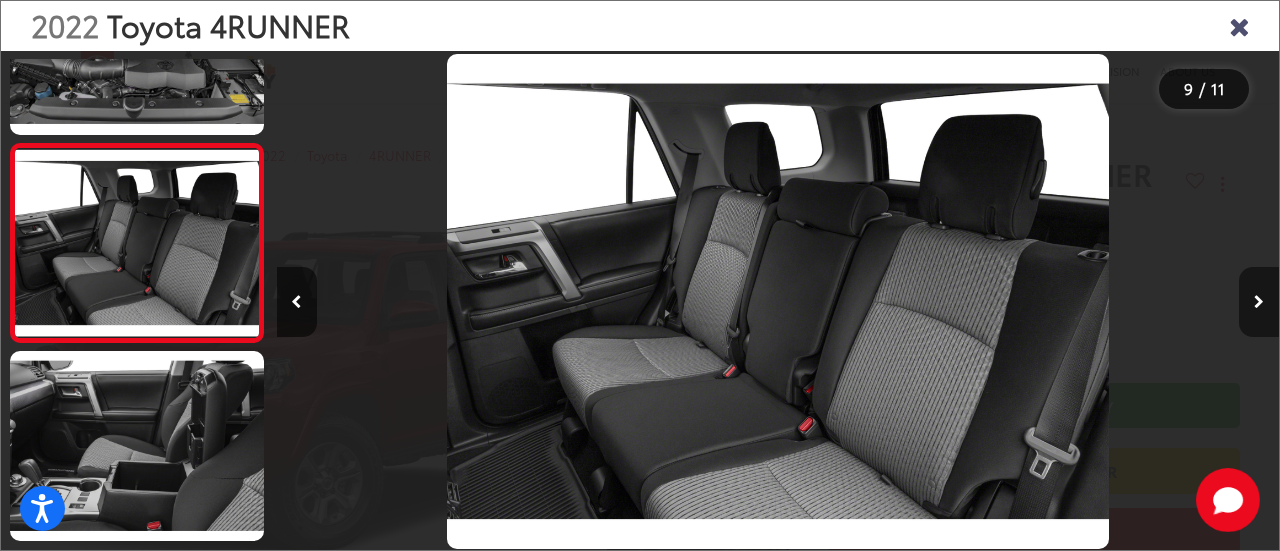 click at bounding box center [1259, 302] 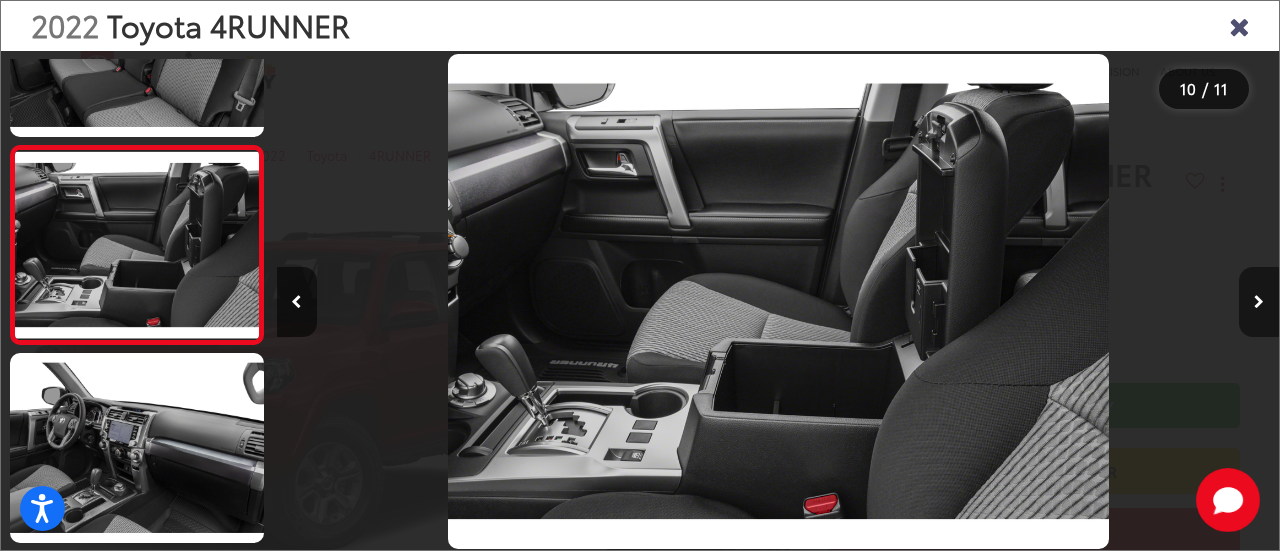 click at bounding box center [1259, 302] 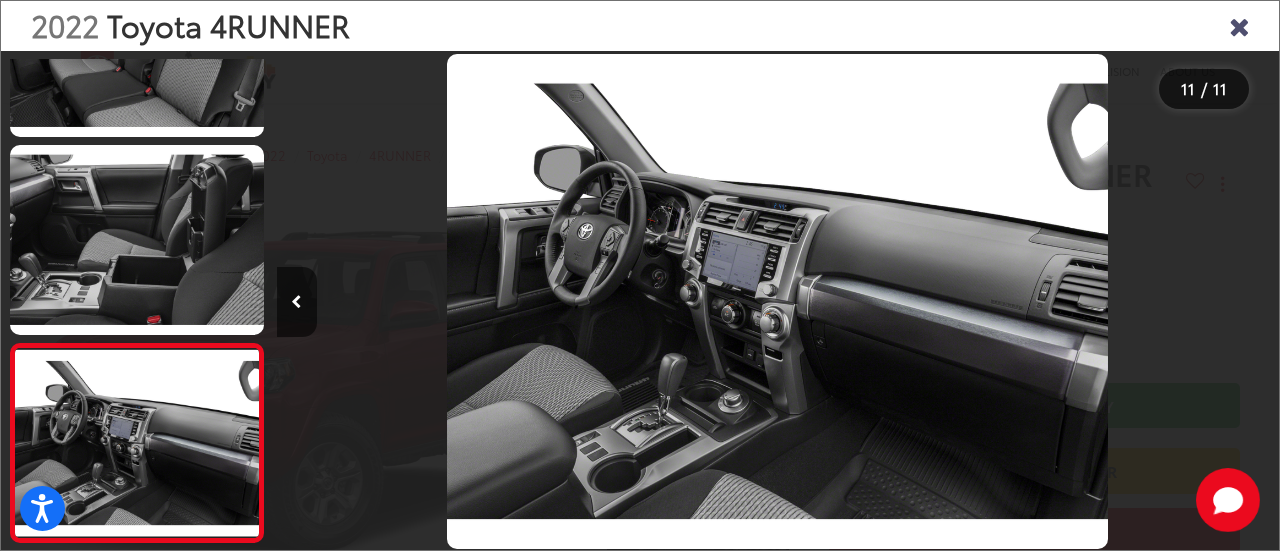 click at bounding box center [1153, 301] 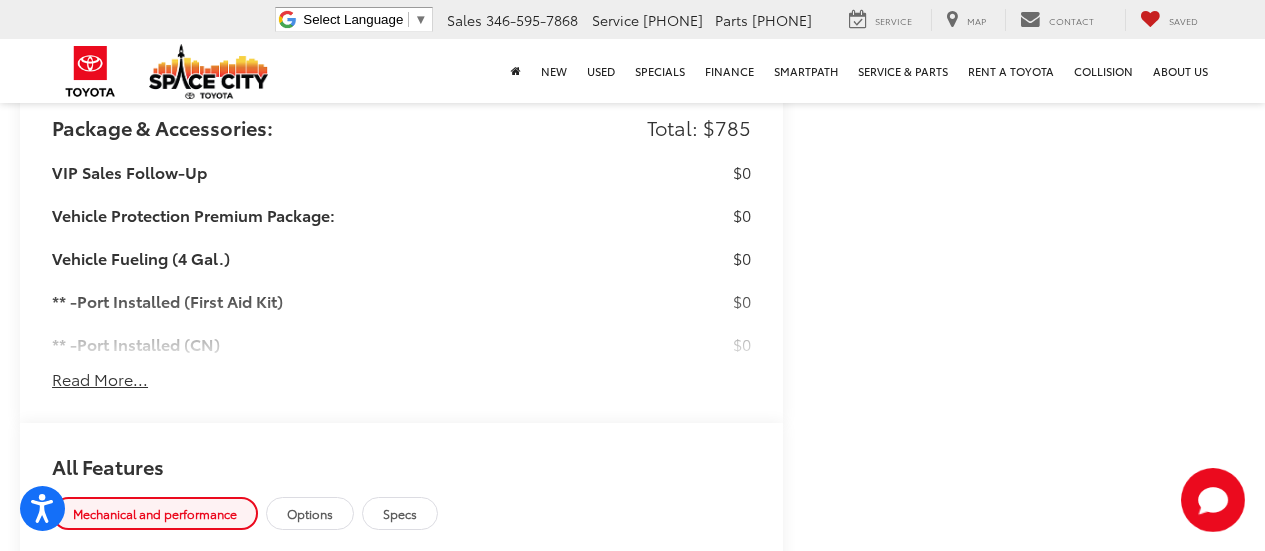 click on "Read More..." at bounding box center [100, 379] 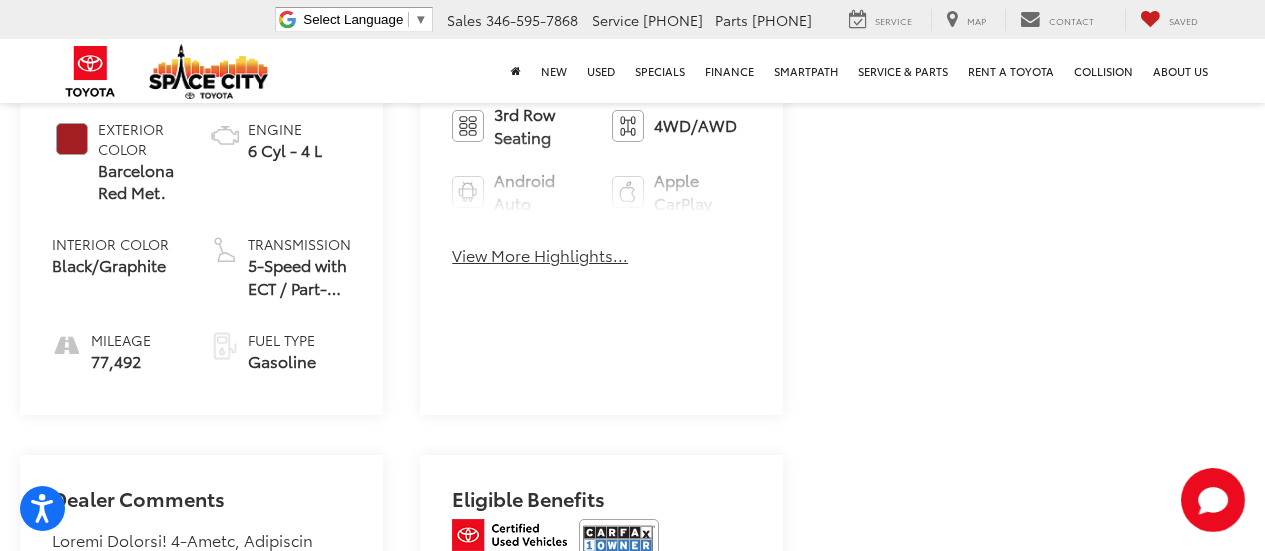 scroll, scrollTop: 900, scrollLeft: 0, axis: vertical 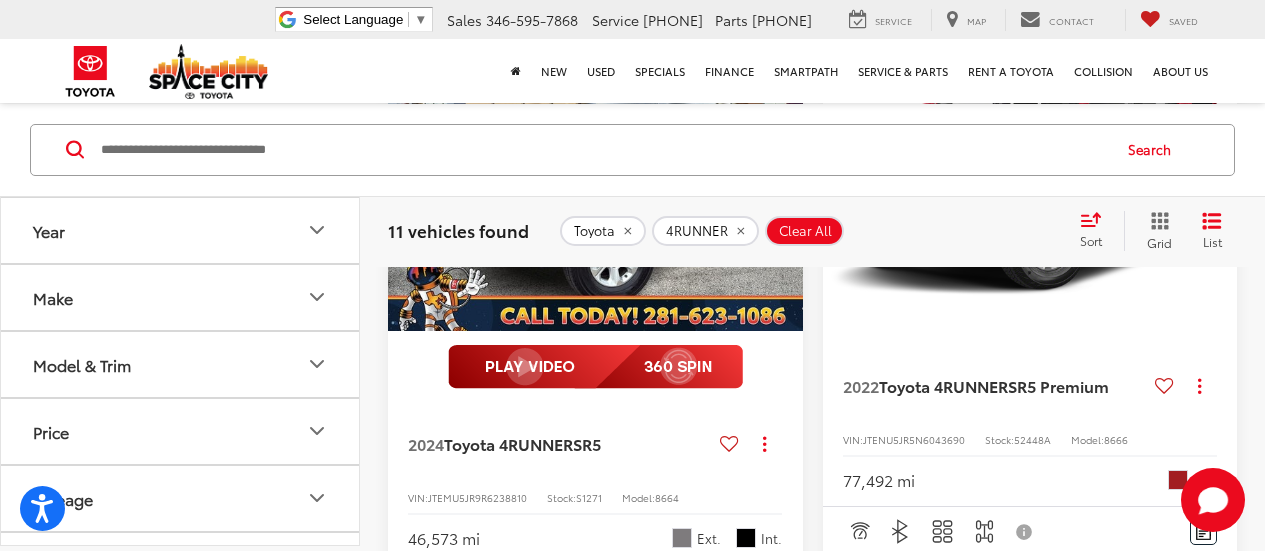 click at bounding box center (596, 176) 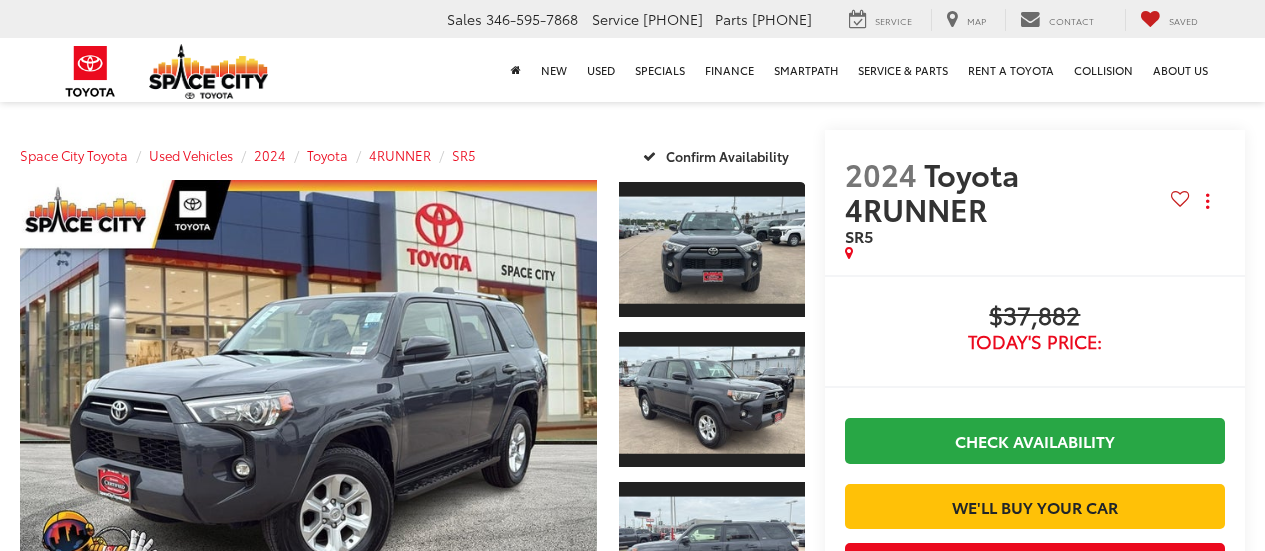 scroll, scrollTop: 0, scrollLeft: 0, axis: both 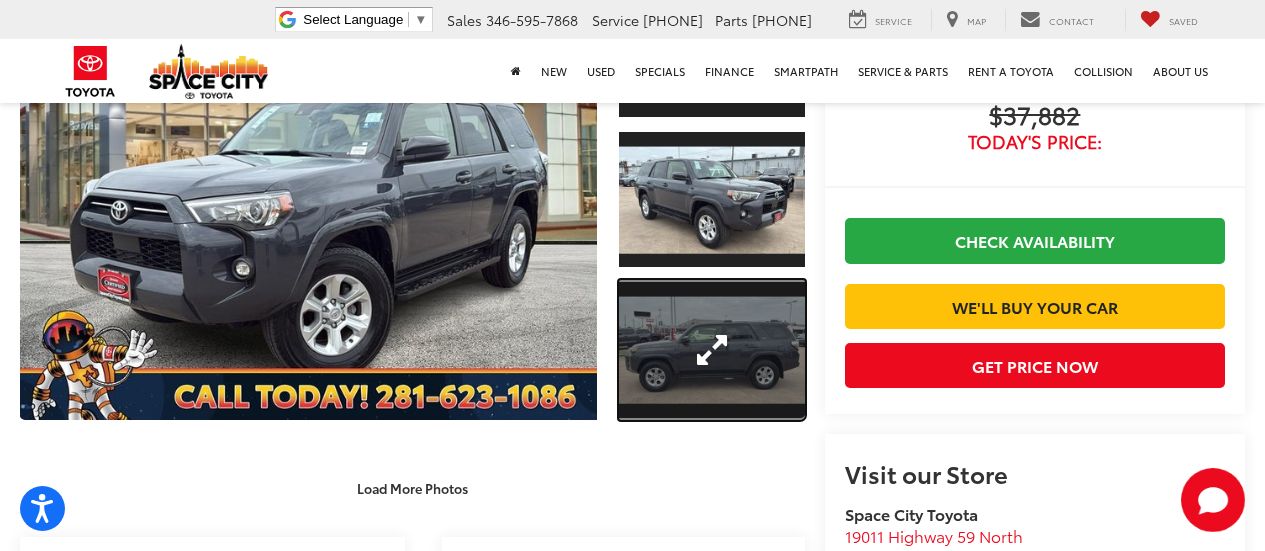 click at bounding box center (712, 349) 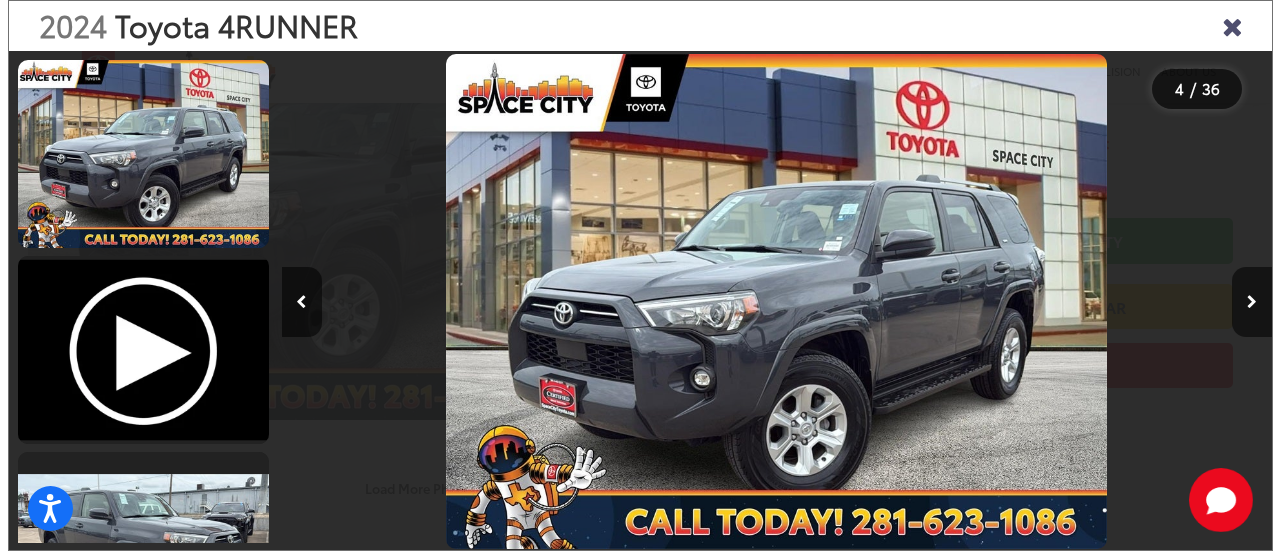 scroll, scrollTop: 502, scrollLeft: 0, axis: vertical 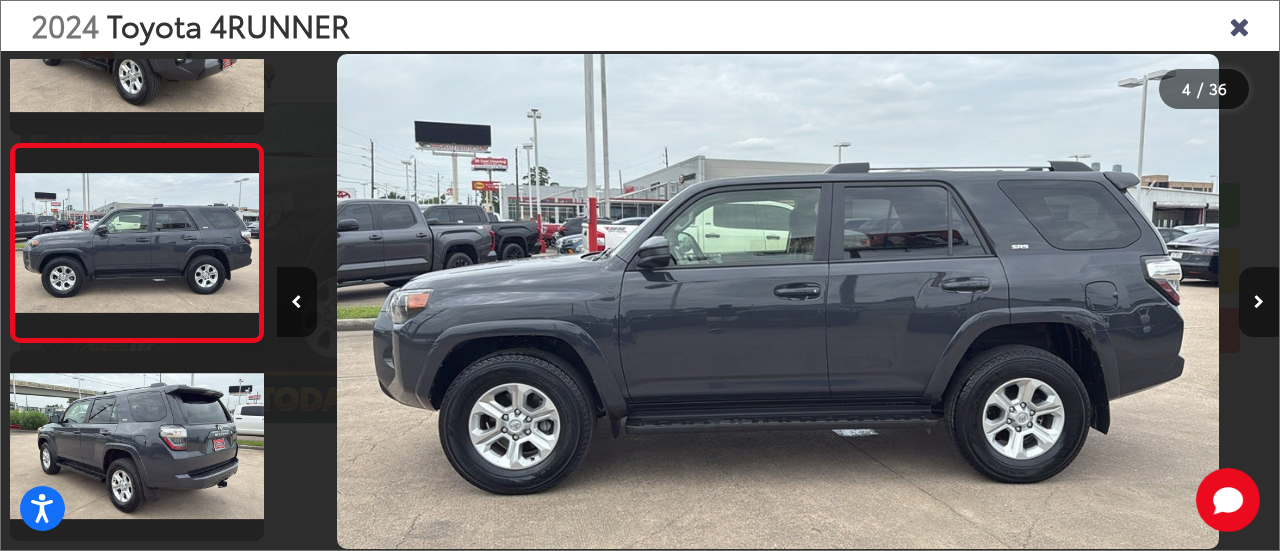 click at bounding box center (1259, 302) 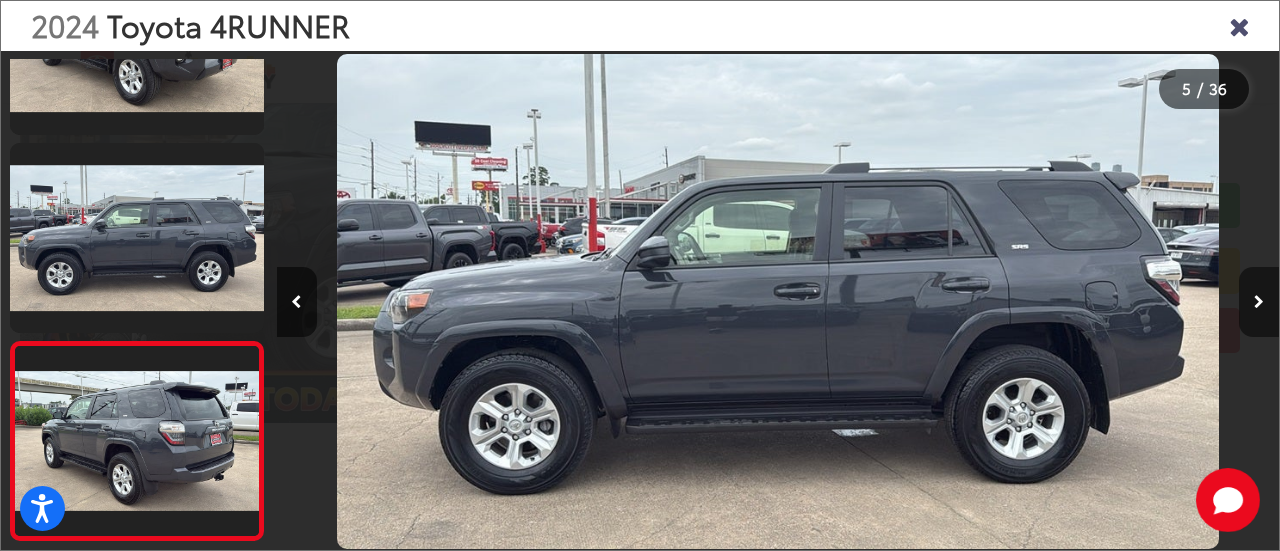 scroll, scrollTop: 0, scrollLeft: 3063, axis: horizontal 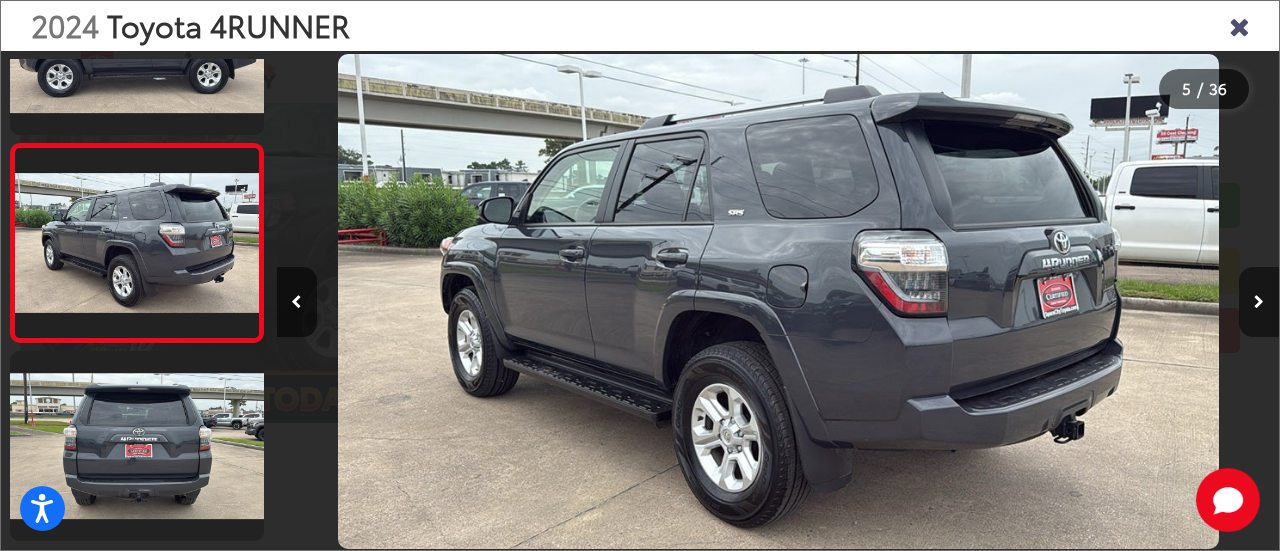 click at bounding box center (1259, 302) 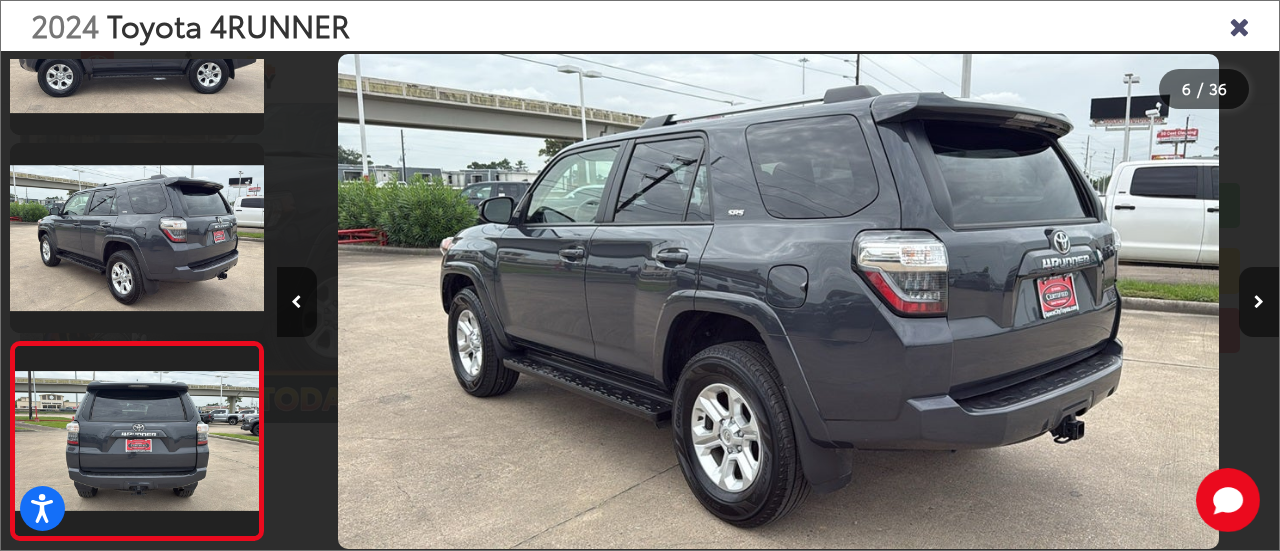 scroll, scrollTop: 0, scrollLeft: 4066, axis: horizontal 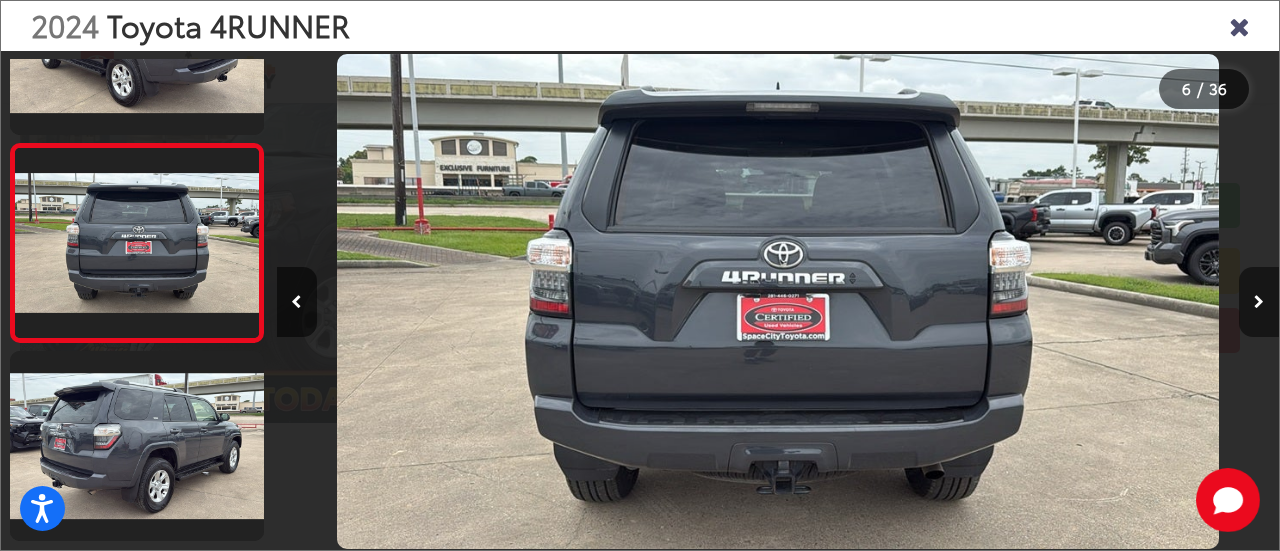 click at bounding box center (1259, 302) 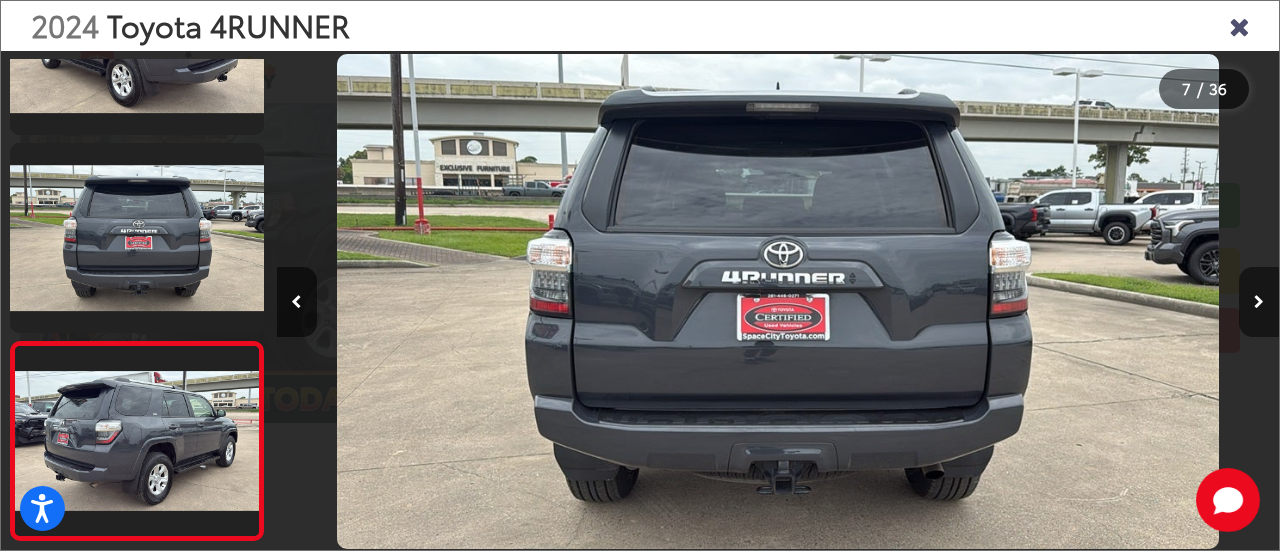 scroll, scrollTop: 0, scrollLeft: 5245, axis: horizontal 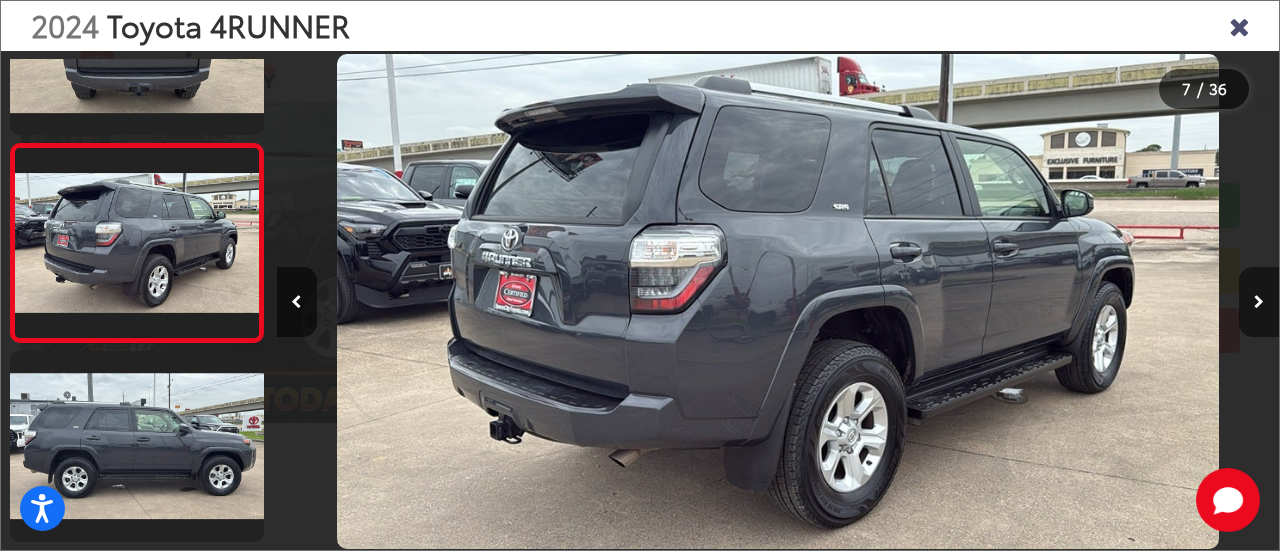 click at bounding box center [1259, 302] 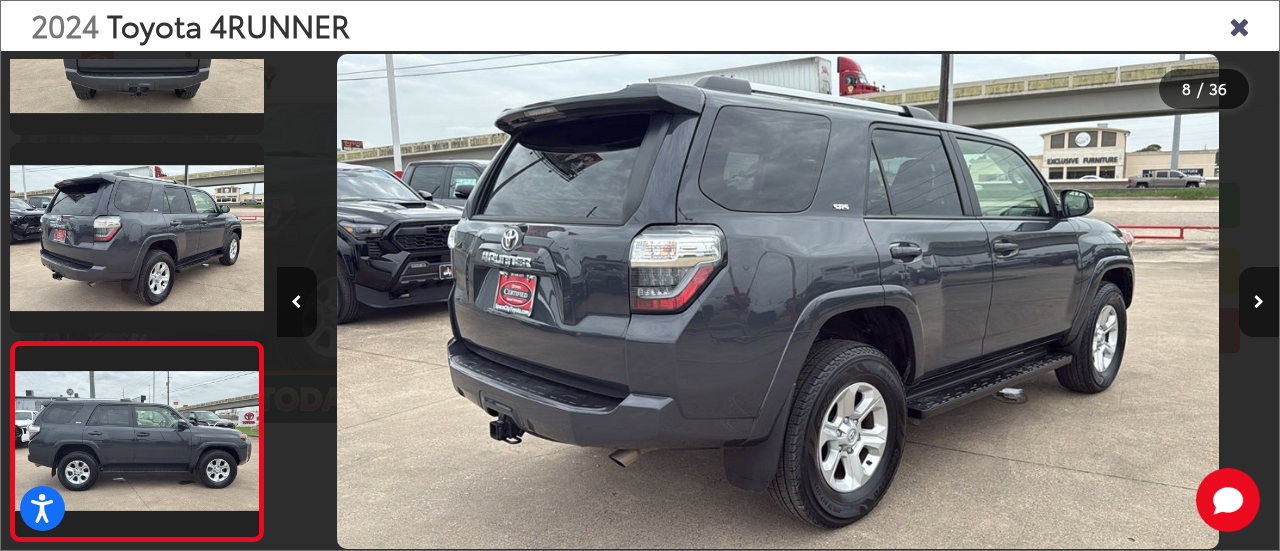 scroll, scrollTop: 0, scrollLeft: 6247, axis: horizontal 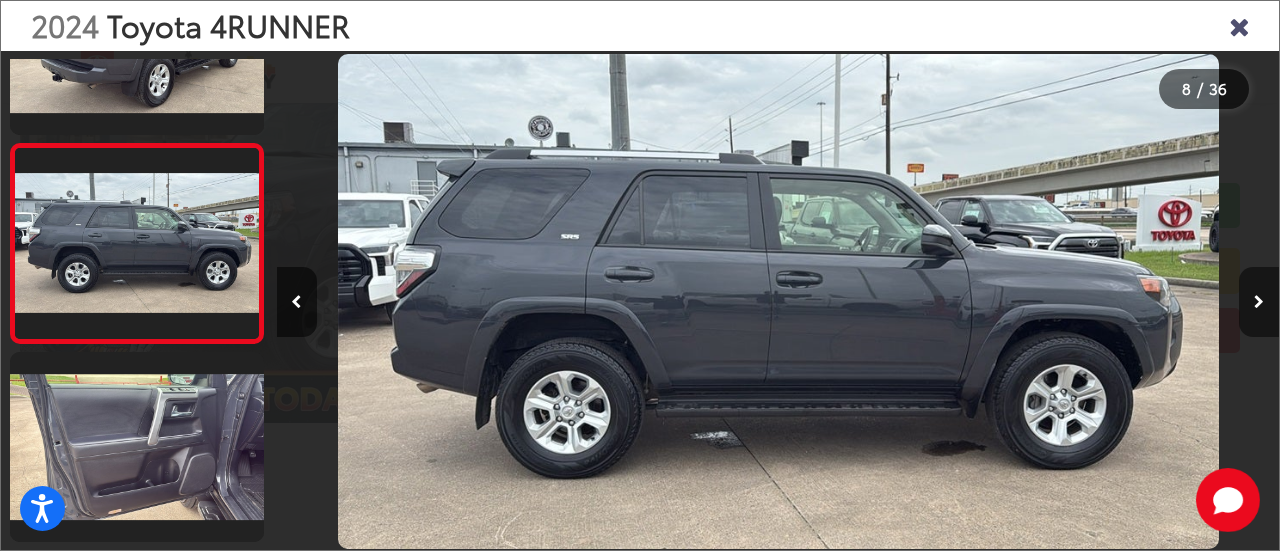 click at bounding box center [1259, 302] 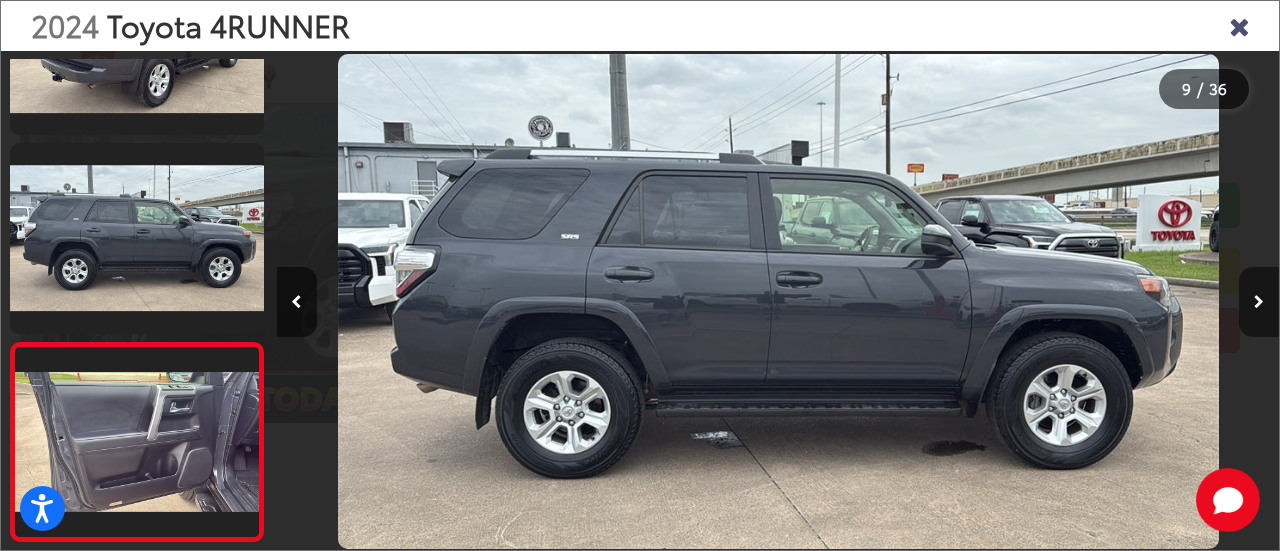 scroll, scrollTop: 0, scrollLeft: 7091, axis: horizontal 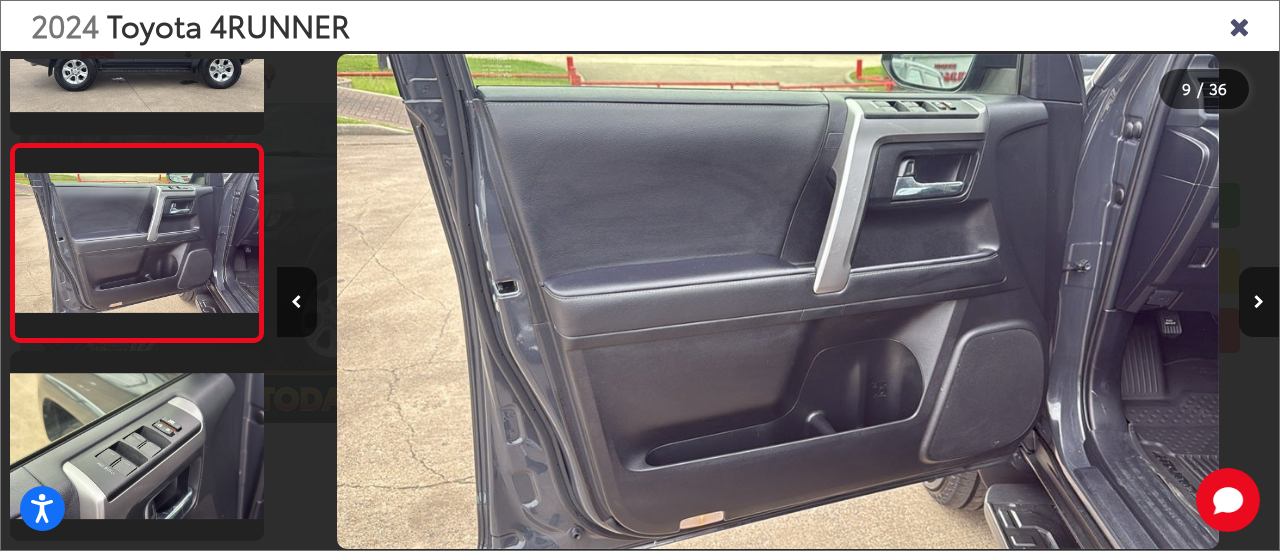 click at bounding box center (1259, 302) 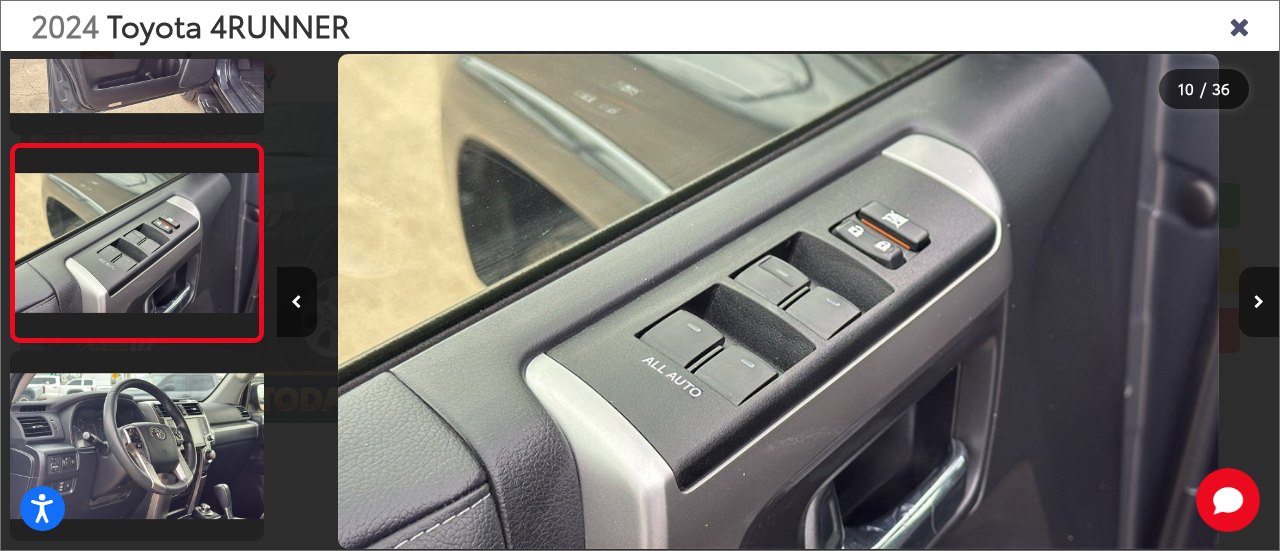 click at bounding box center [1259, 302] 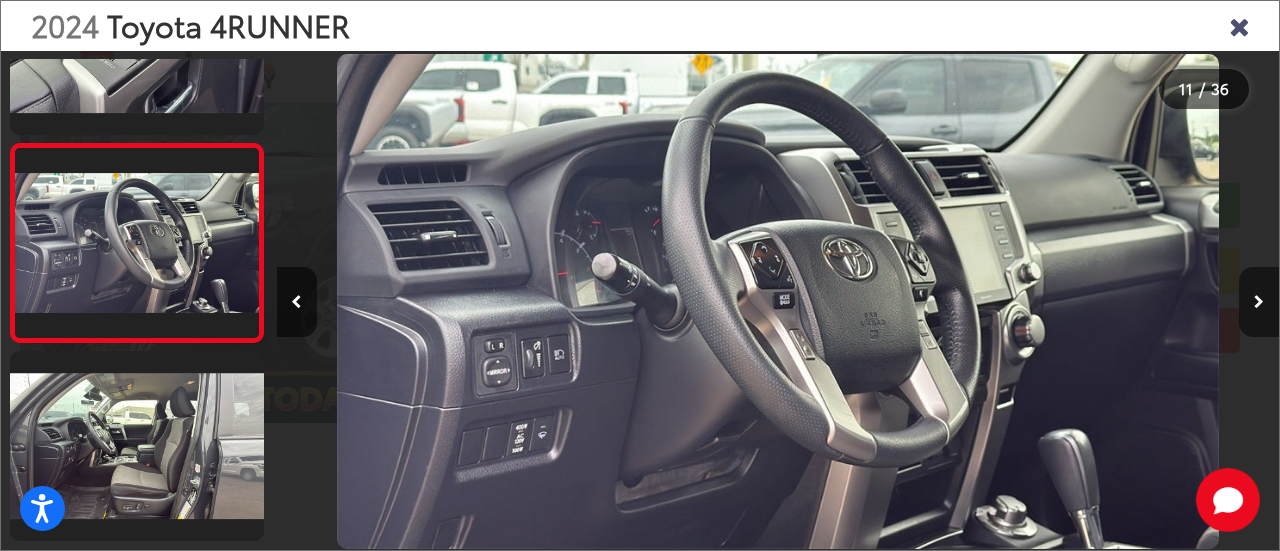 click at bounding box center (1259, 302) 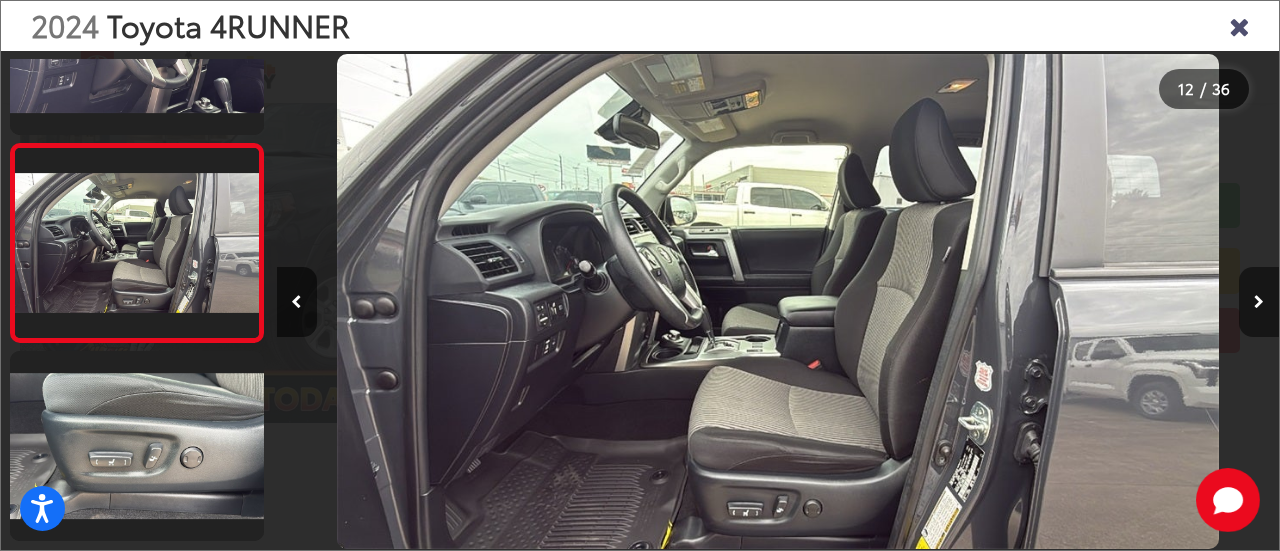 click at bounding box center [1259, 302] 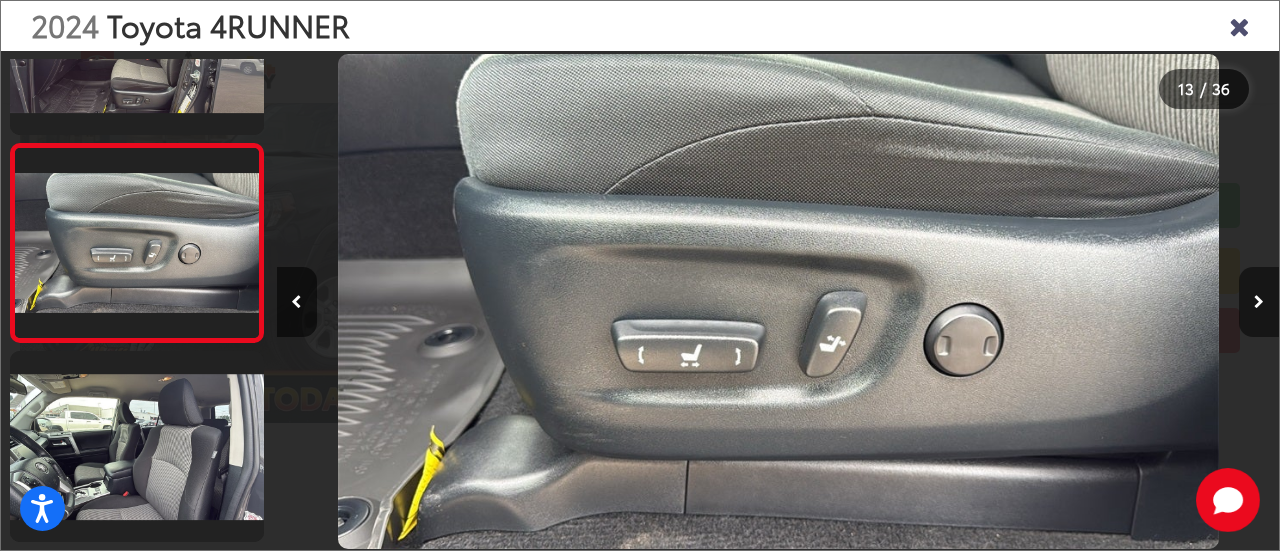 click at bounding box center [1259, 302] 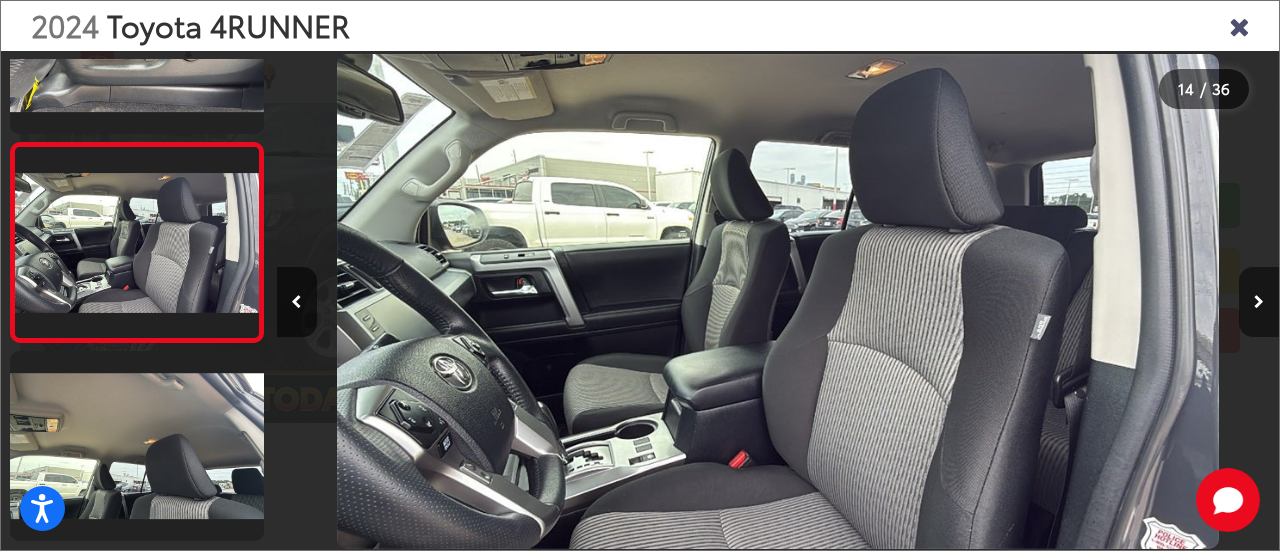 click at bounding box center [1259, 302] 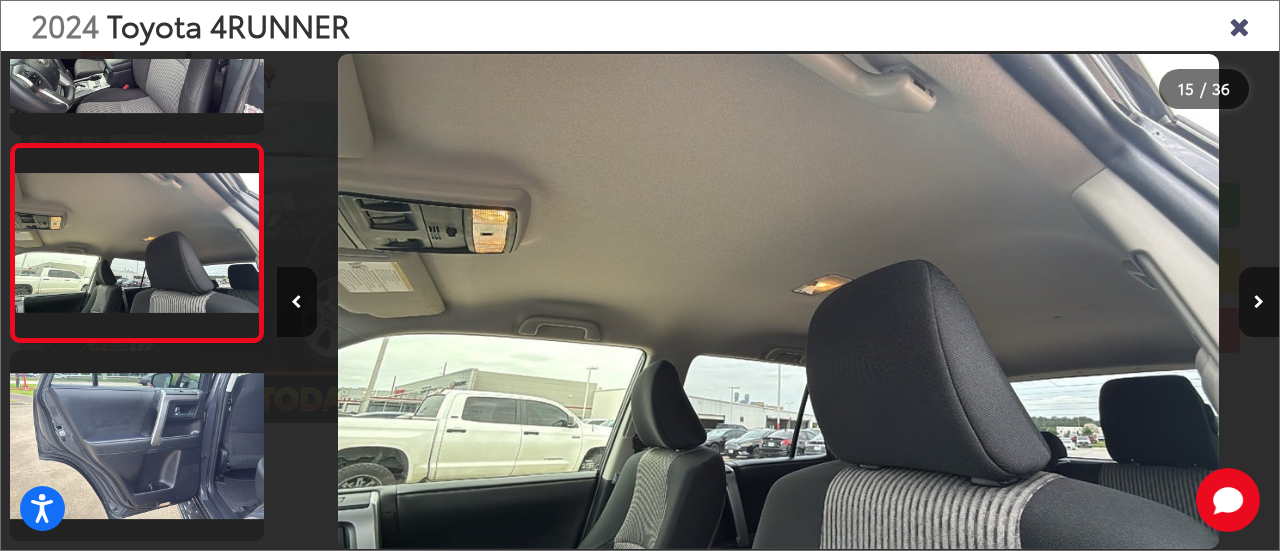 click at bounding box center (1259, 302) 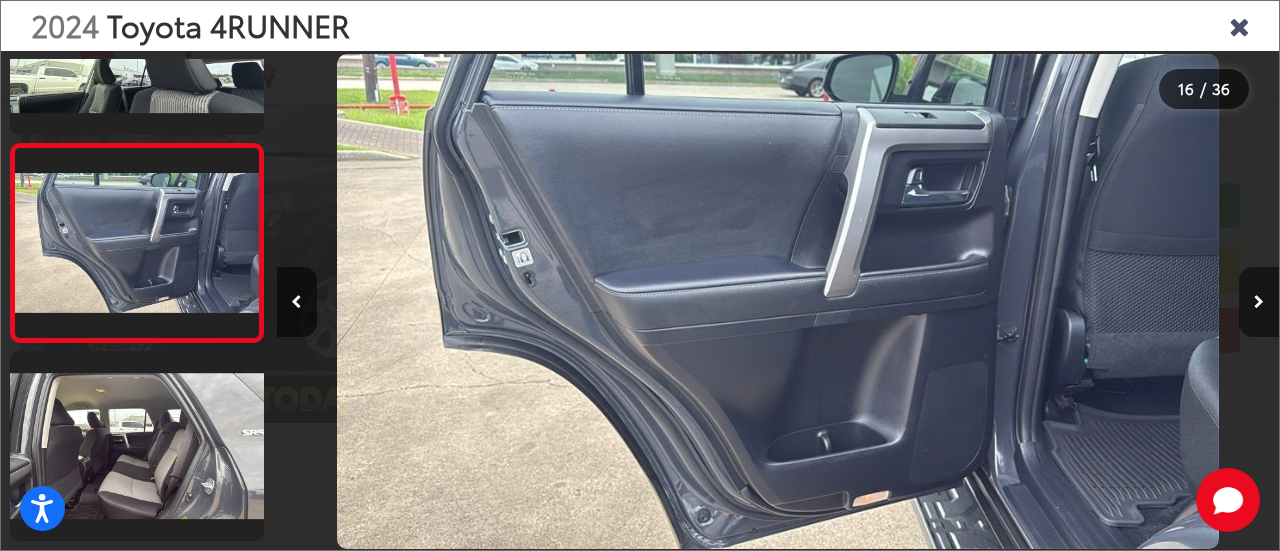 click at bounding box center [1259, 302] 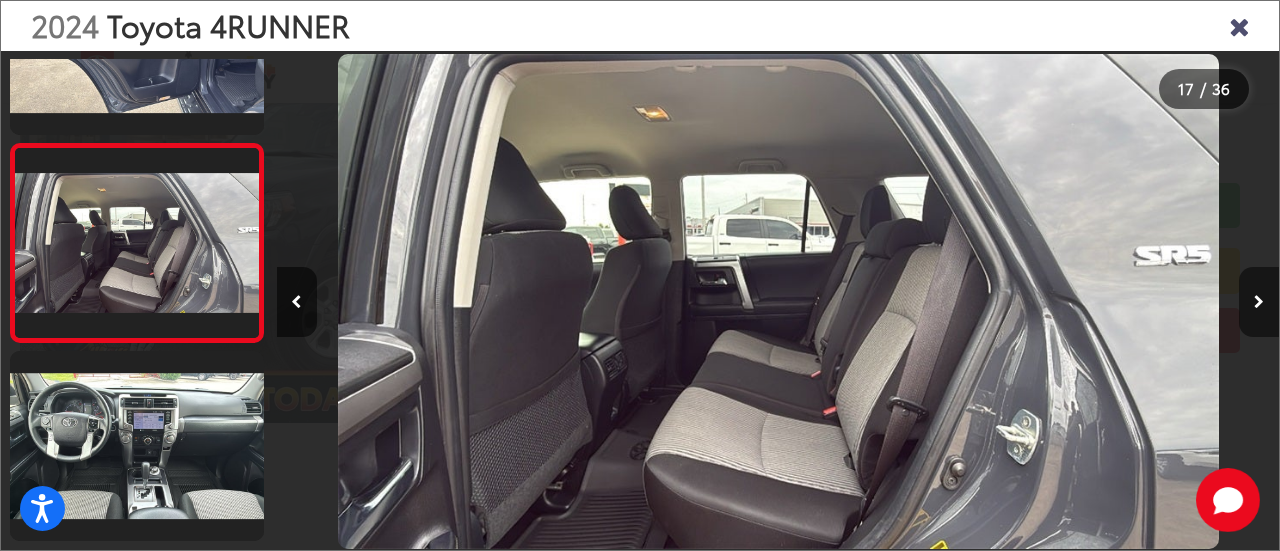 click at bounding box center (1259, 302) 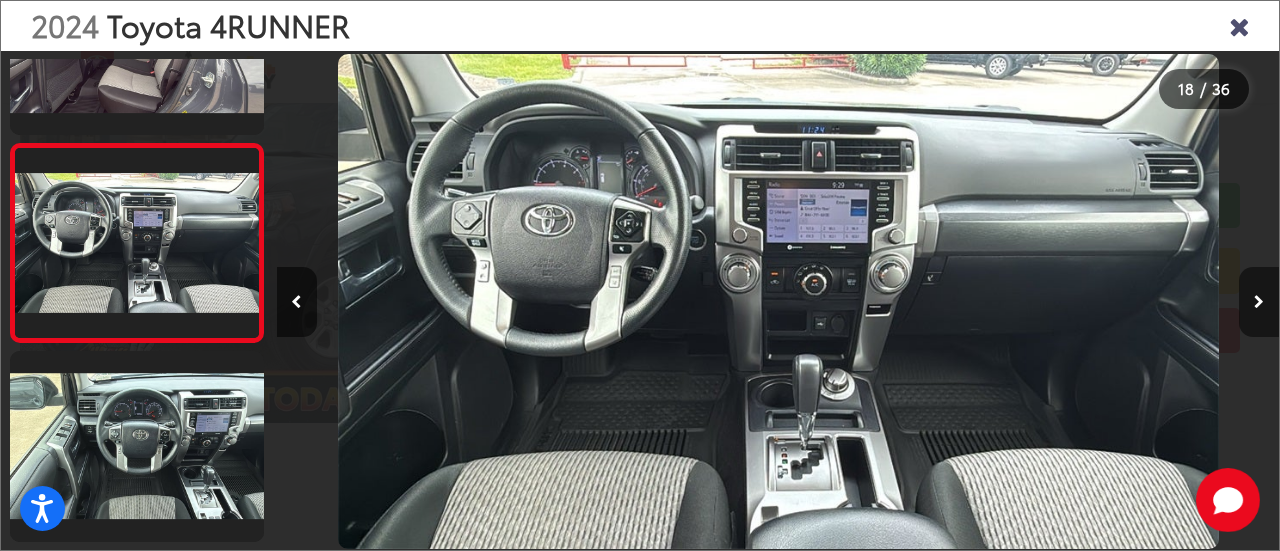 click at bounding box center (1259, 302) 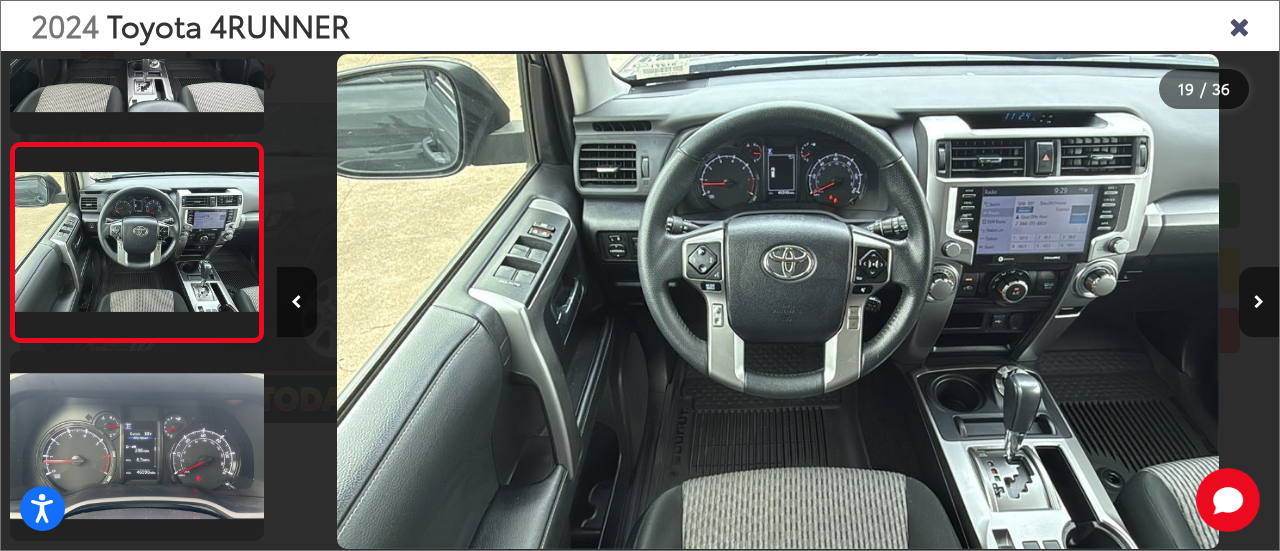 click at bounding box center [1259, 302] 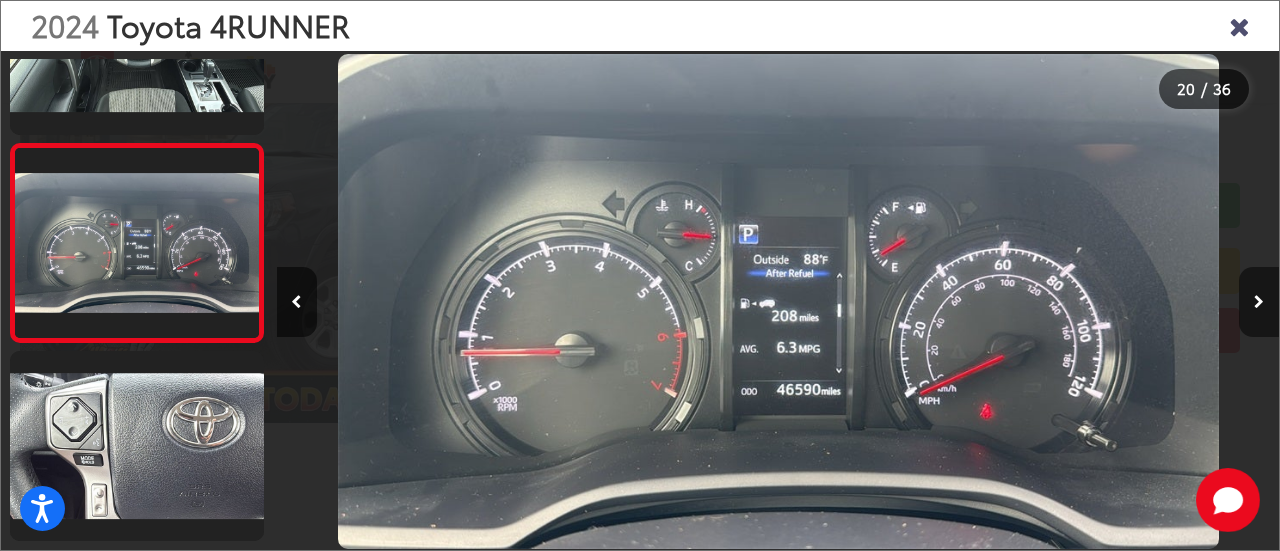 click at bounding box center (1259, 302) 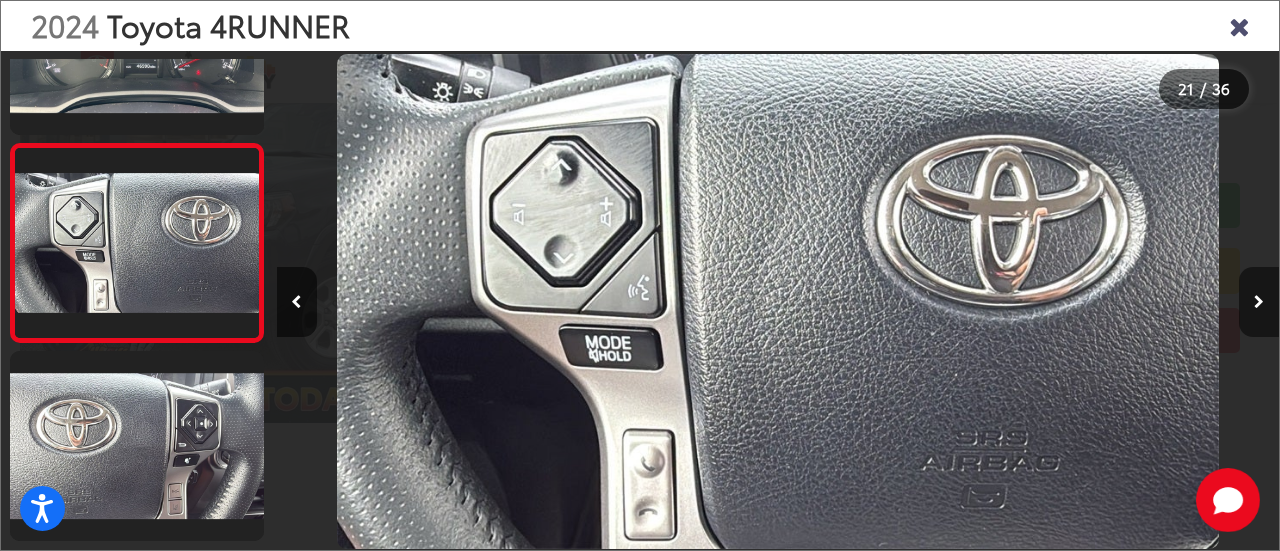 click at bounding box center (1259, 302) 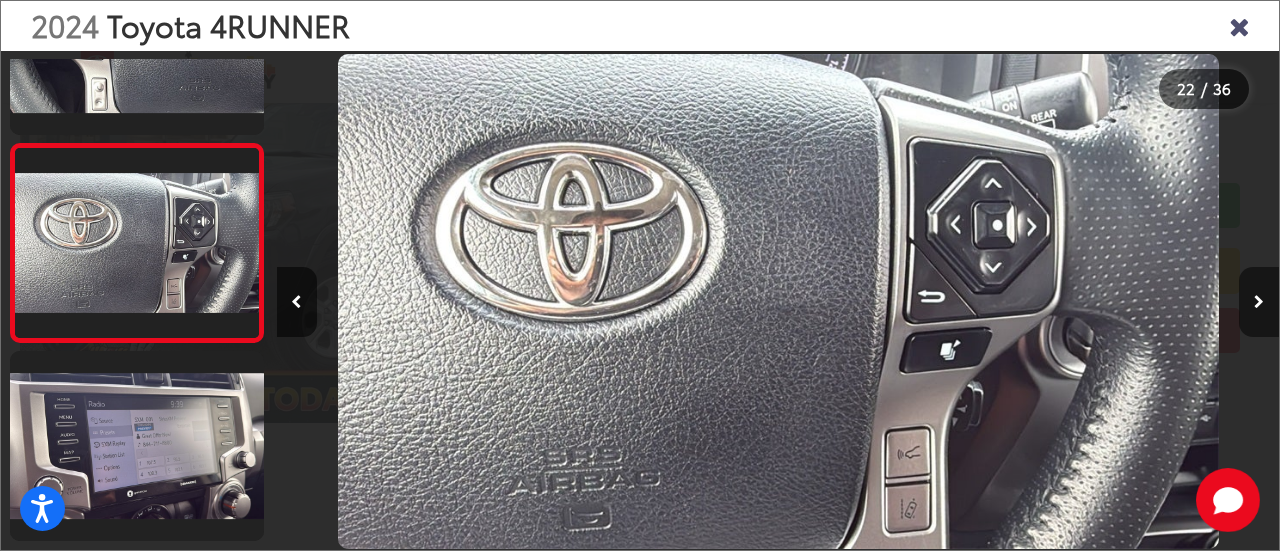 click at bounding box center [1259, 302] 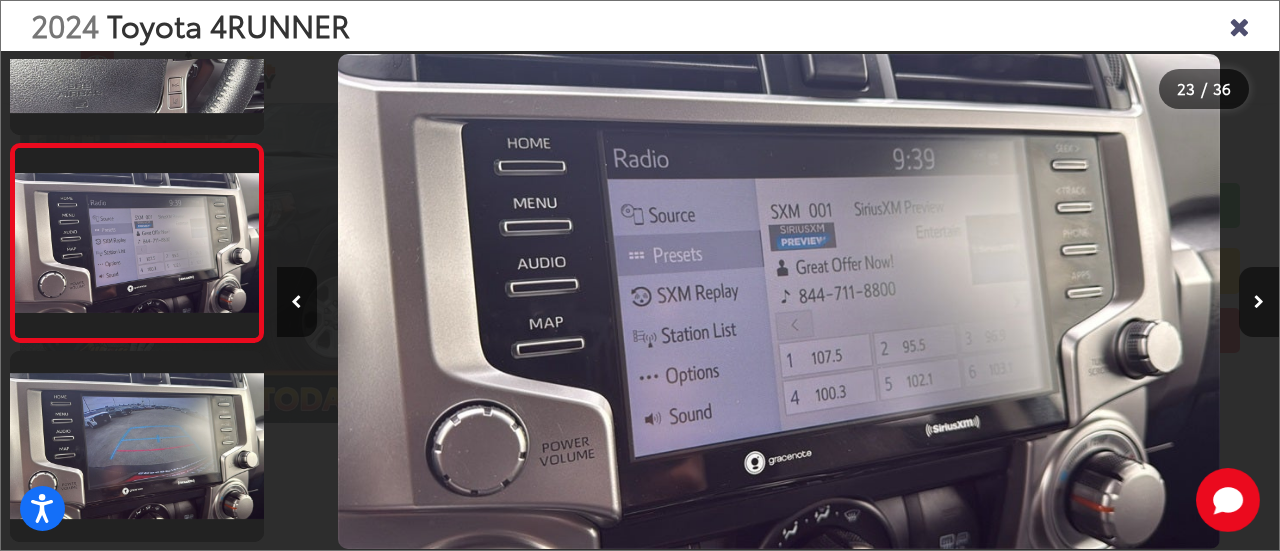 click at bounding box center [1259, 302] 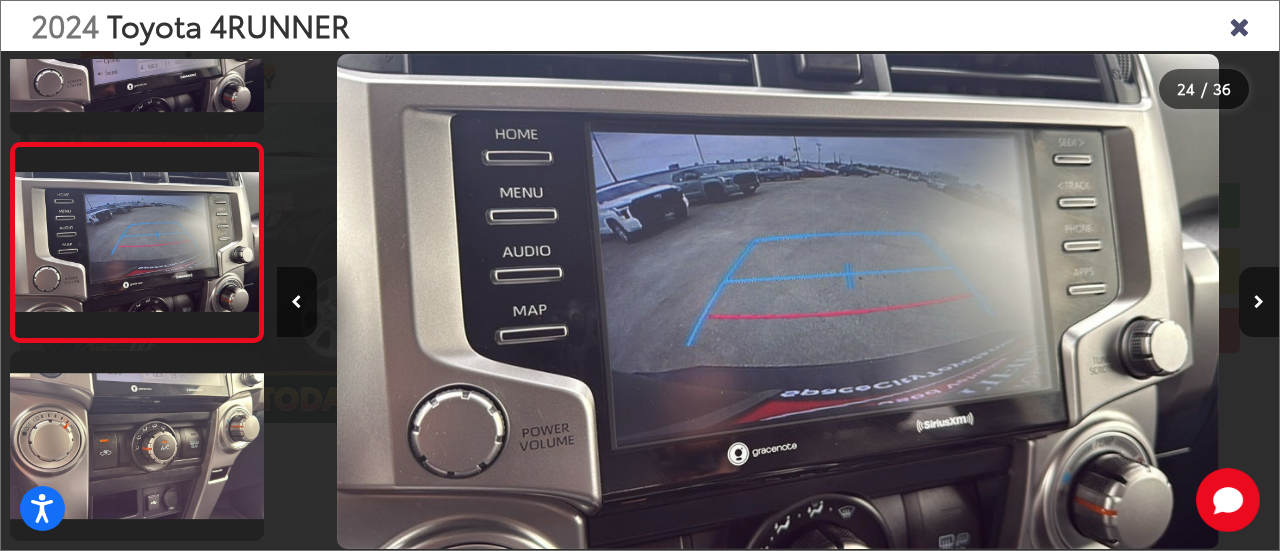 click at bounding box center [1259, 302] 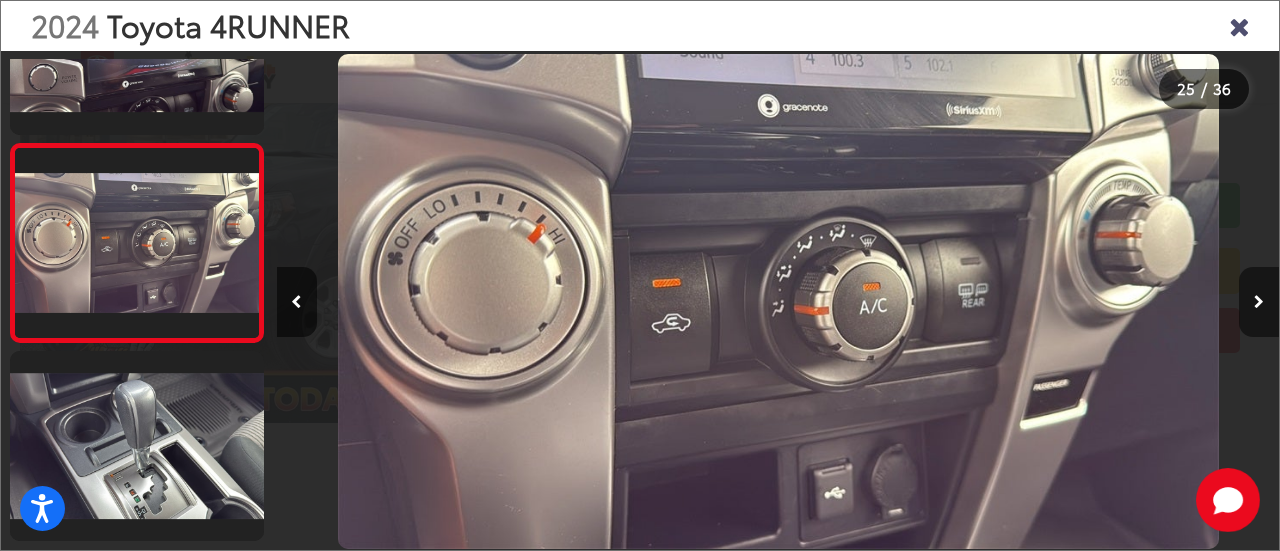 click at bounding box center (1259, 302) 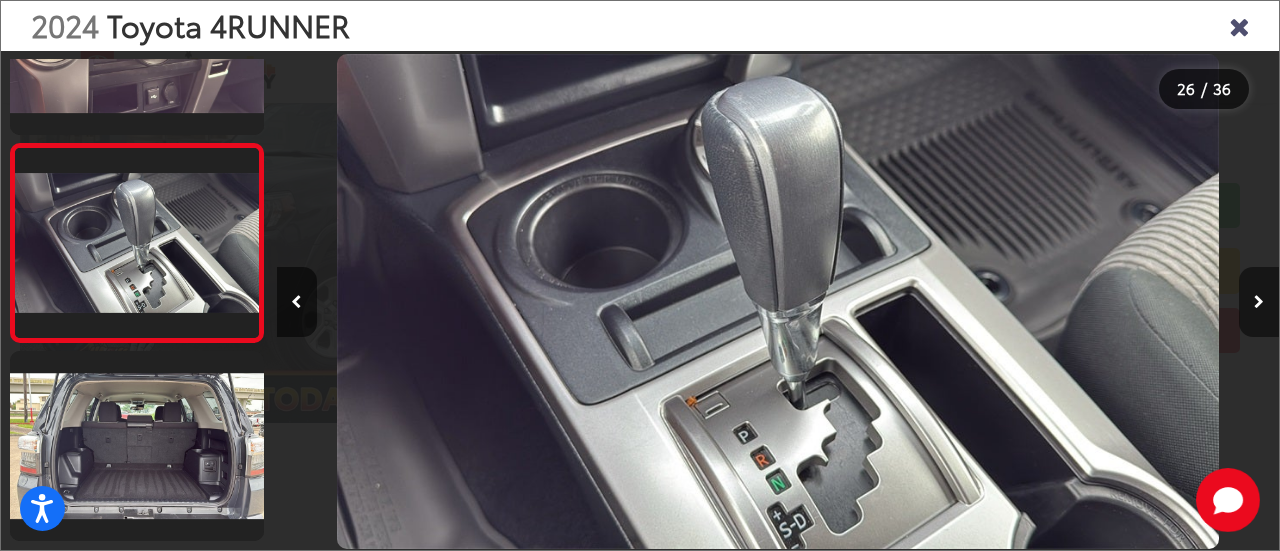 click at bounding box center (1259, 302) 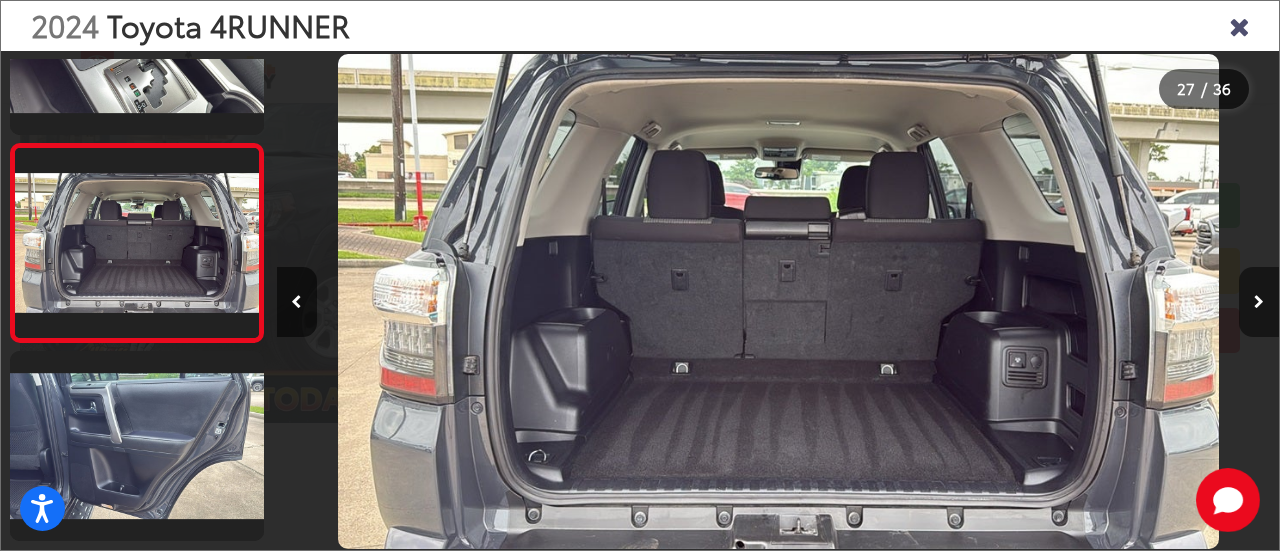 click at bounding box center (1259, 302) 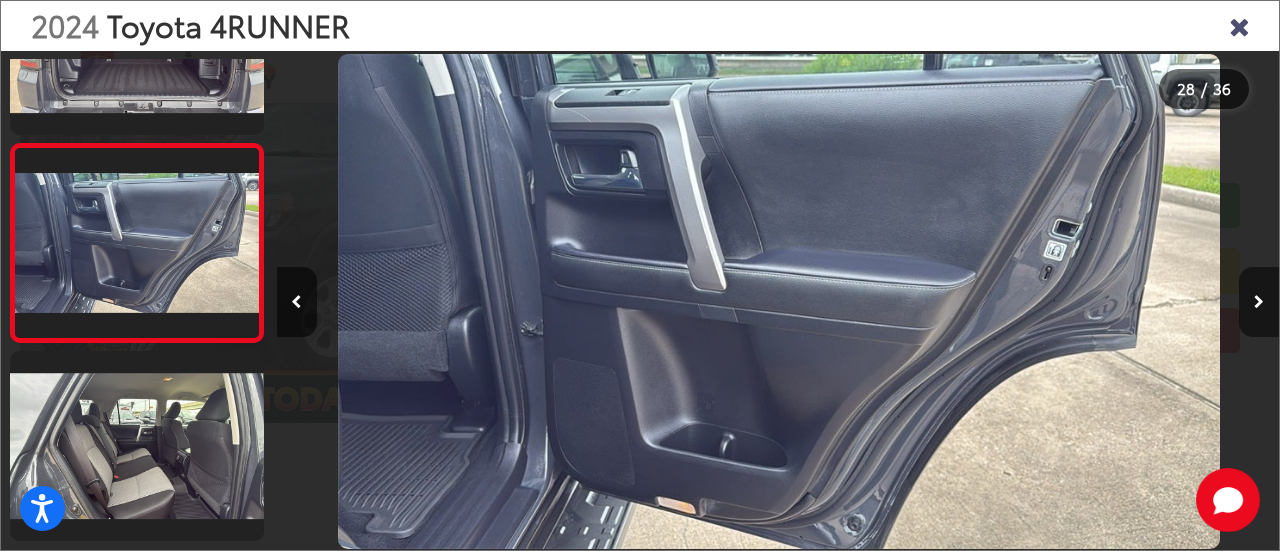 click at bounding box center [1259, 302] 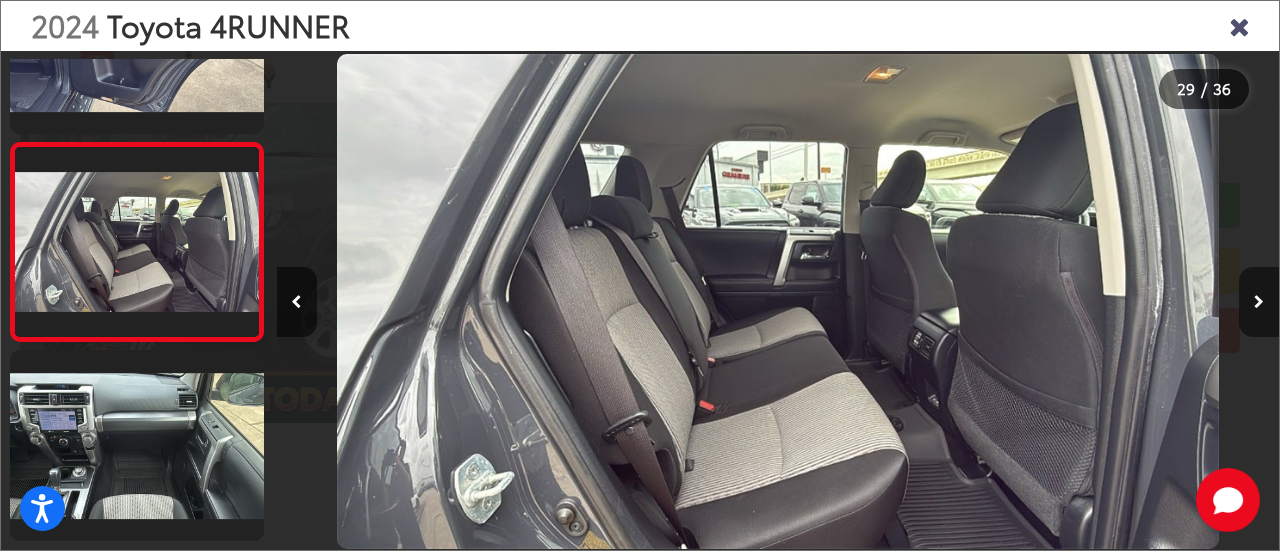 click at bounding box center [1259, 302] 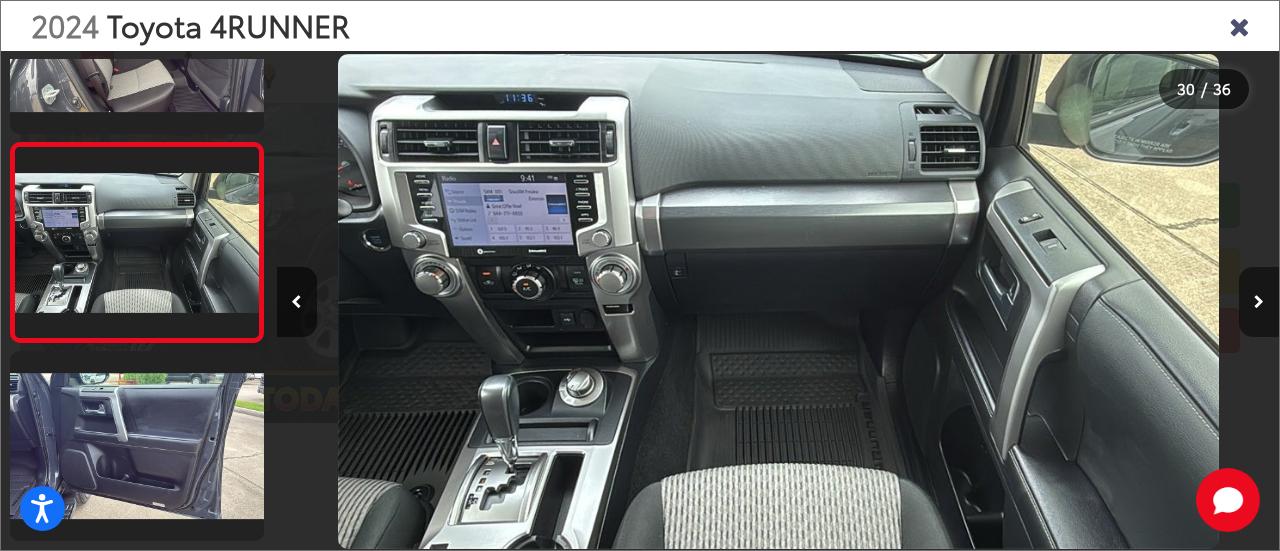 click at bounding box center [1259, 302] 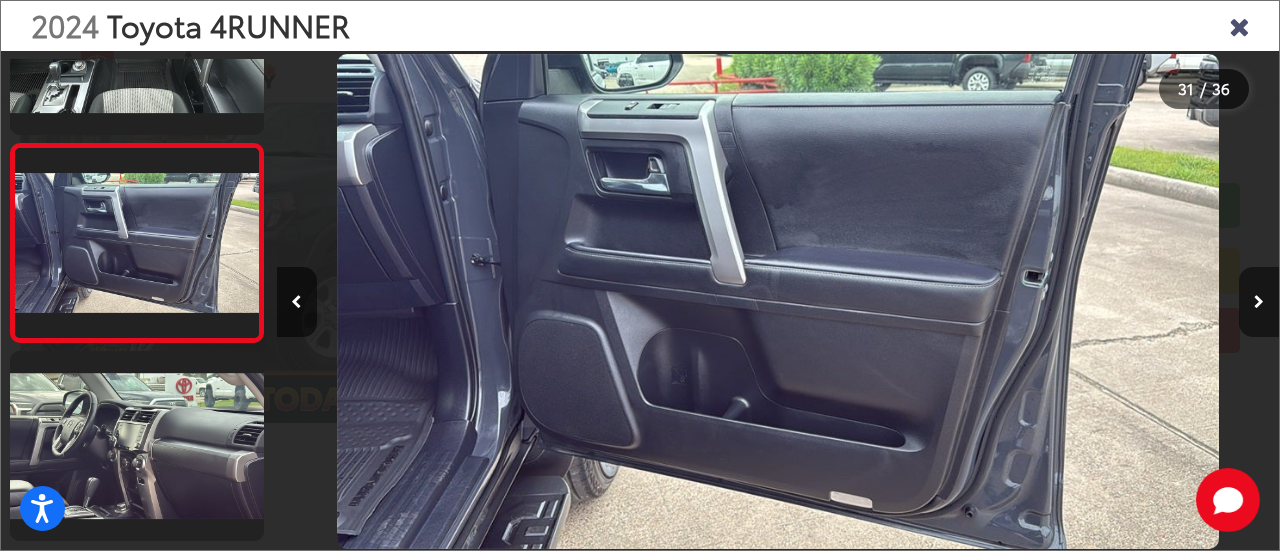click at bounding box center [1259, 302] 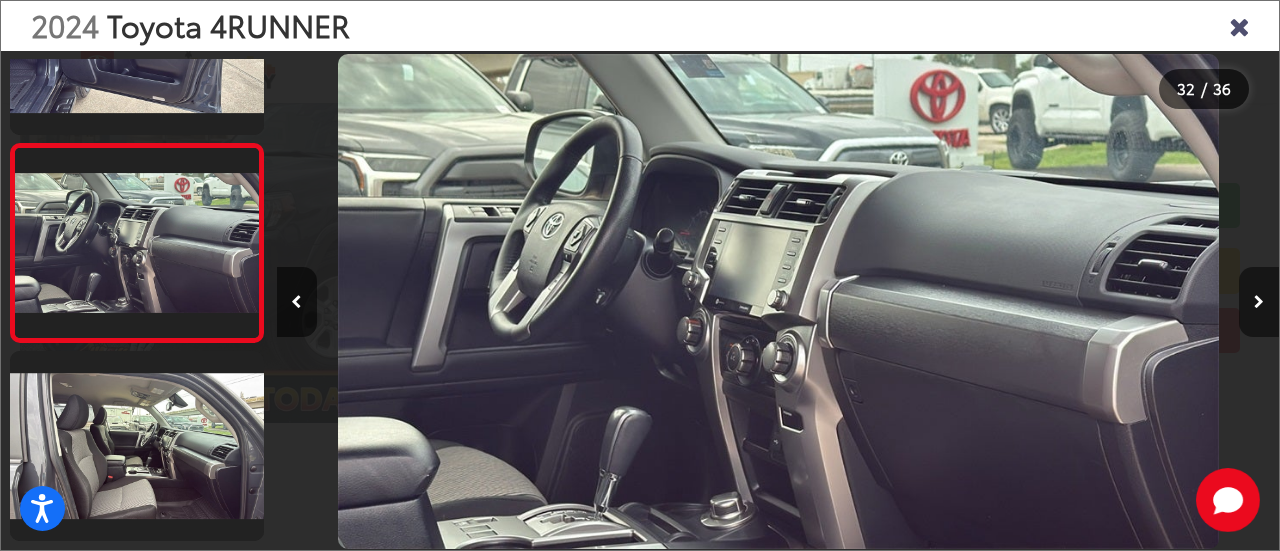 click at bounding box center [1259, 302] 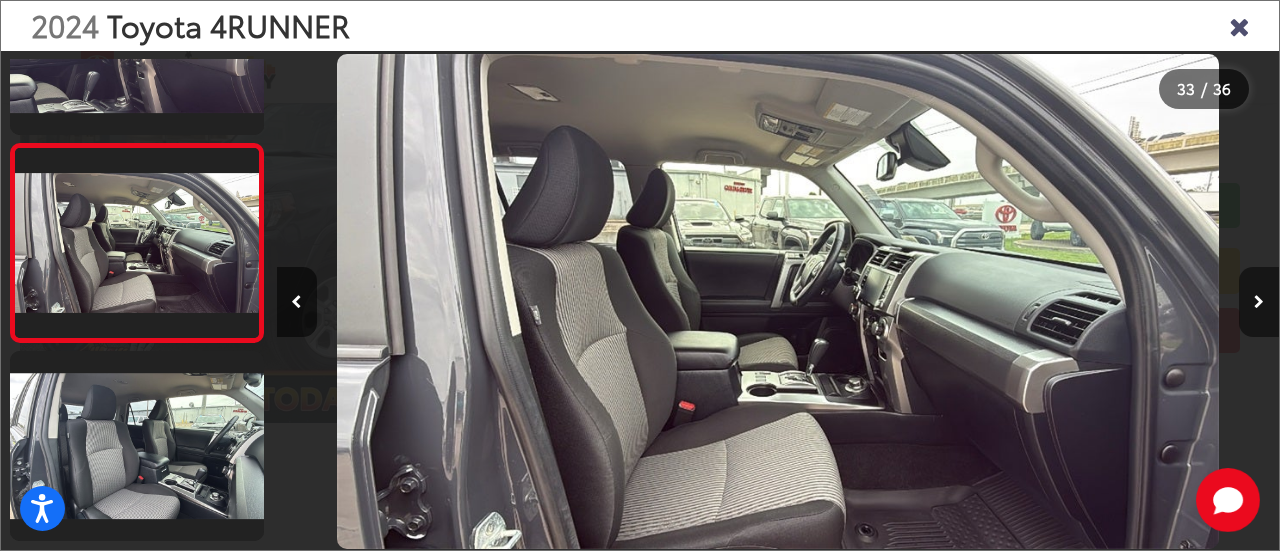 click at bounding box center [1259, 302] 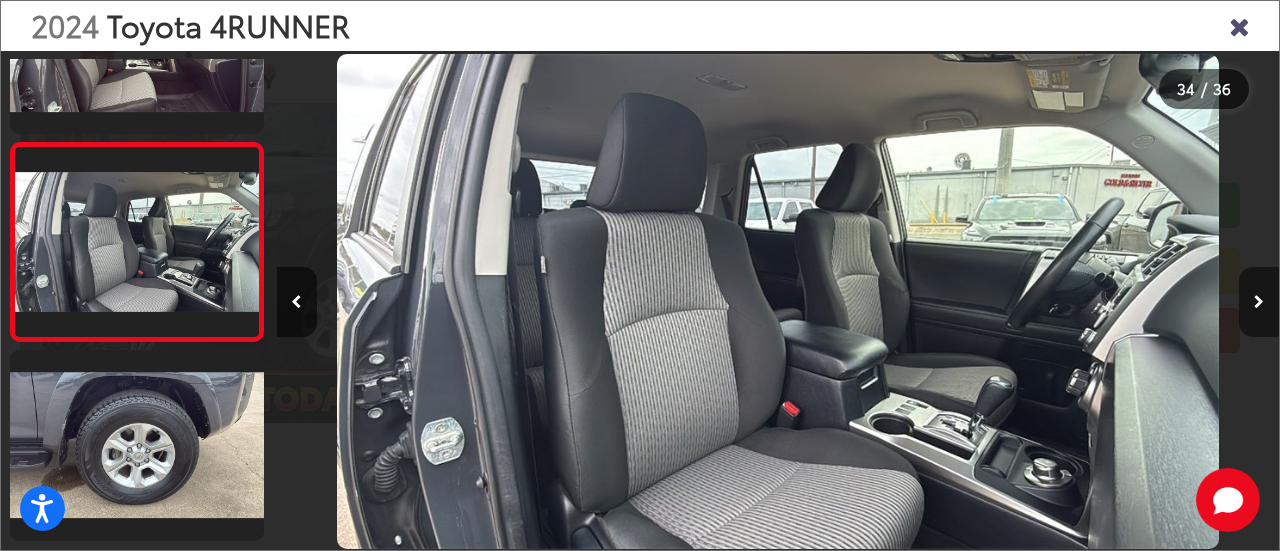 click at bounding box center (1259, 302) 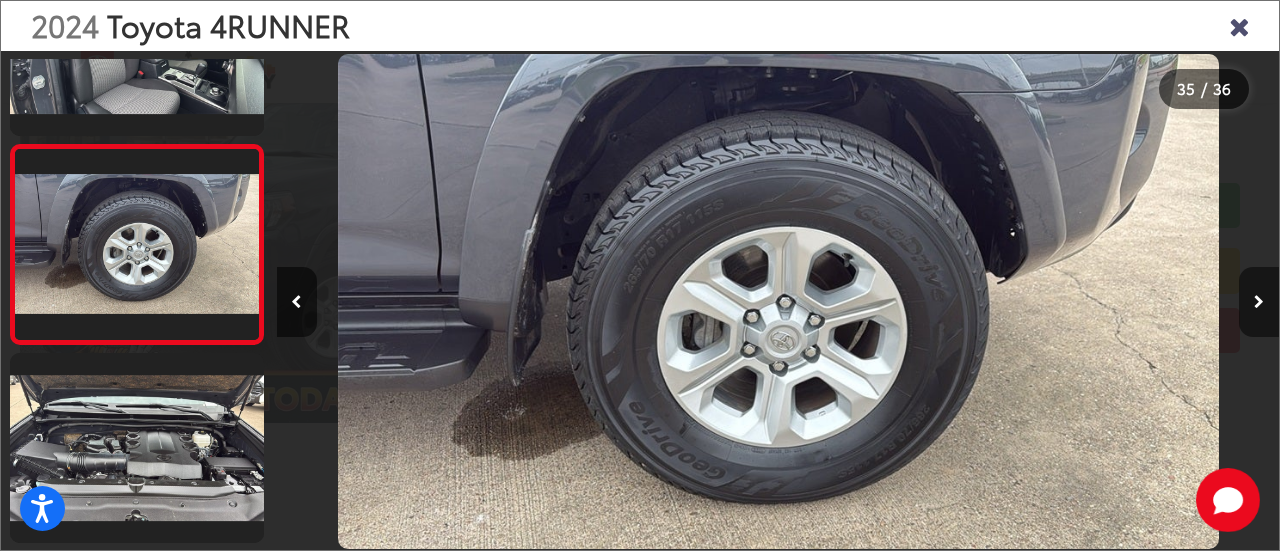 click at bounding box center [1259, 302] 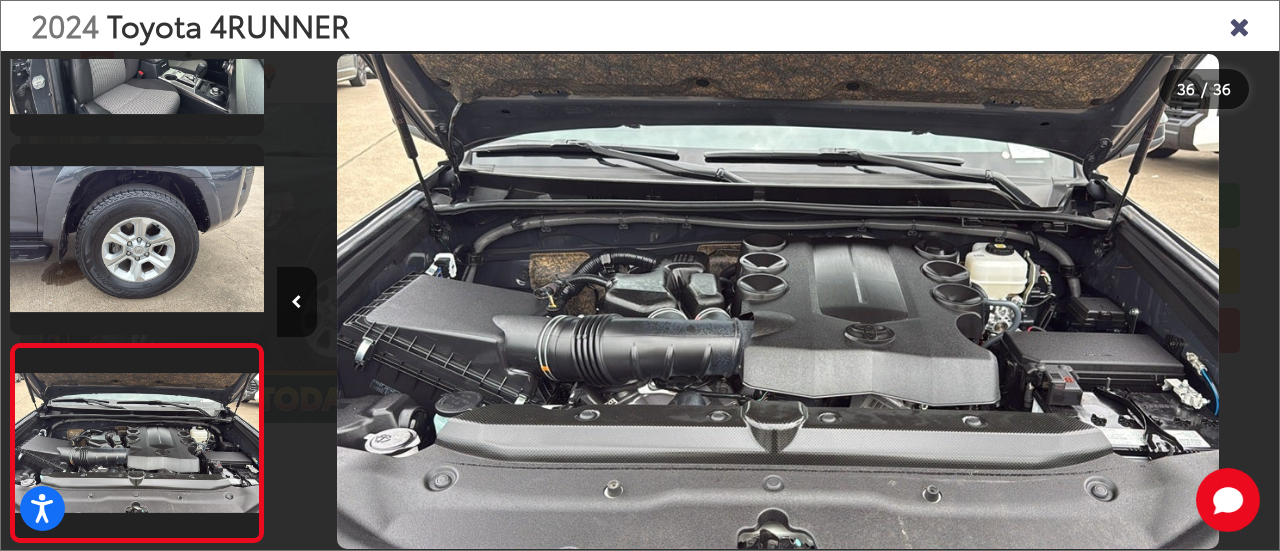 click at bounding box center (1153, 301) 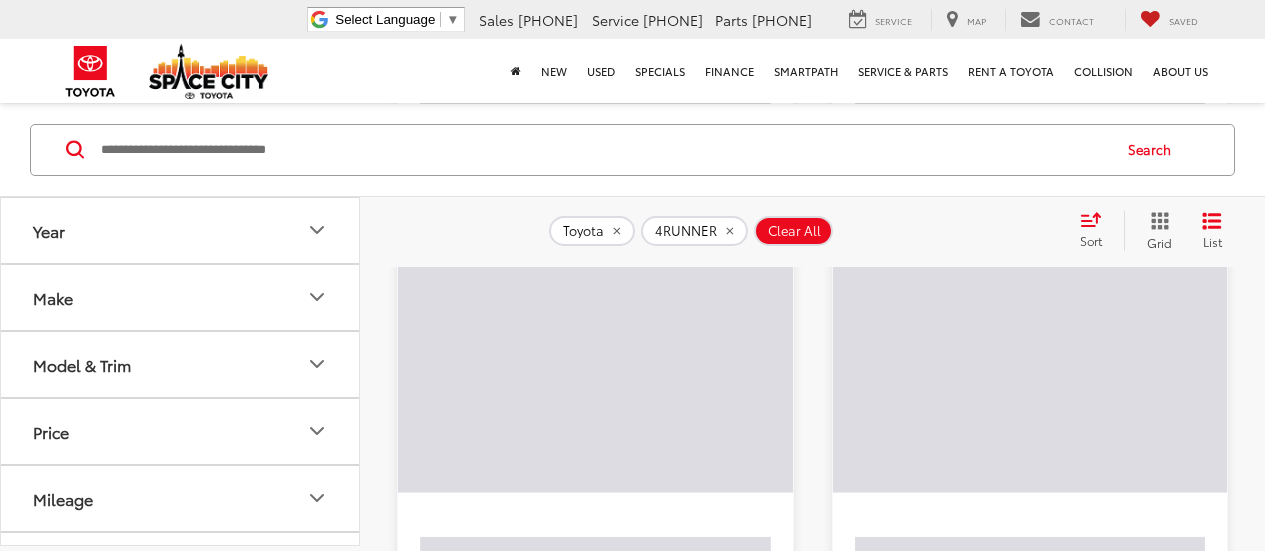scroll, scrollTop: 0, scrollLeft: 0, axis: both 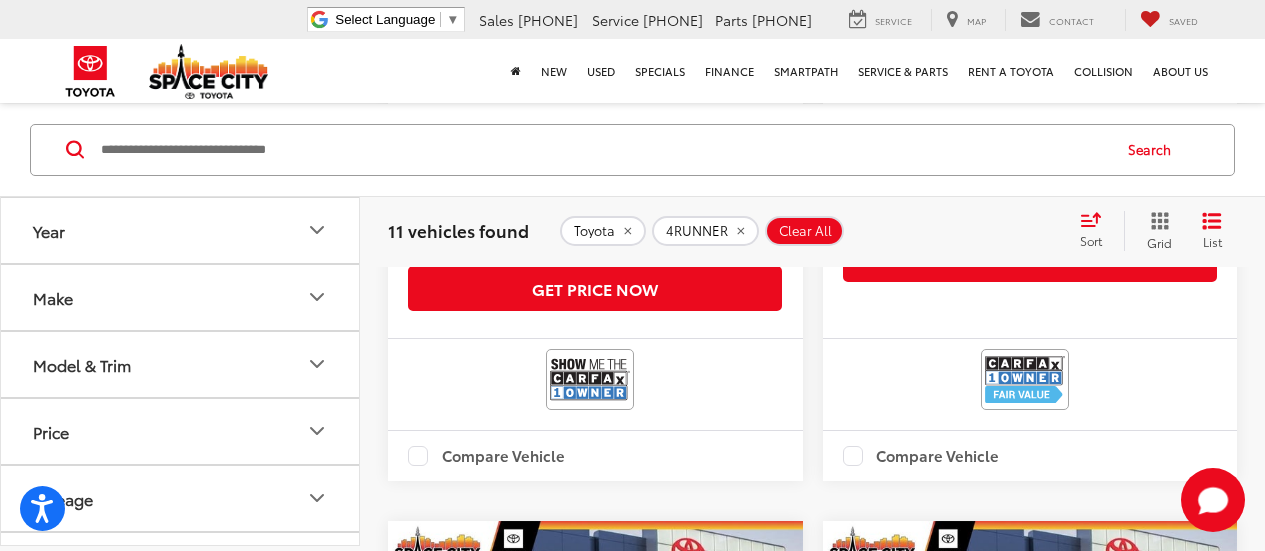 click on "Less" at bounding box center (588, 87) 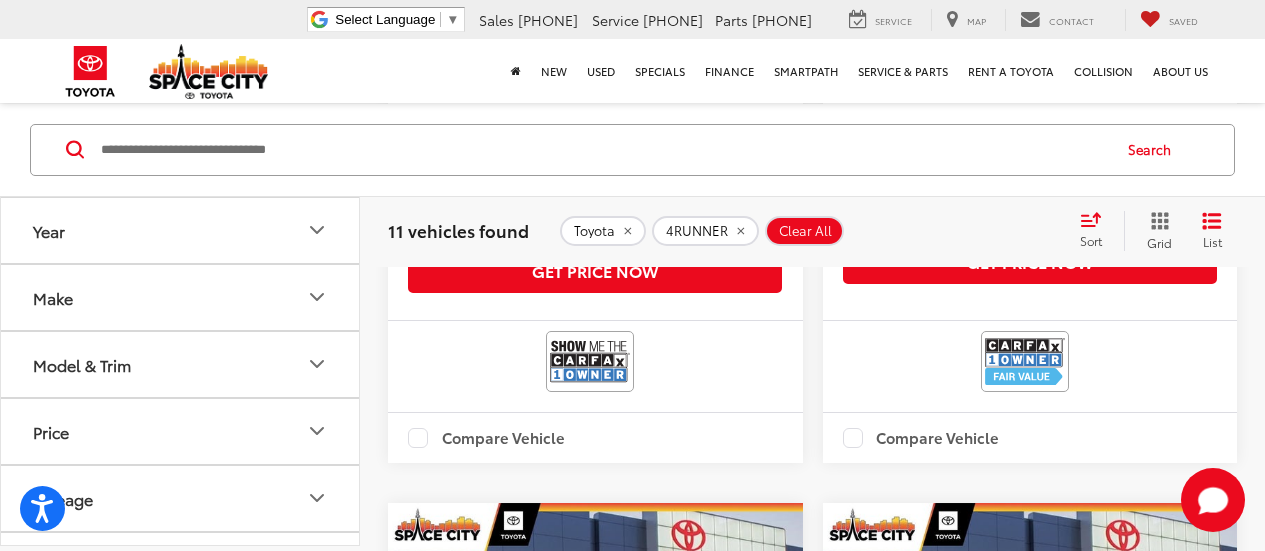 scroll, scrollTop: 4216, scrollLeft: 0, axis: vertical 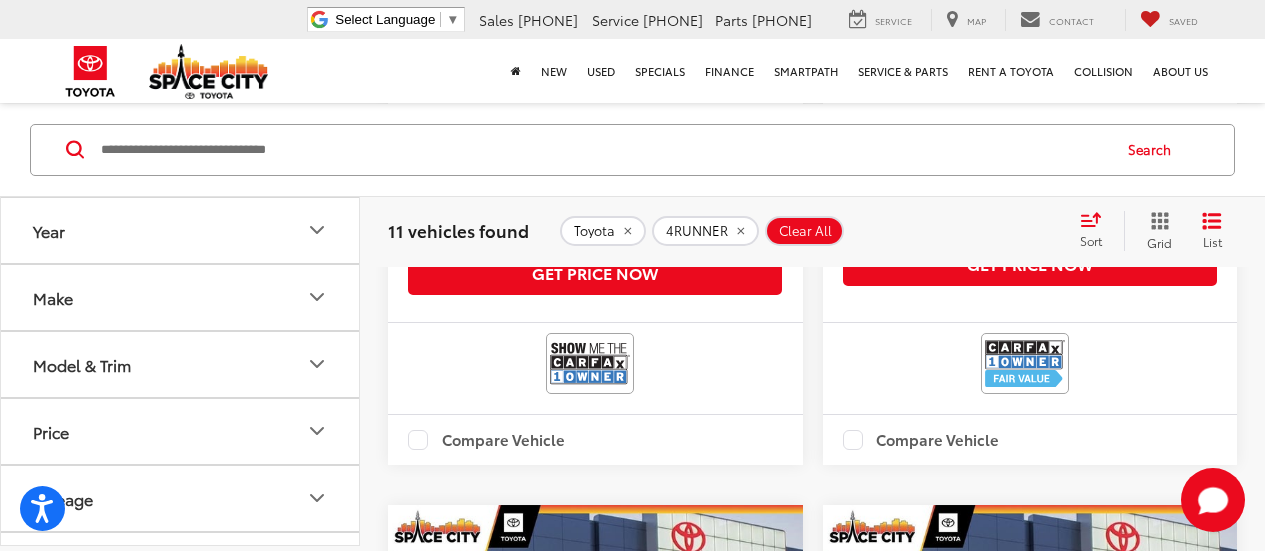click on "More" at bounding box center [595, 91] 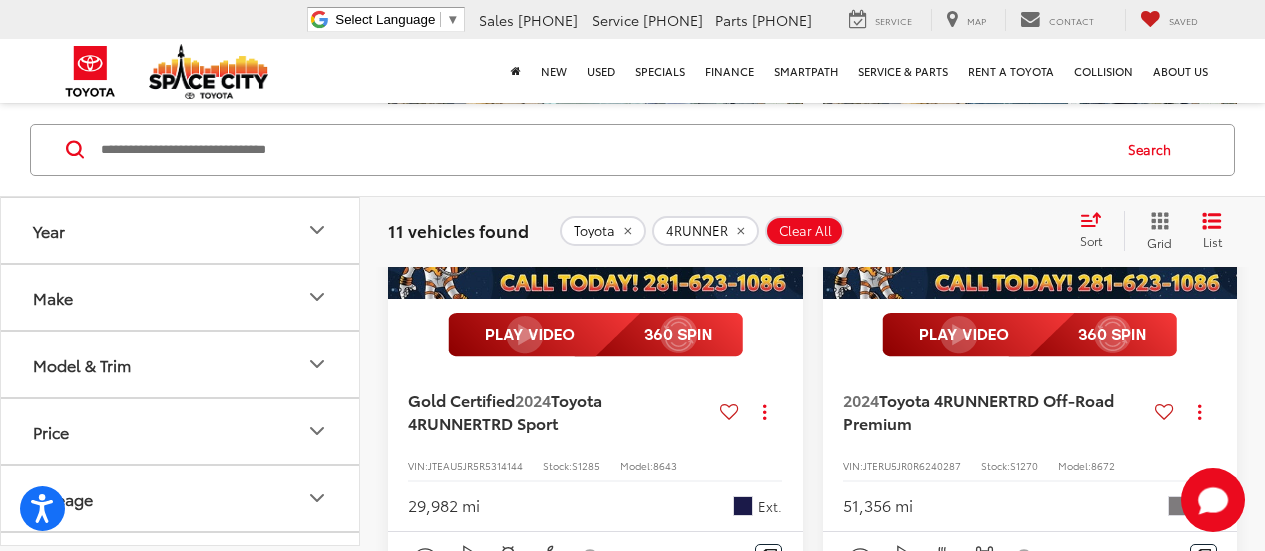 scroll, scrollTop: 4840, scrollLeft: 0, axis: vertical 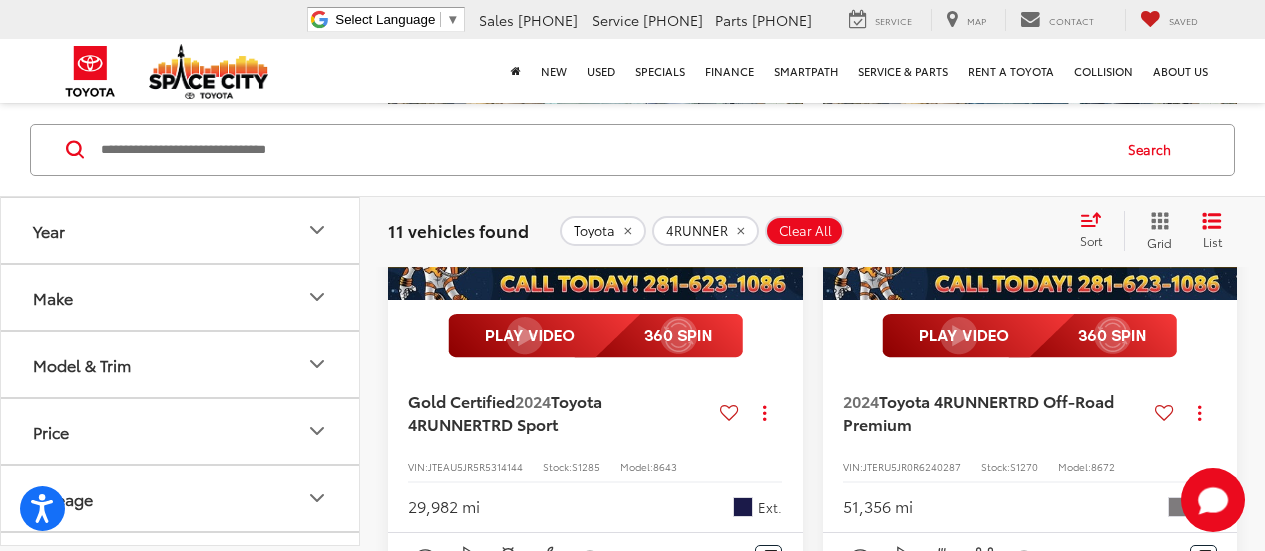 click at bounding box center [596, 144] 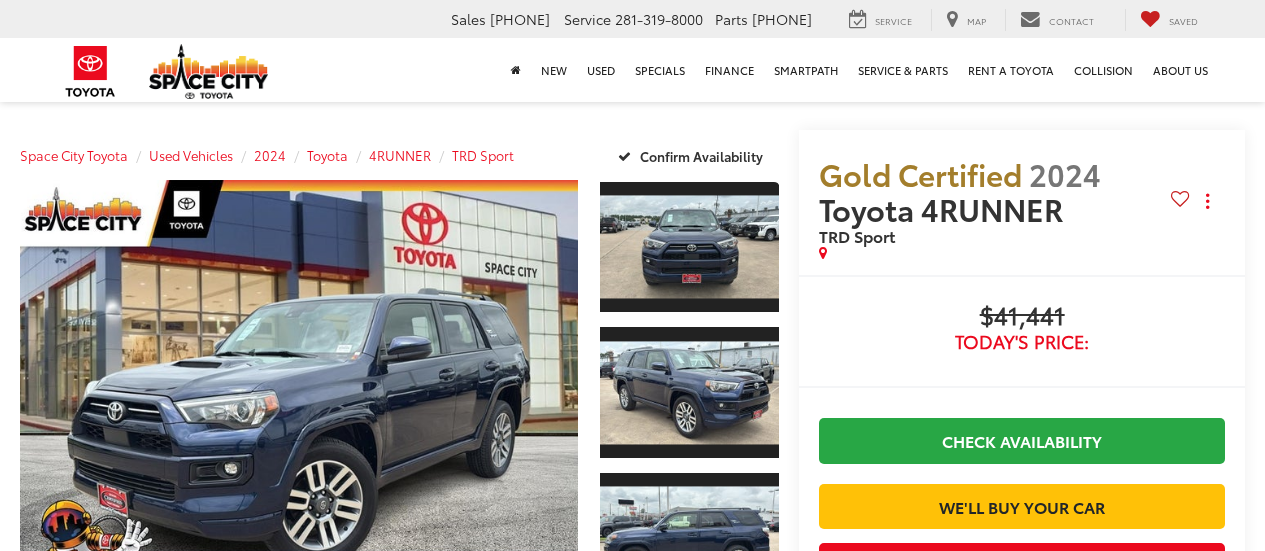 scroll, scrollTop: 0, scrollLeft: 0, axis: both 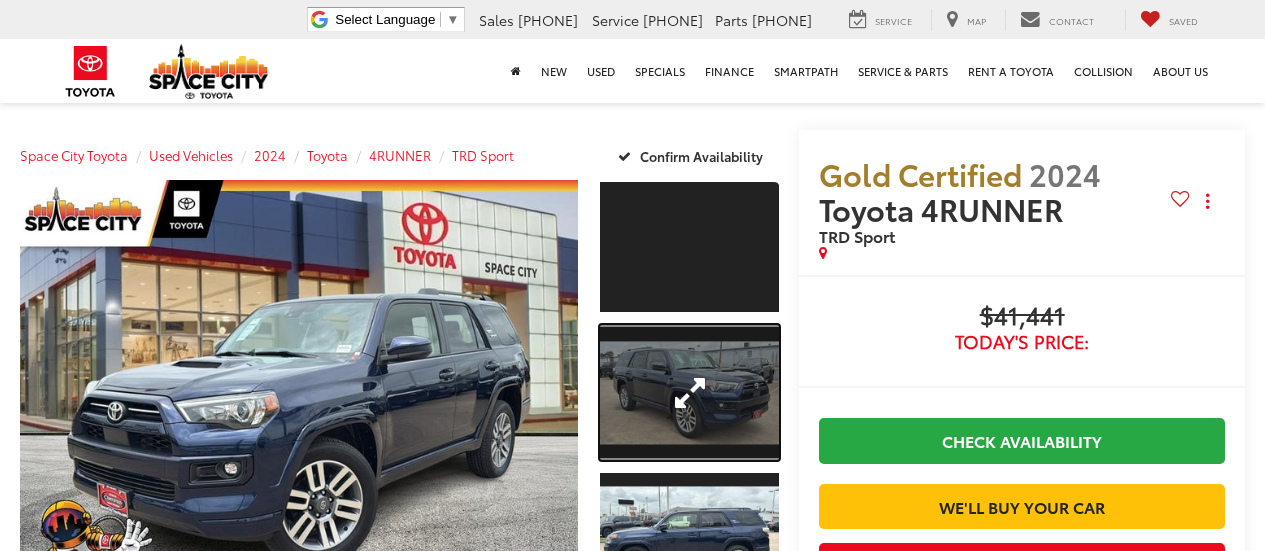click at bounding box center (689, 392) 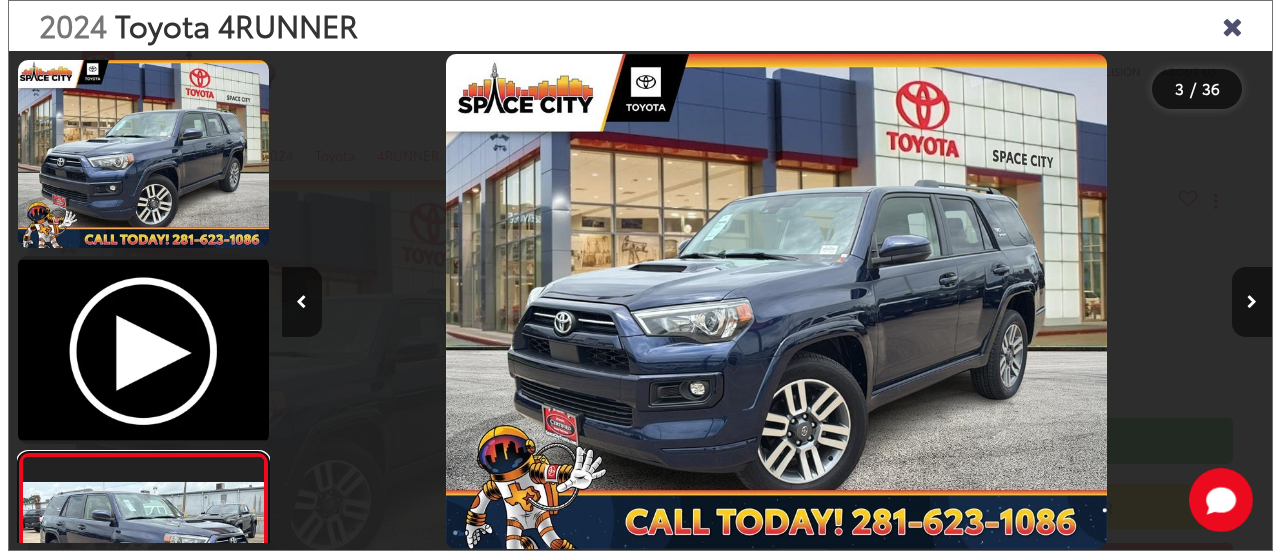 scroll, scrollTop: 0, scrollLeft: 0, axis: both 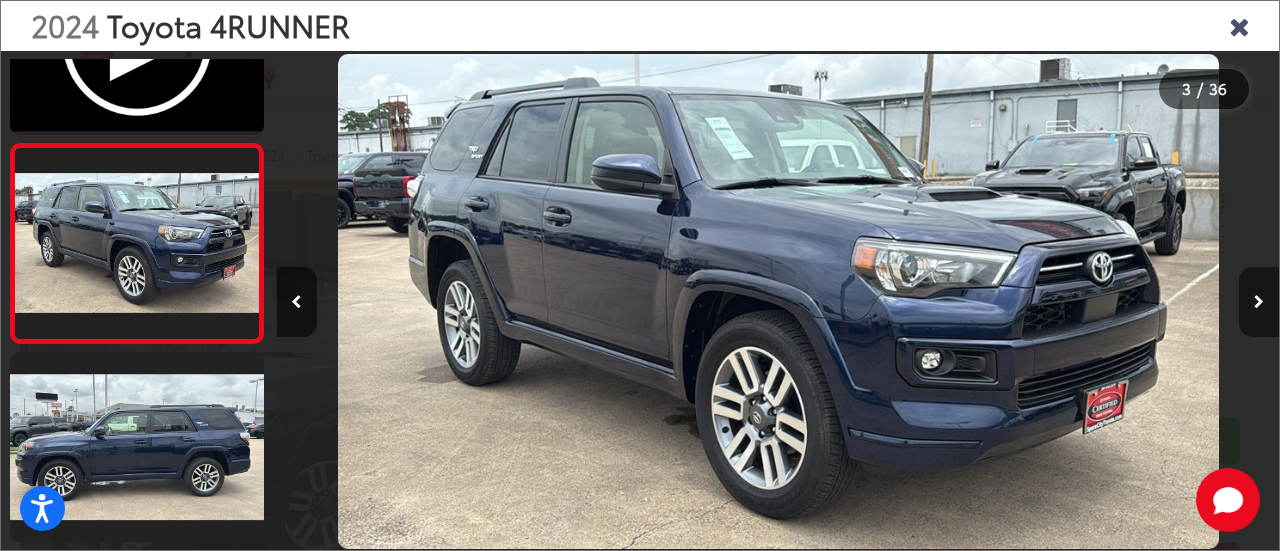 click at bounding box center (1259, 302) 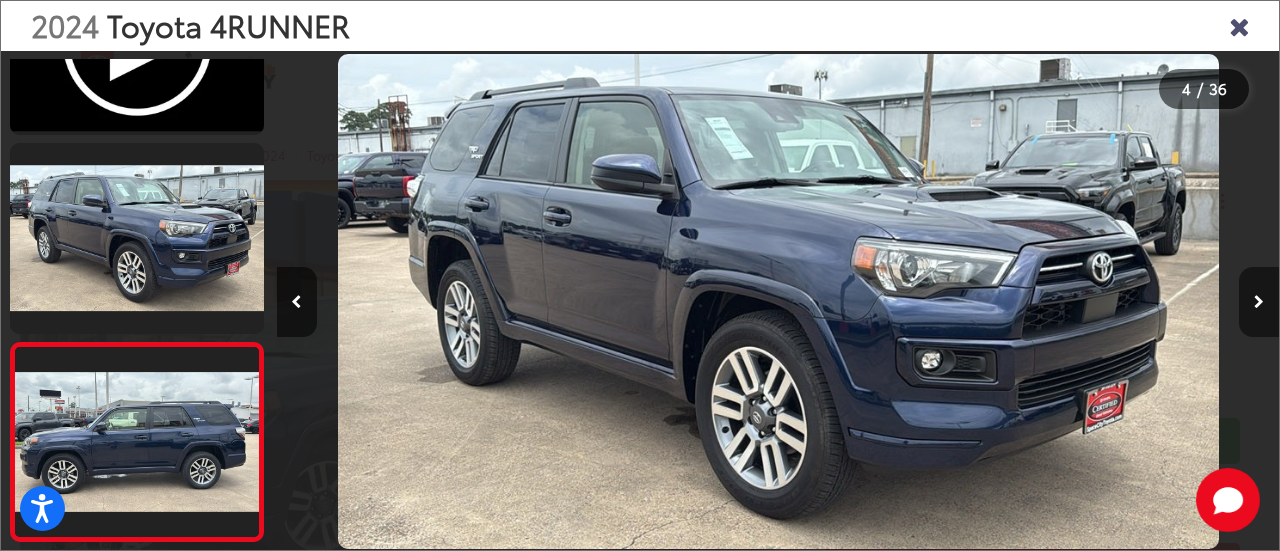 scroll, scrollTop: 0, scrollLeft: 2237, axis: horizontal 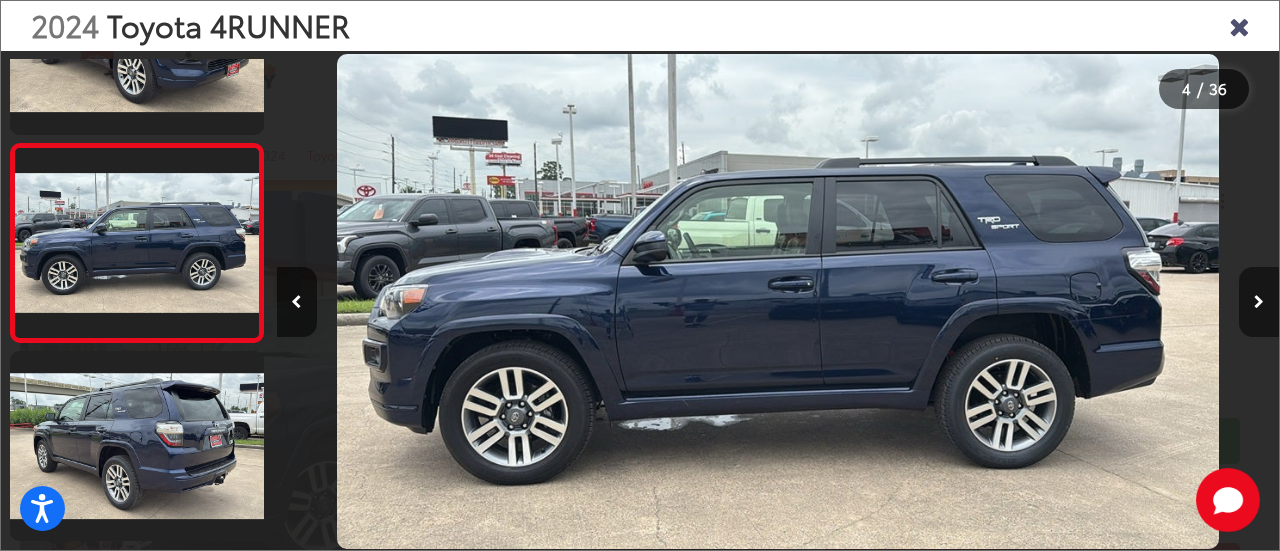 click at bounding box center (1259, 302) 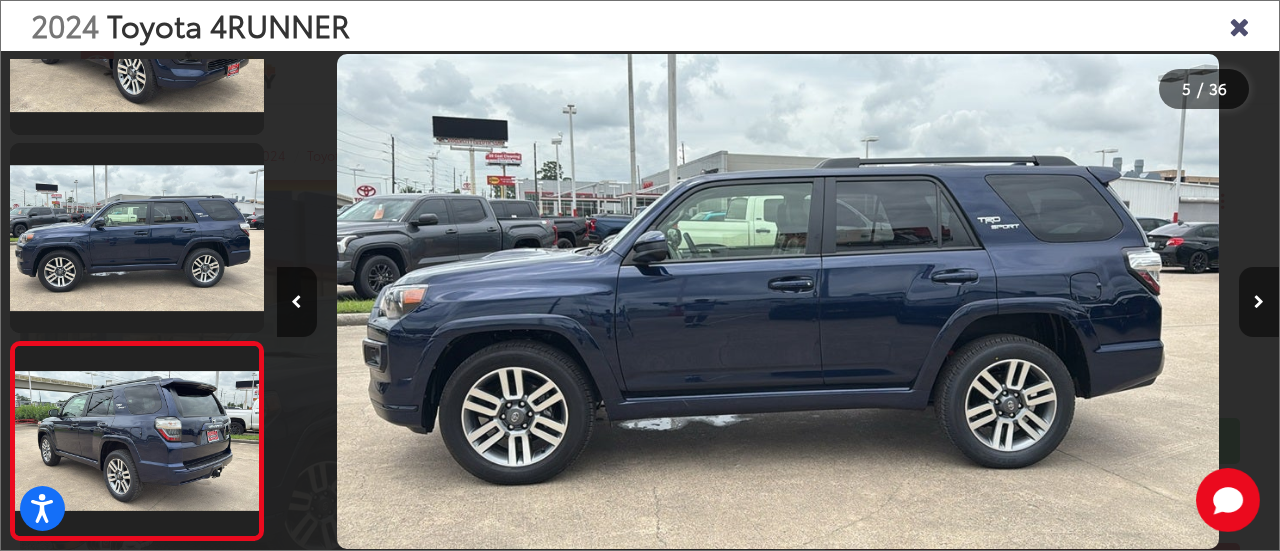 scroll, scrollTop: 0, scrollLeft: 3208, axis: horizontal 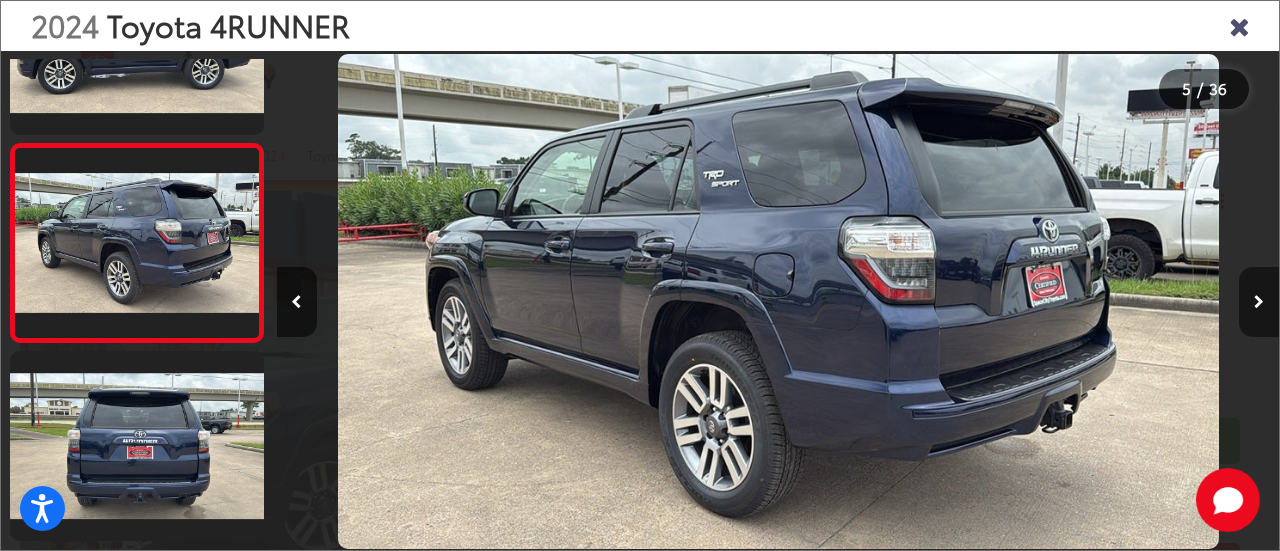 click at bounding box center [1259, 302] 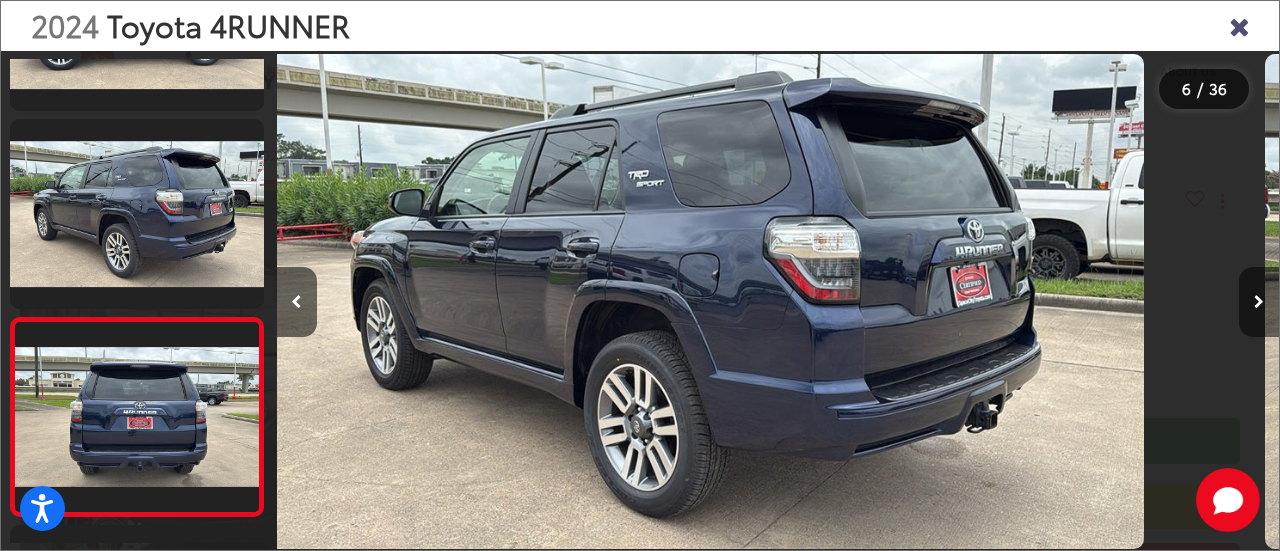 scroll, scrollTop: 792, scrollLeft: 0, axis: vertical 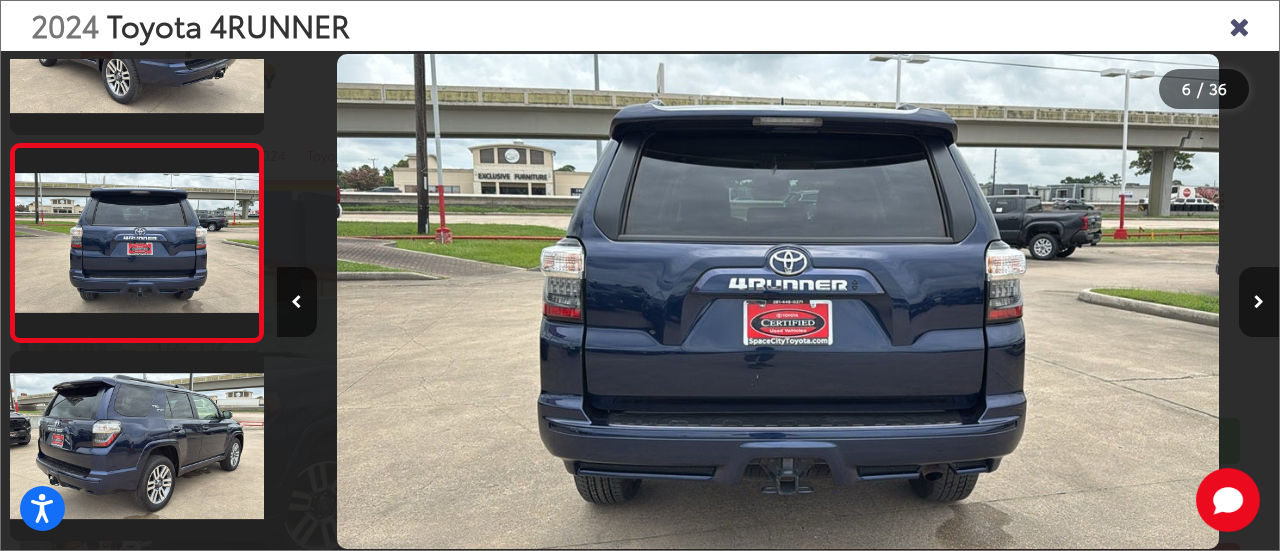 click at bounding box center (1259, 302) 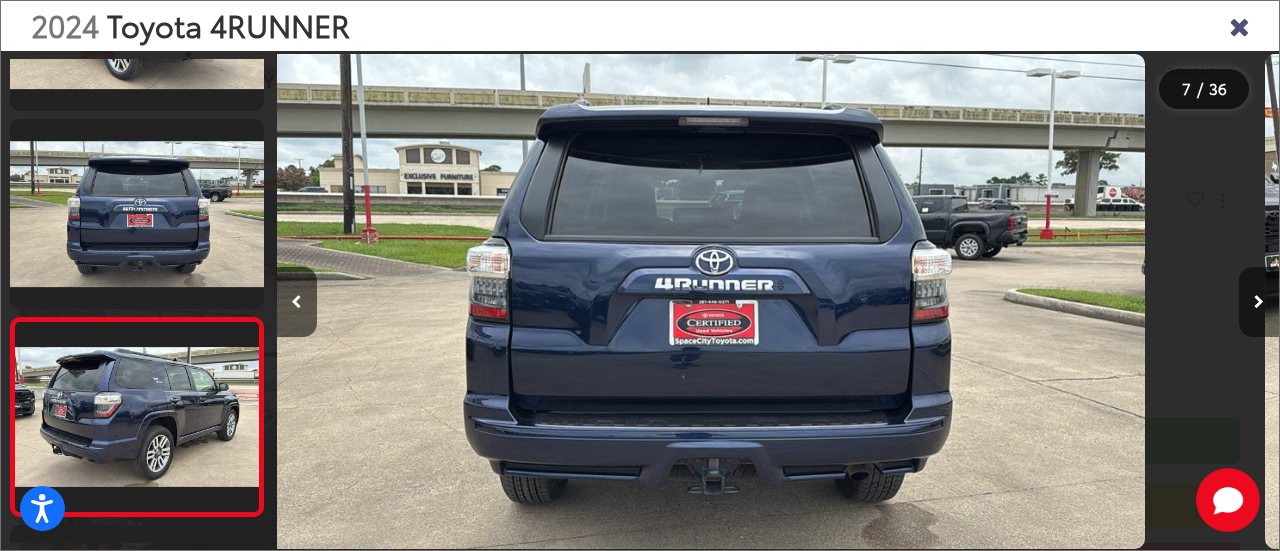 scroll, scrollTop: 1018, scrollLeft: 0, axis: vertical 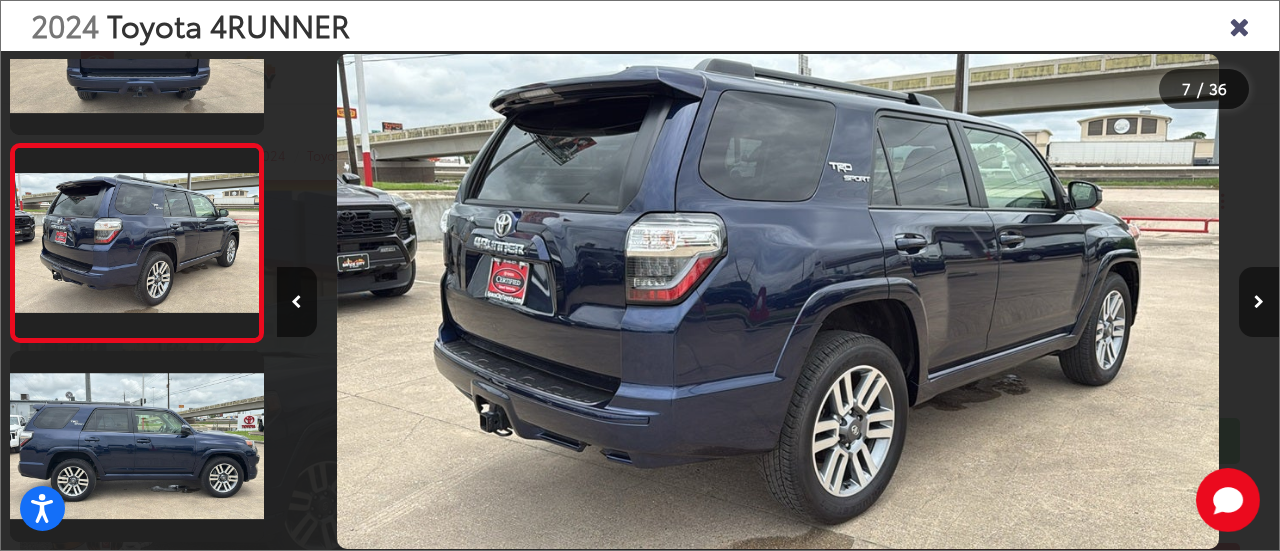 click at bounding box center (1259, 302) 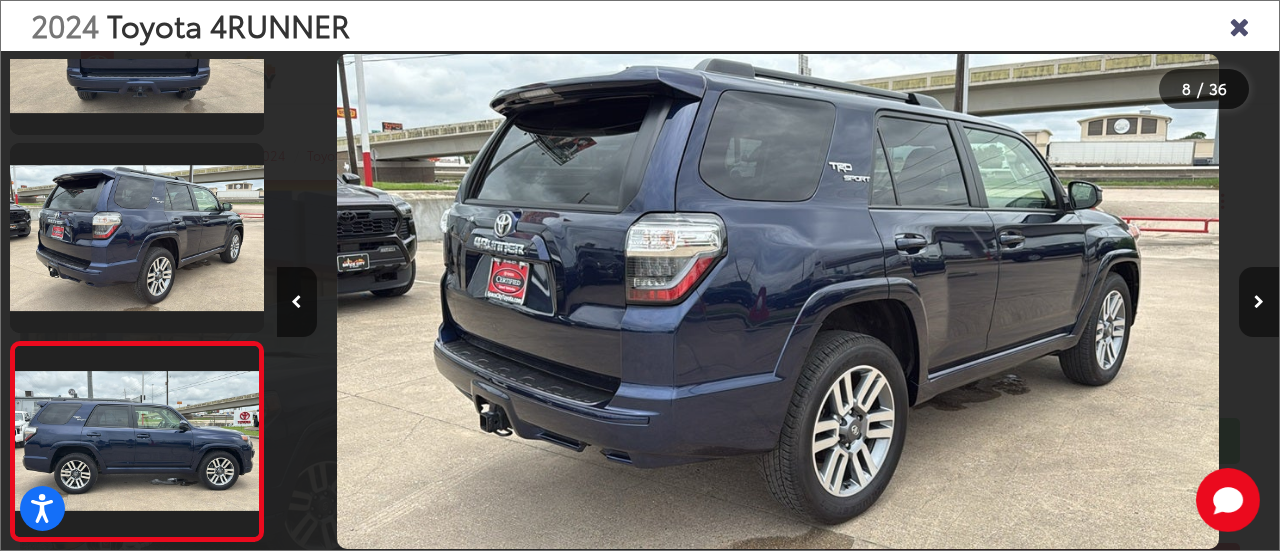 scroll, scrollTop: 0, scrollLeft: 6247, axis: horizontal 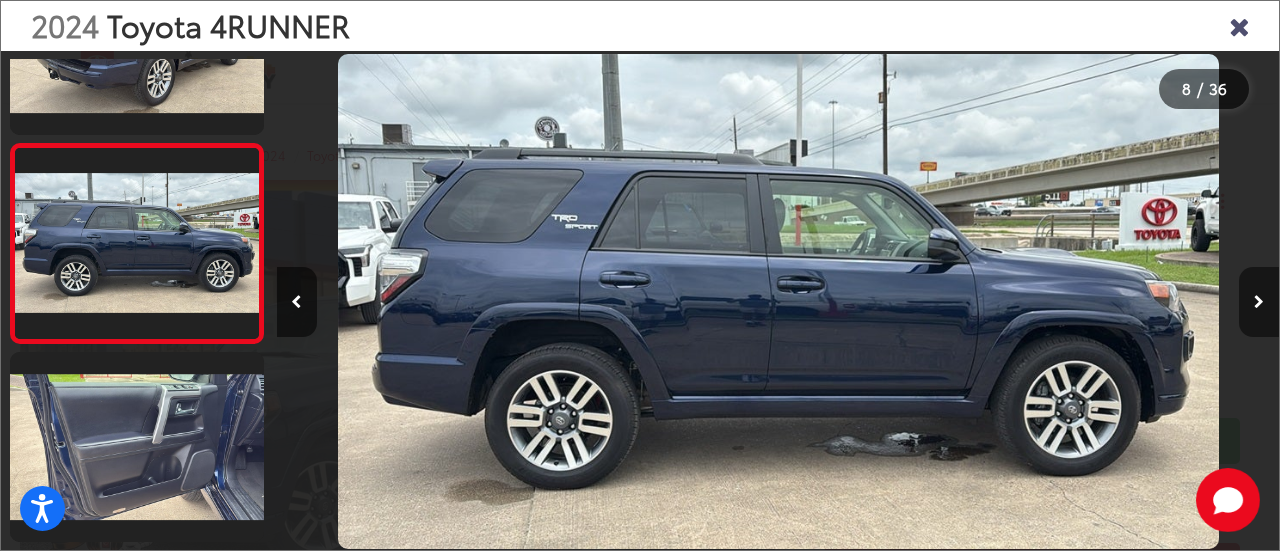 click at bounding box center (1259, 302) 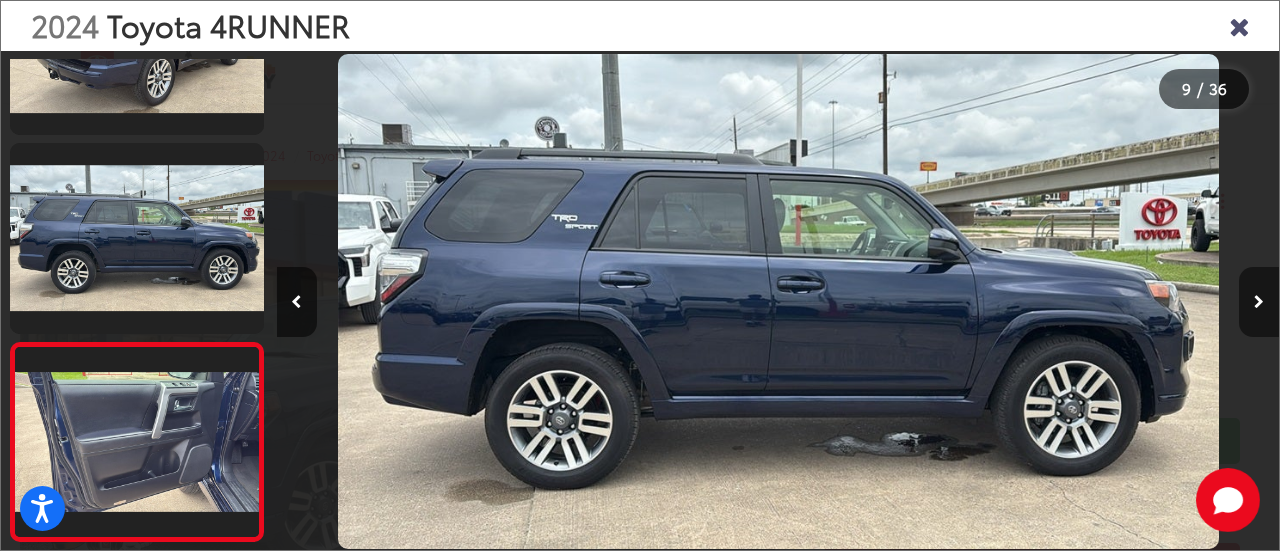 scroll, scrollTop: 0, scrollLeft: 7249, axis: horizontal 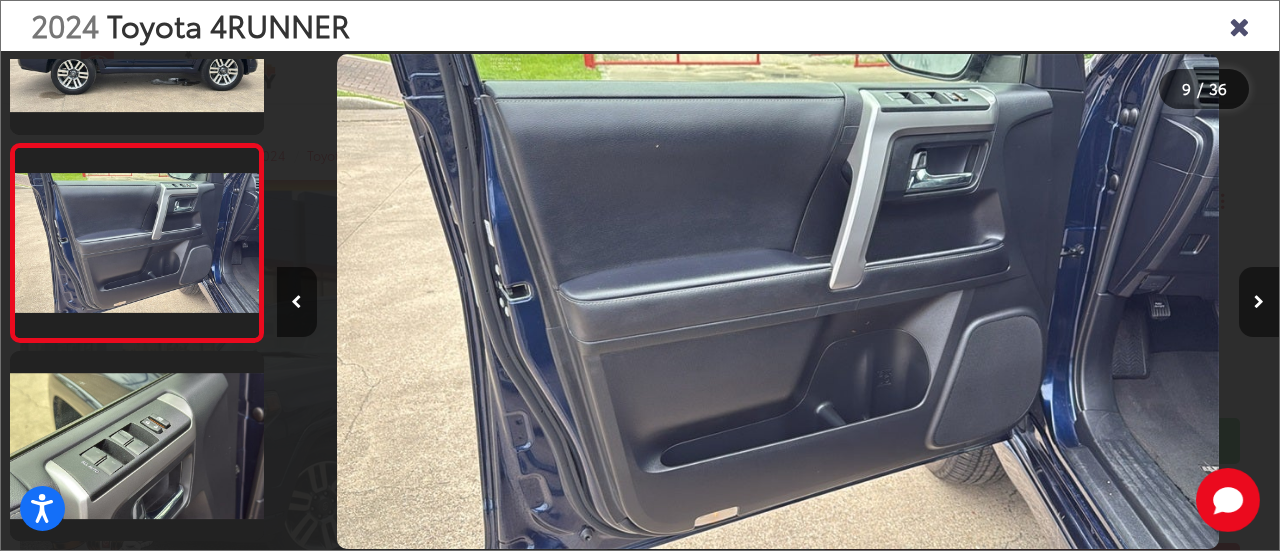 click at bounding box center [1259, 302] 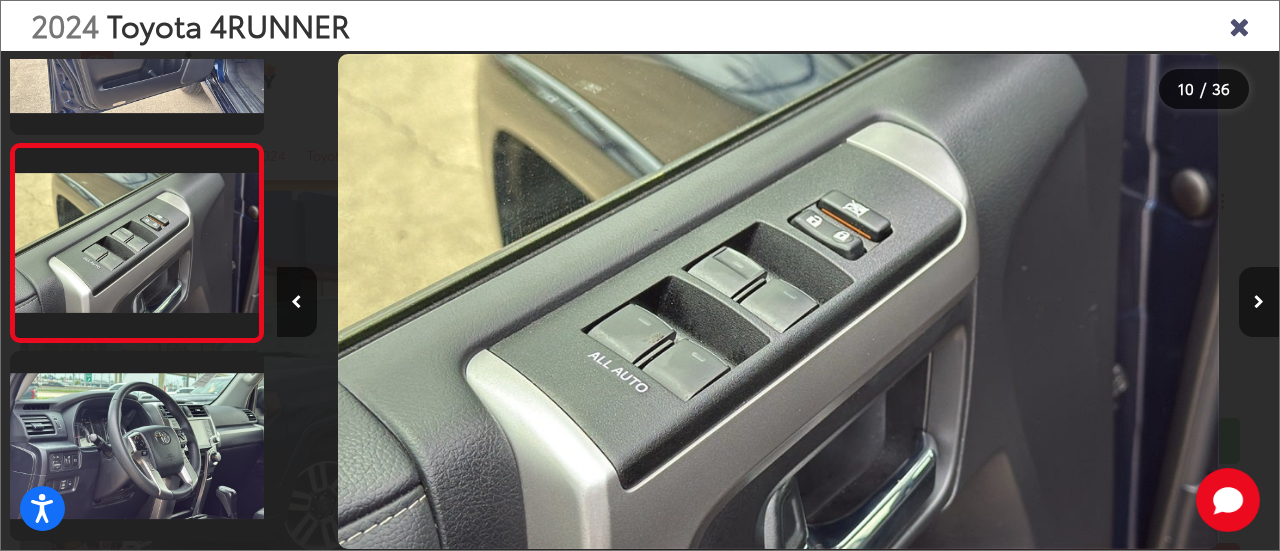 click at bounding box center [1259, 302] 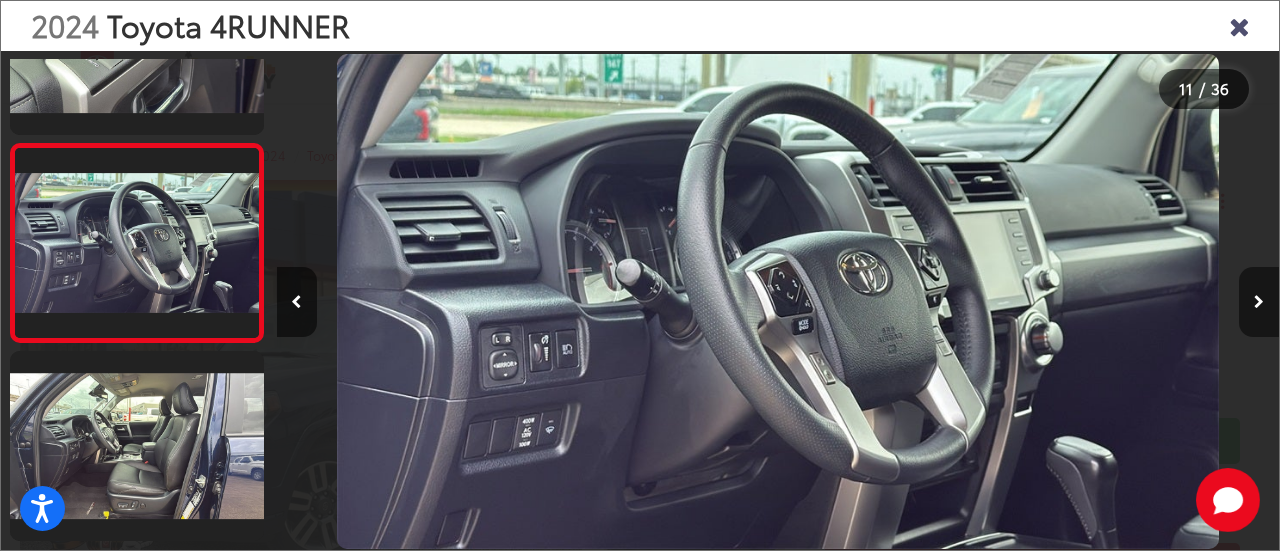 click at bounding box center (1259, 302) 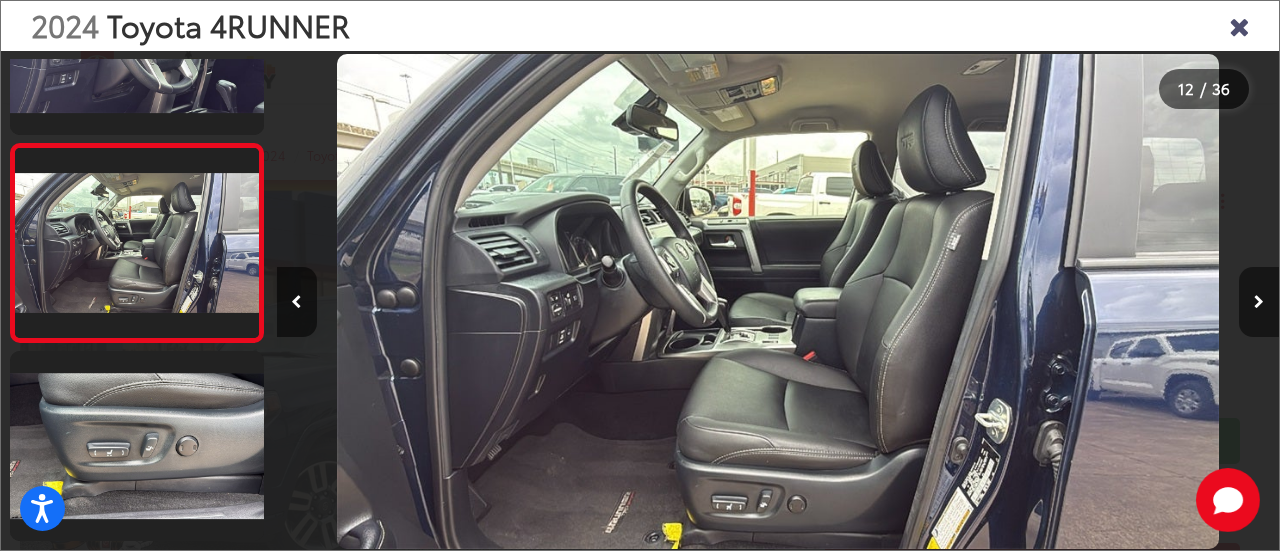 click at bounding box center [1259, 302] 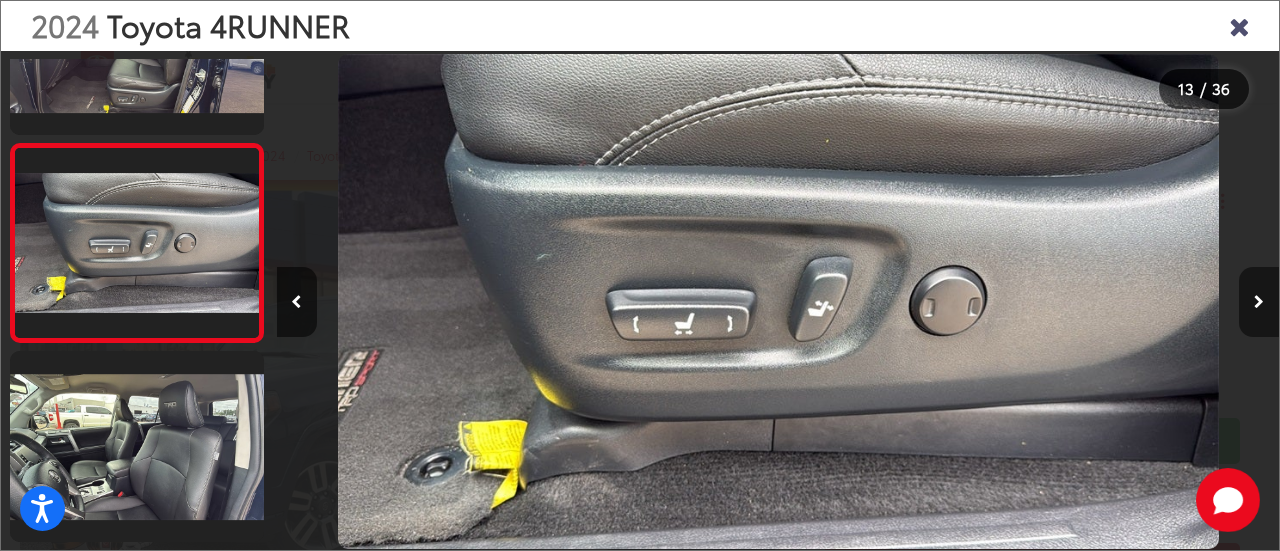 click at bounding box center [1259, 302] 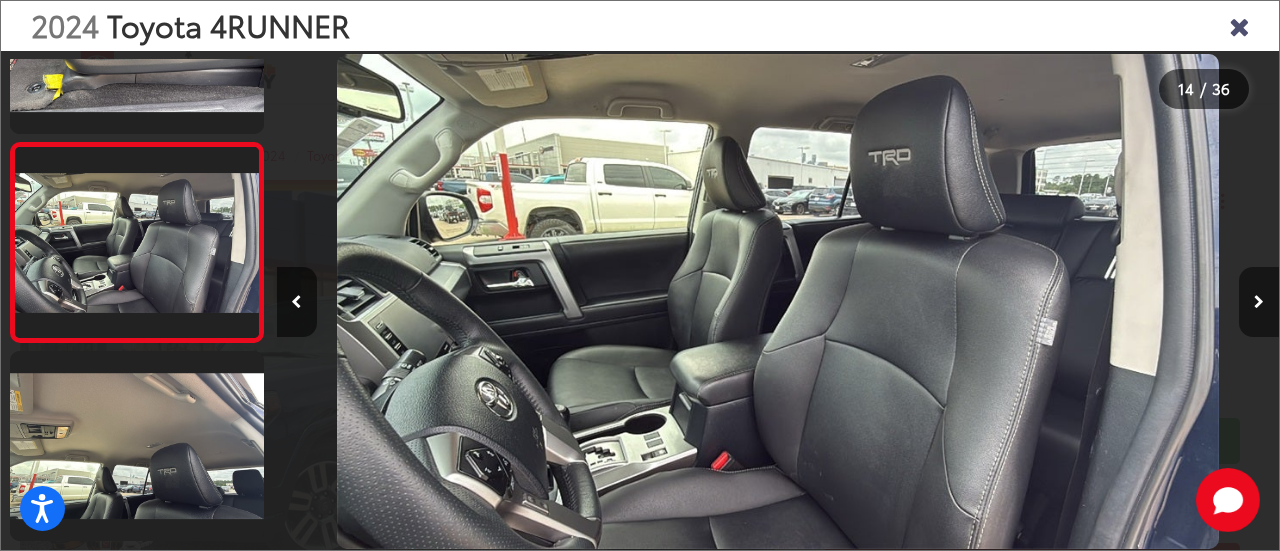 click at bounding box center (1259, 302) 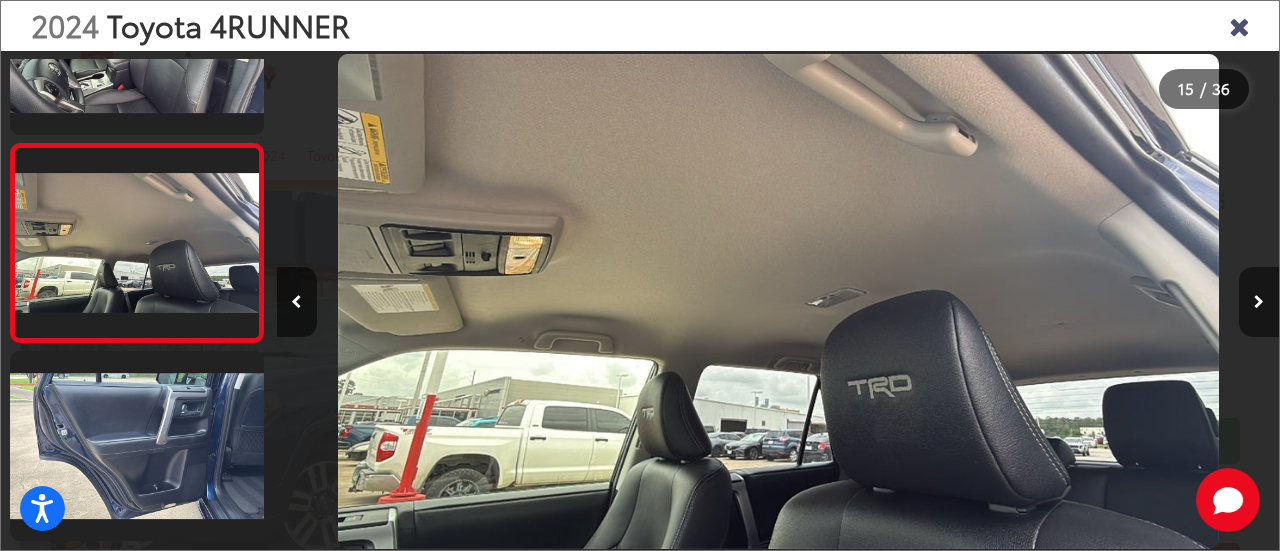 click at bounding box center [1259, 302] 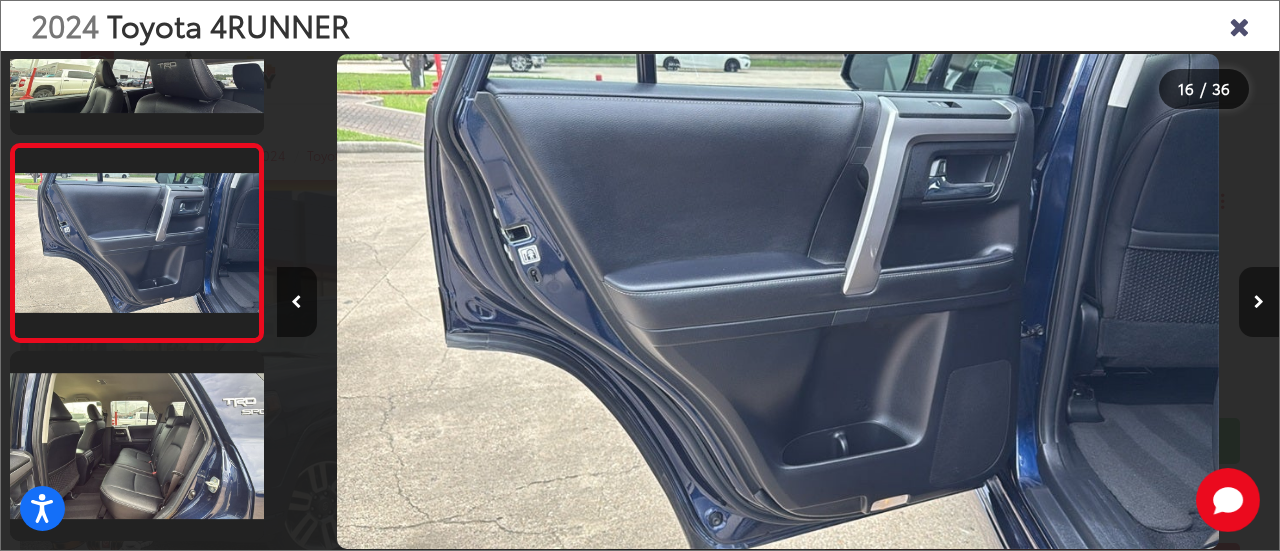 click at bounding box center (1259, 302) 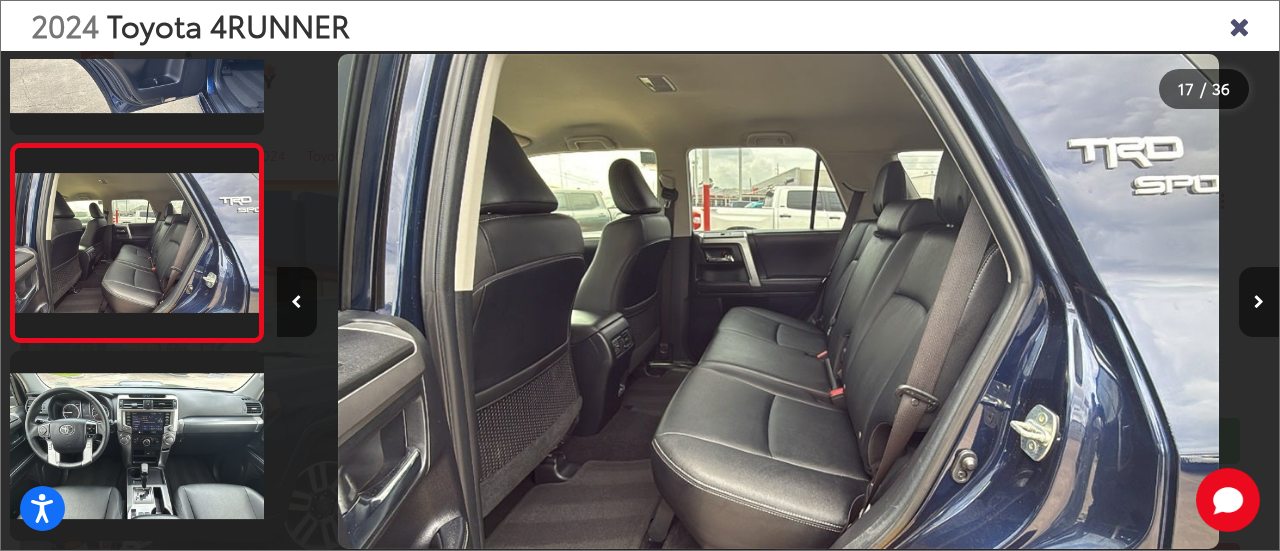 click at bounding box center (1259, 302) 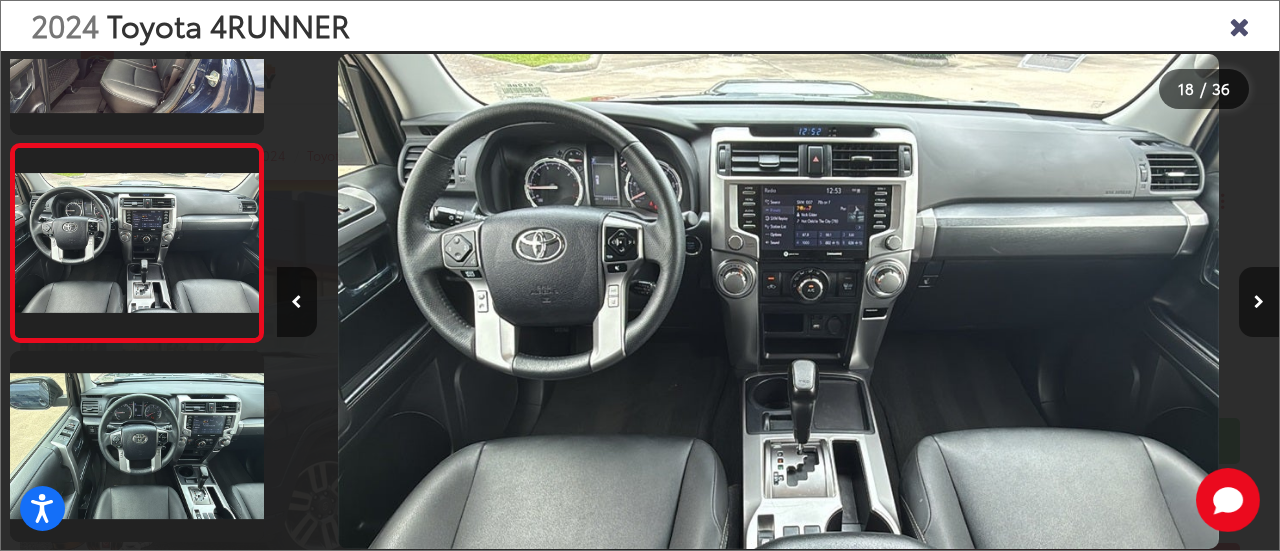 click at bounding box center [1259, 302] 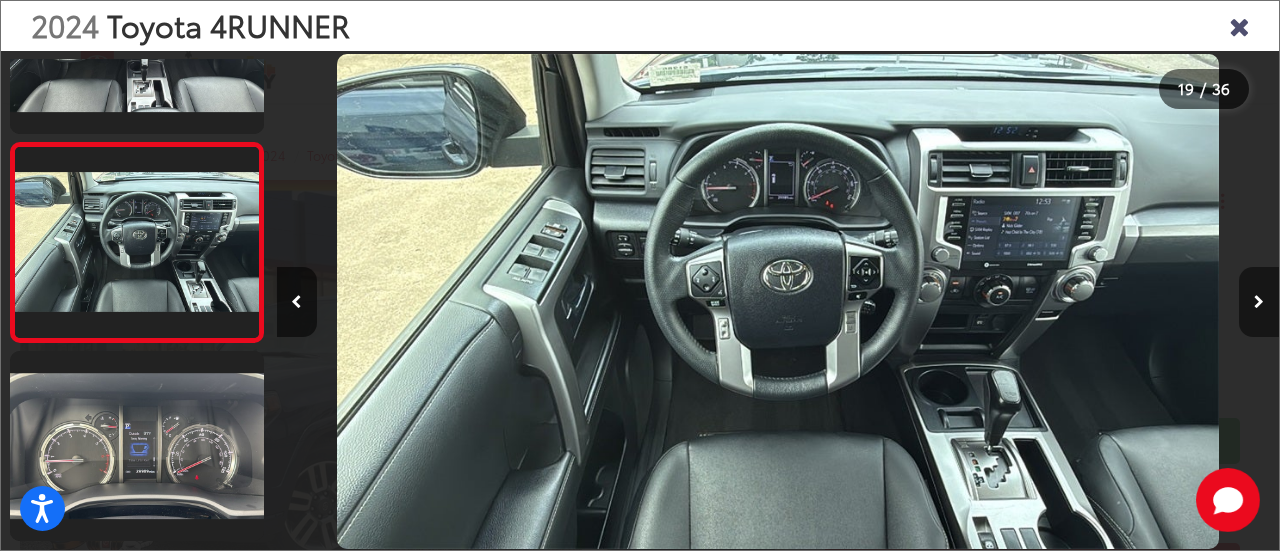 click at bounding box center (1259, 302) 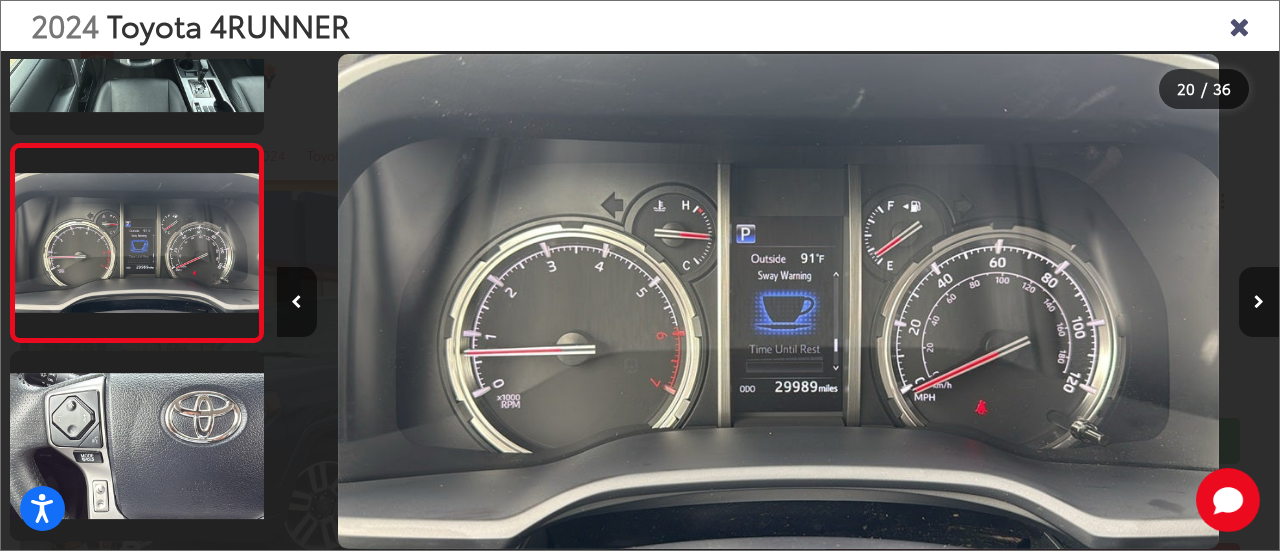 click at bounding box center [1259, 302] 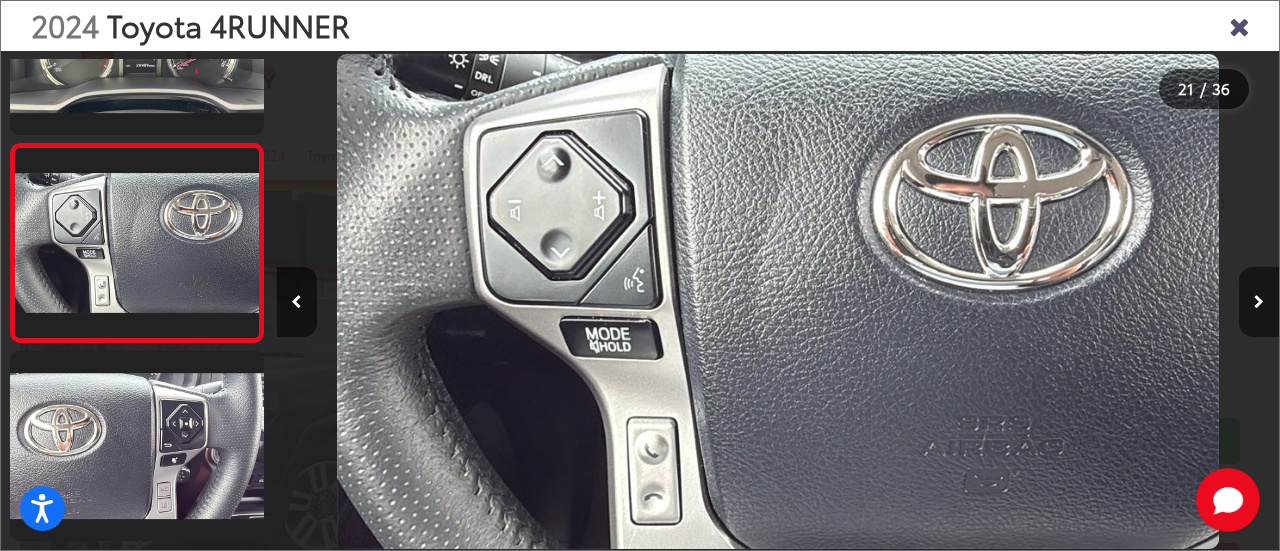click at bounding box center (1259, 302) 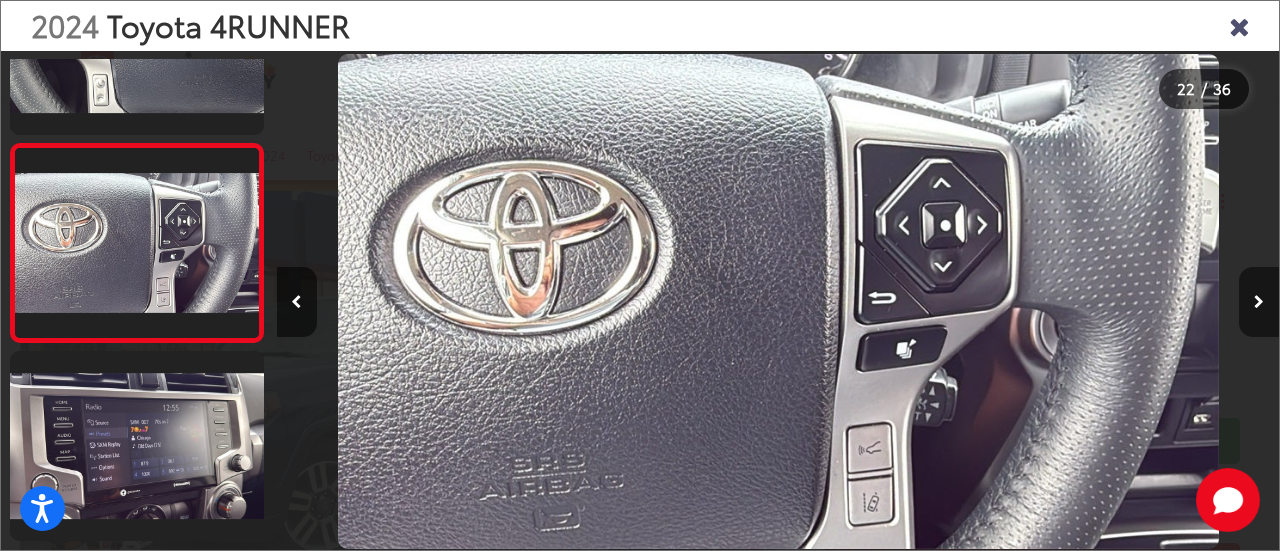 click at bounding box center (1259, 302) 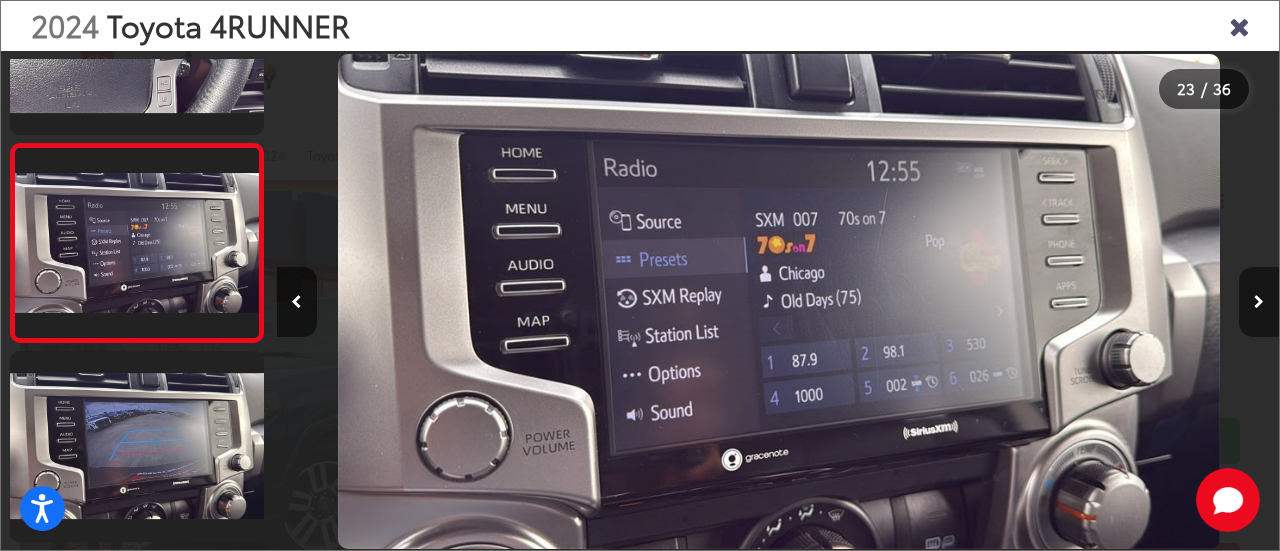 click at bounding box center (1259, 302) 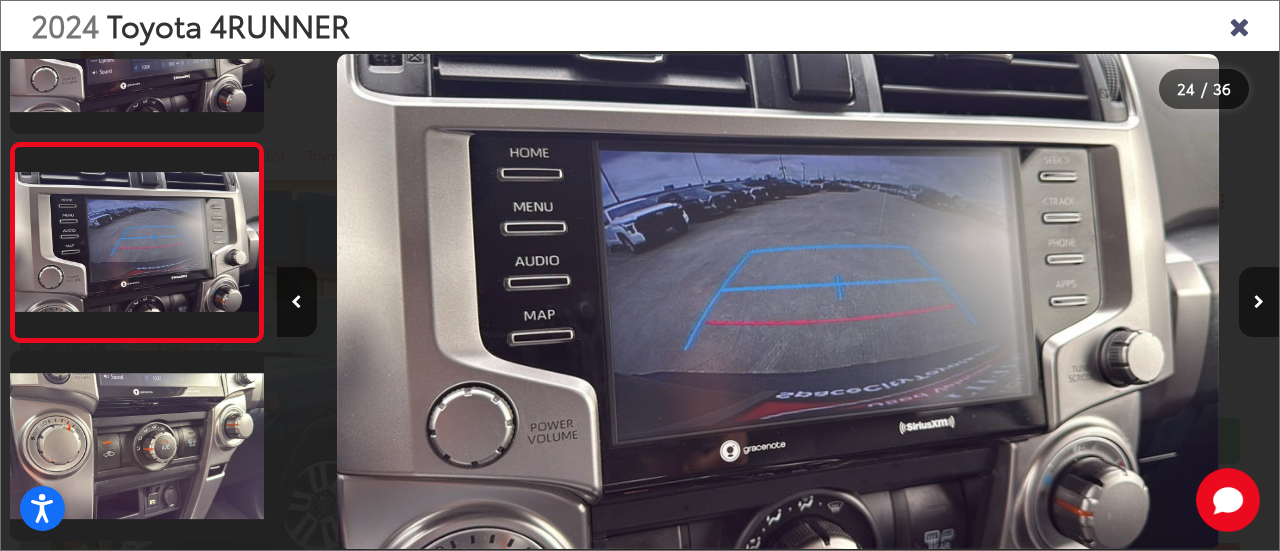 click at bounding box center (1259, 302) 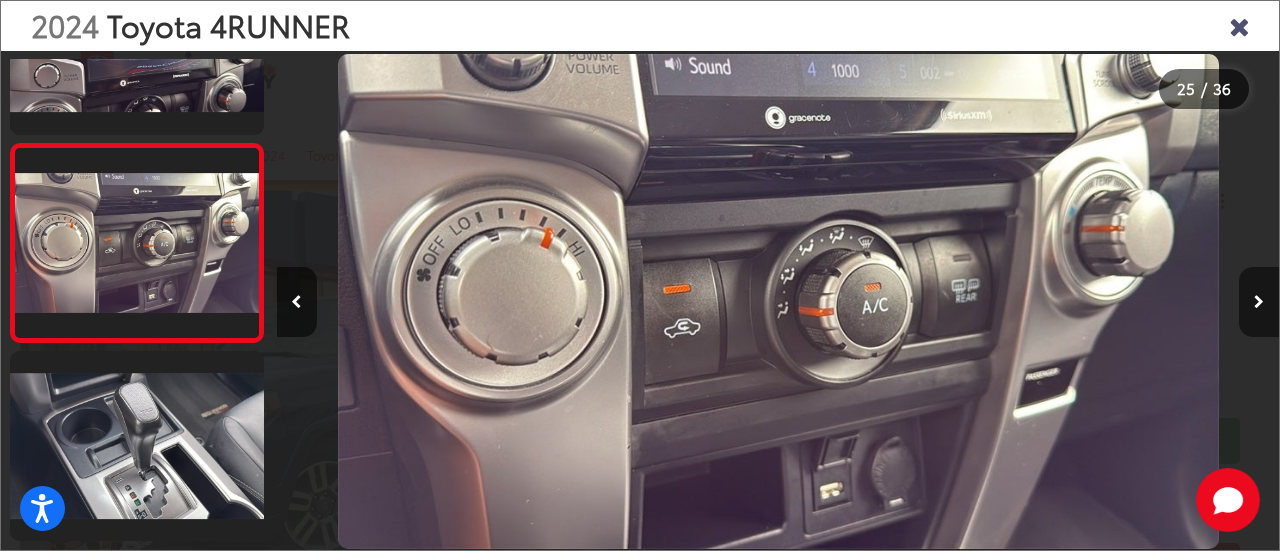 click at bounding box center (1259, 302) 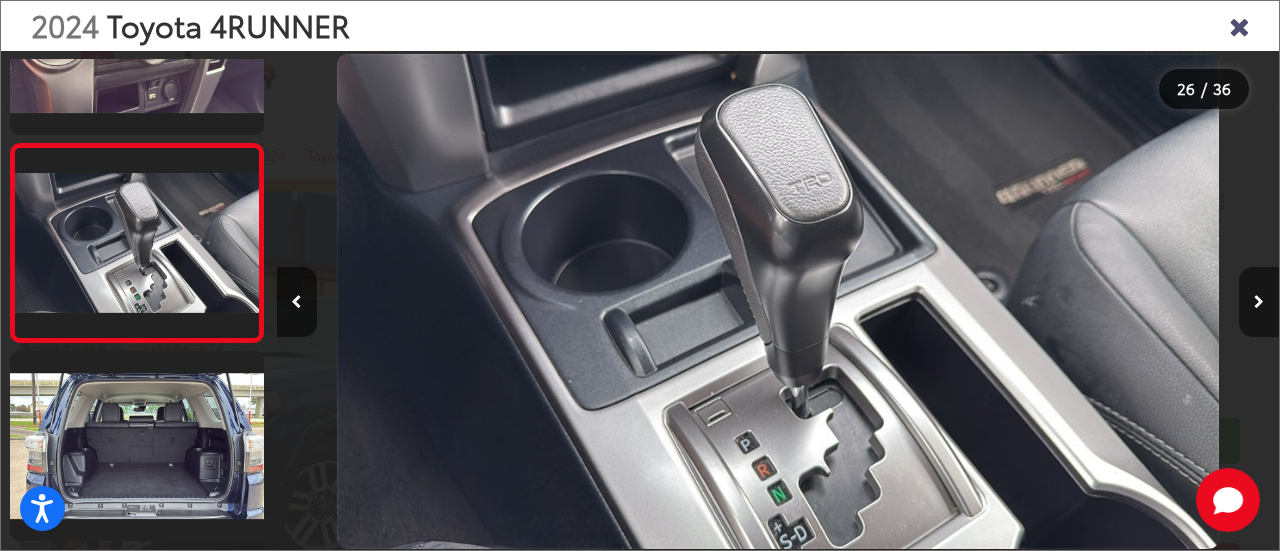 click at bounding box center (1259, 302) 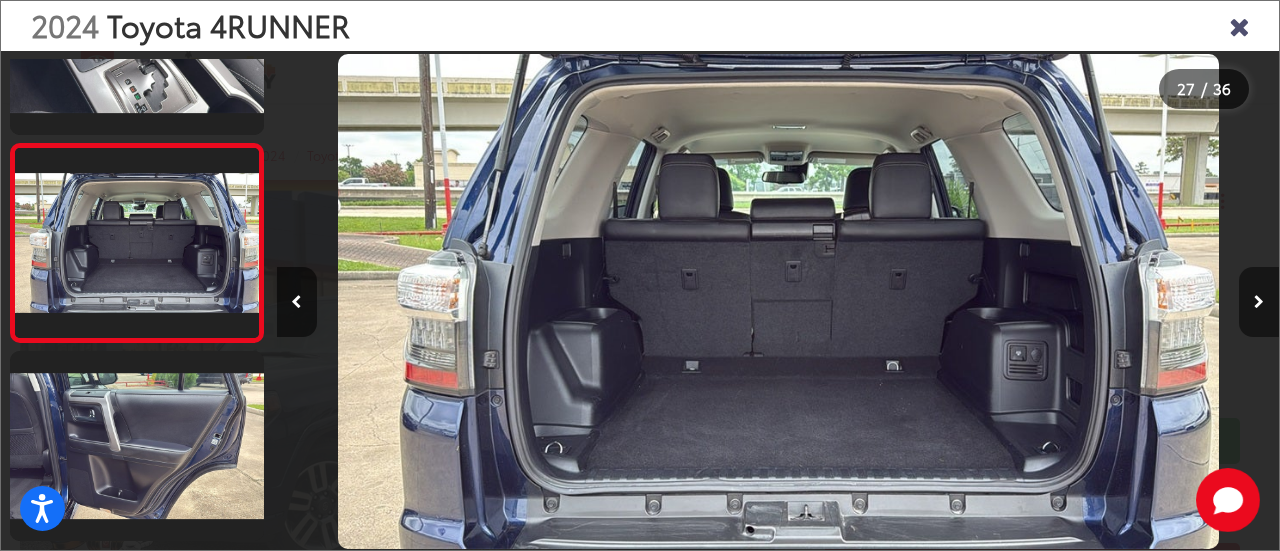 click at bounding box center [1259, 302] 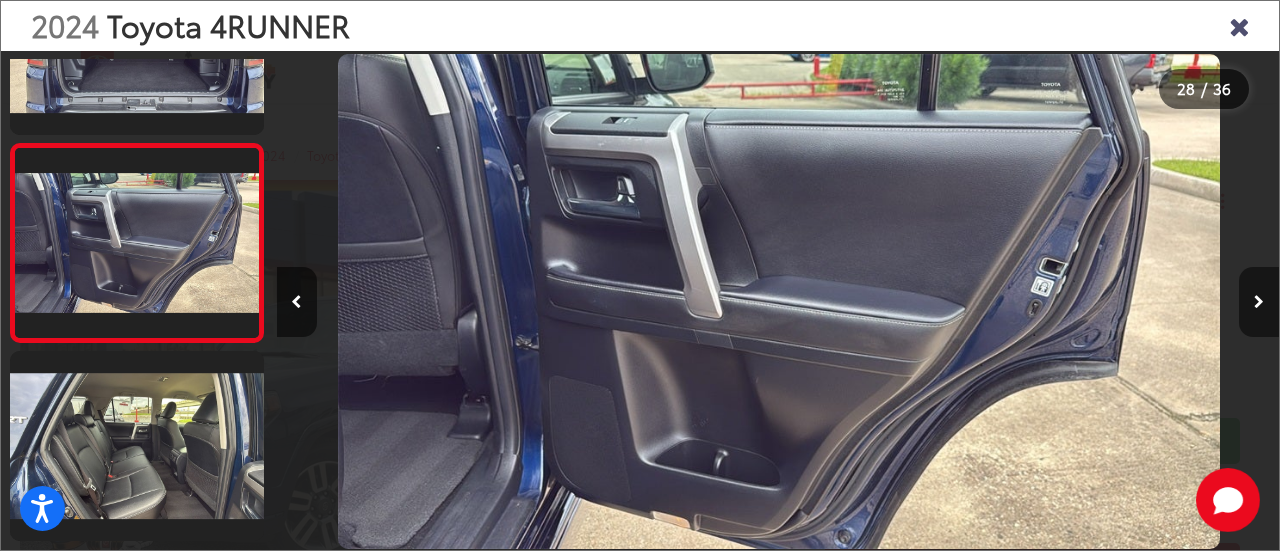 click at bounding box center (1259, 302) 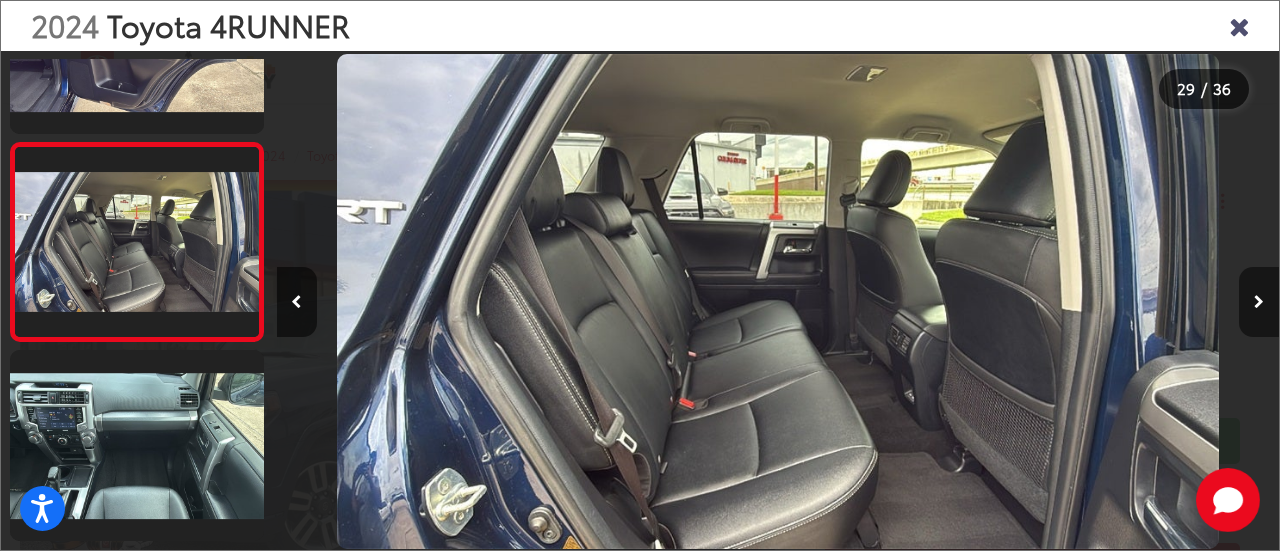 click at bounding box center [1259, 302] 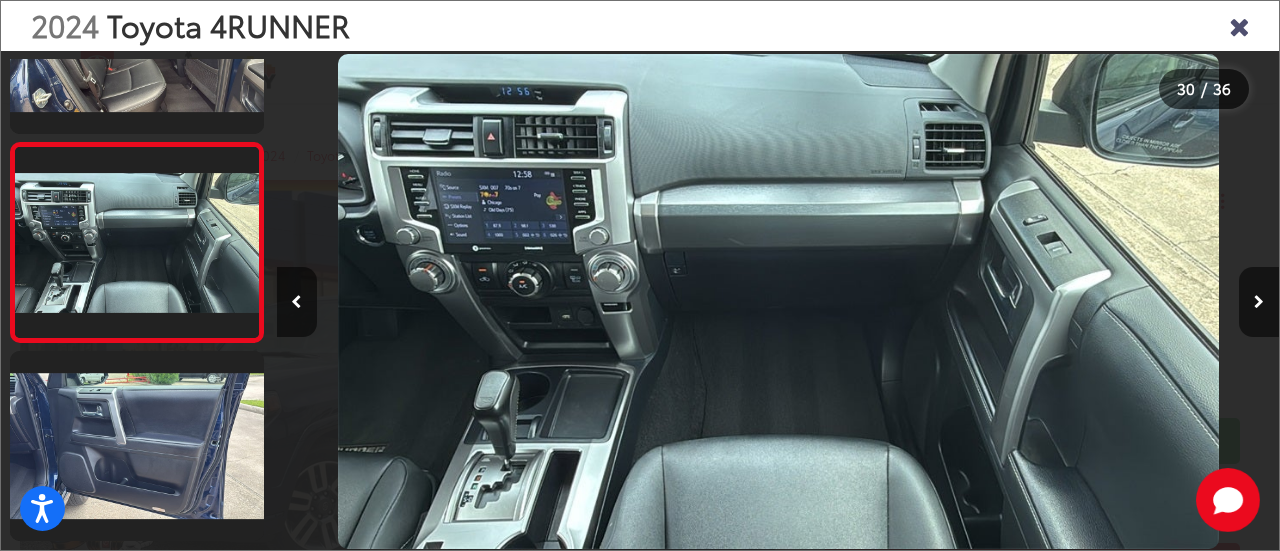 click at bounding box center (1239, 25) 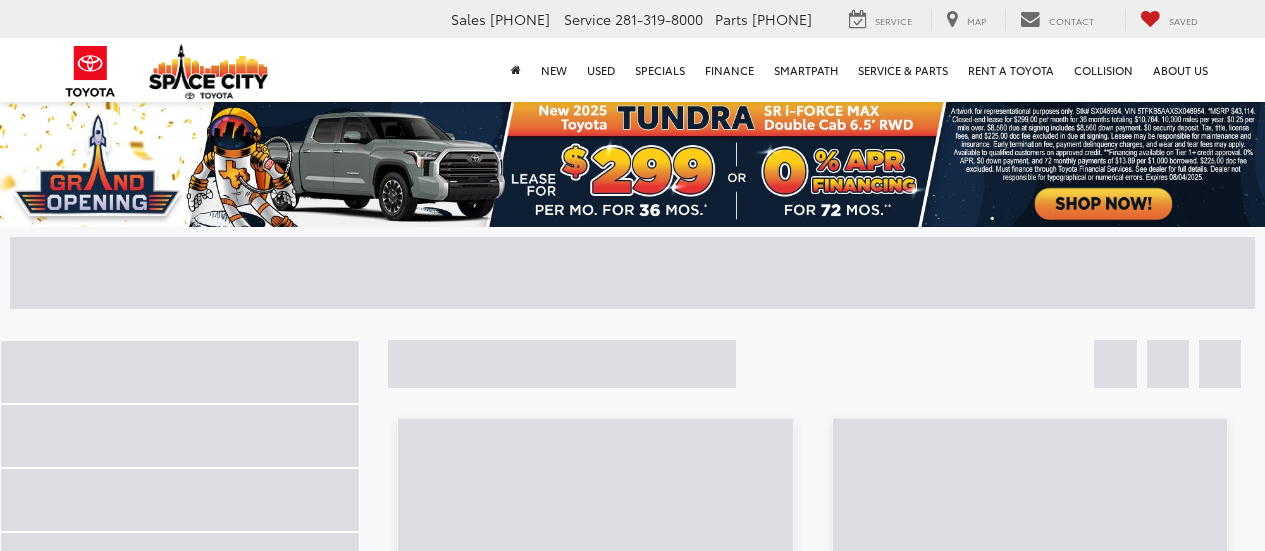 scroll, scrollTop: 0, scrollLeft: 0, axis: both 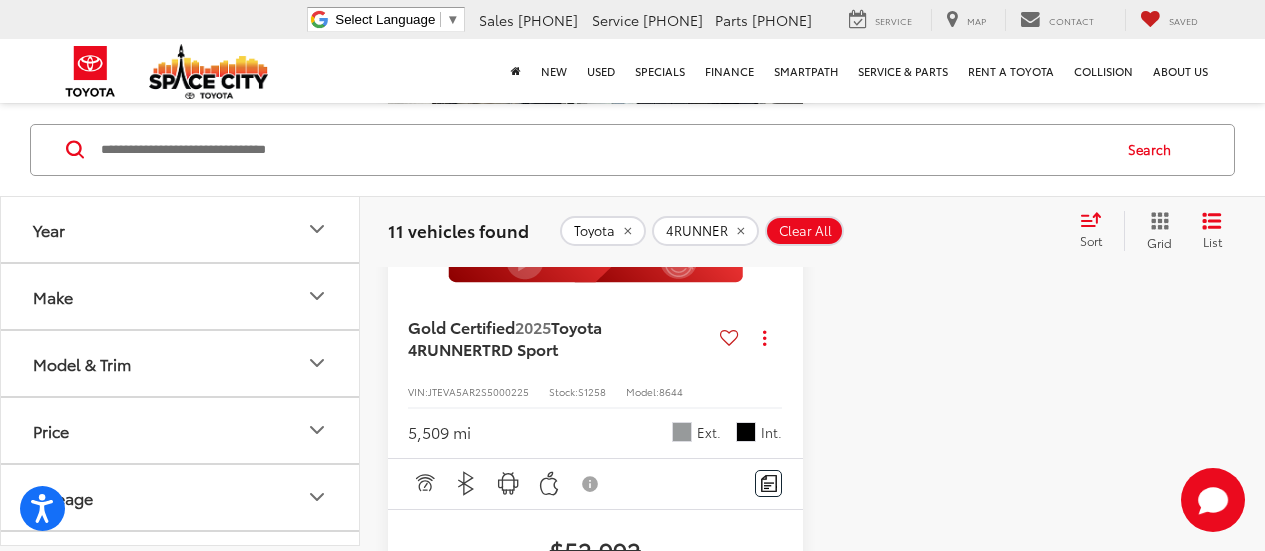 click at bounding box center [596, 70] 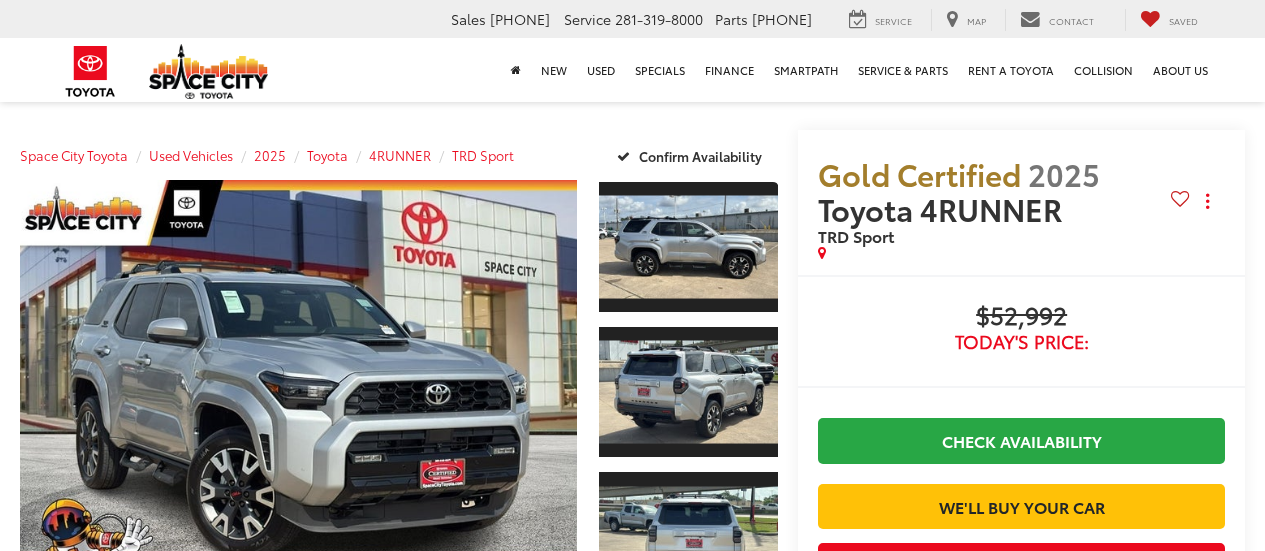 scroll, scrollTop: 0, scrollLeft: 0, axis: both 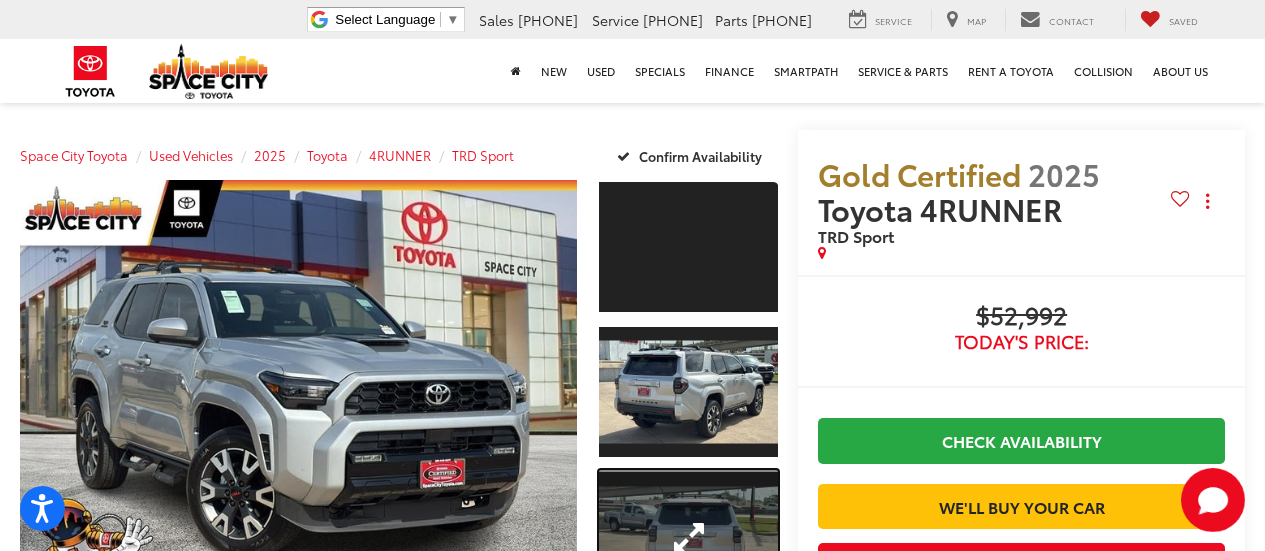click at bounding box center [688, 537] 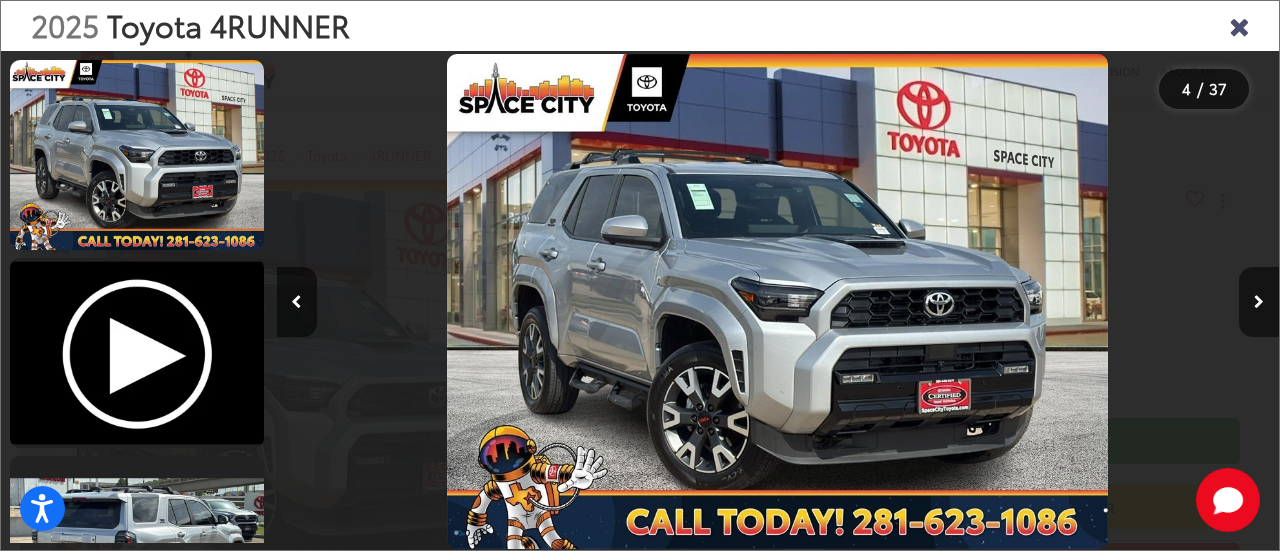 scroll, scrollTop: 459, scrollLeft: 0, axis: vertical 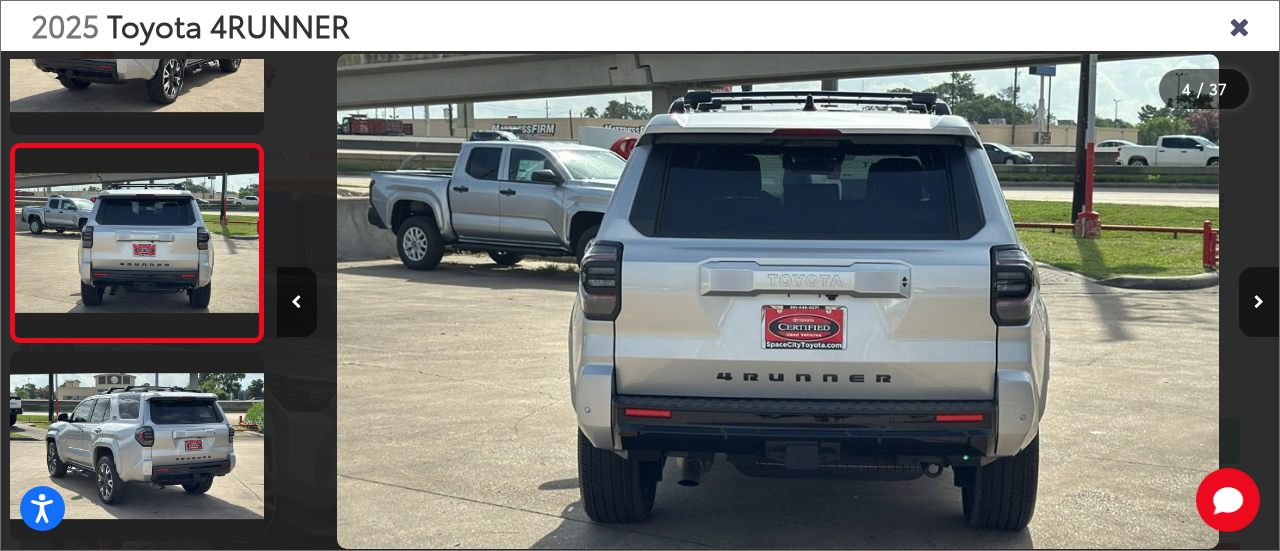 click at bounding box center (1259, 302) 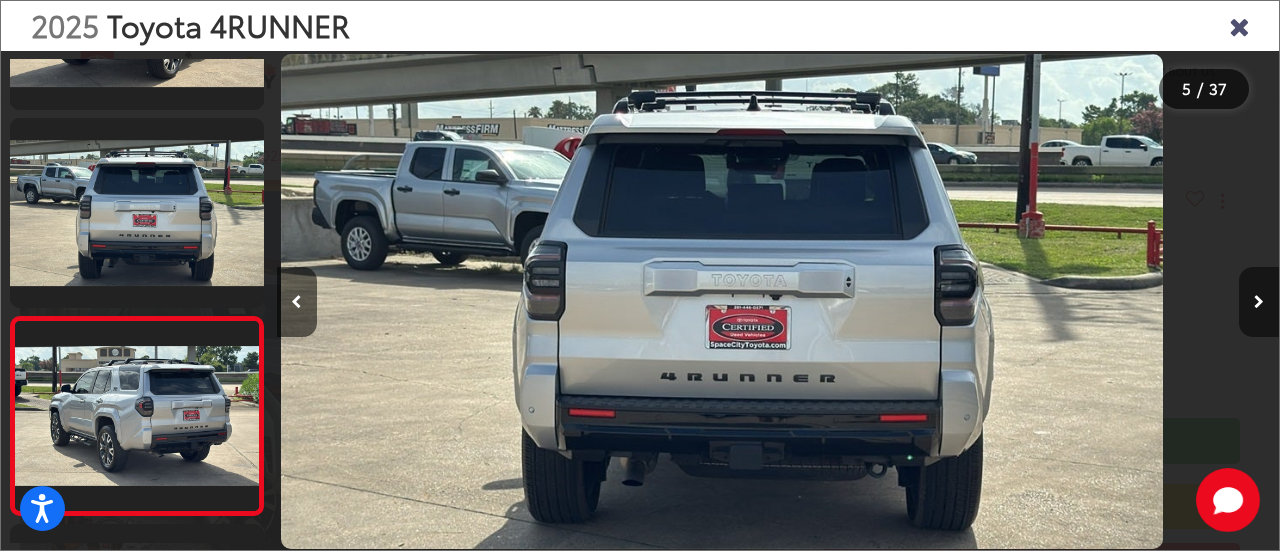 scroll, scrollTop: 608, scrollLeft: 0, axis: vertical 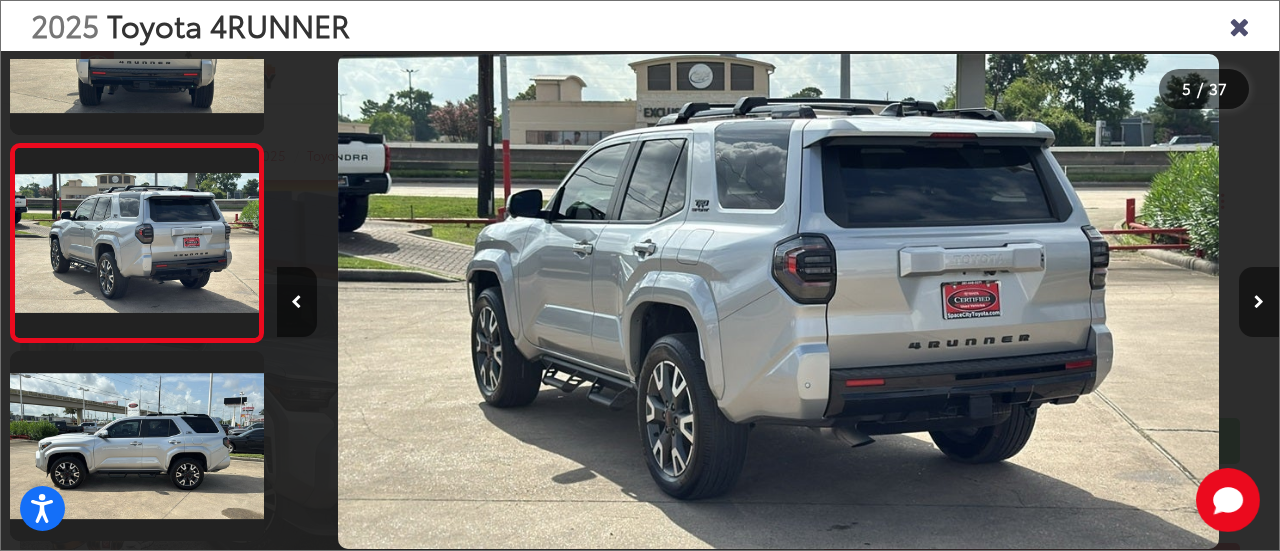 click at bounding box center (1259, 302) 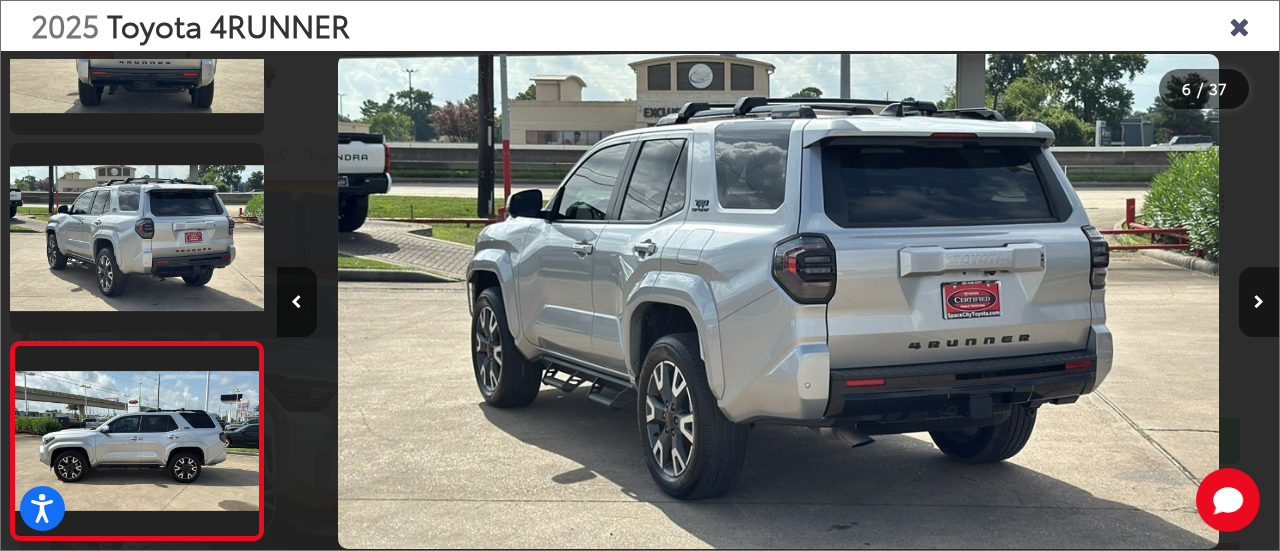 scroll, scrollTop: 0, scrollLeft: 4242, axis: horizontal 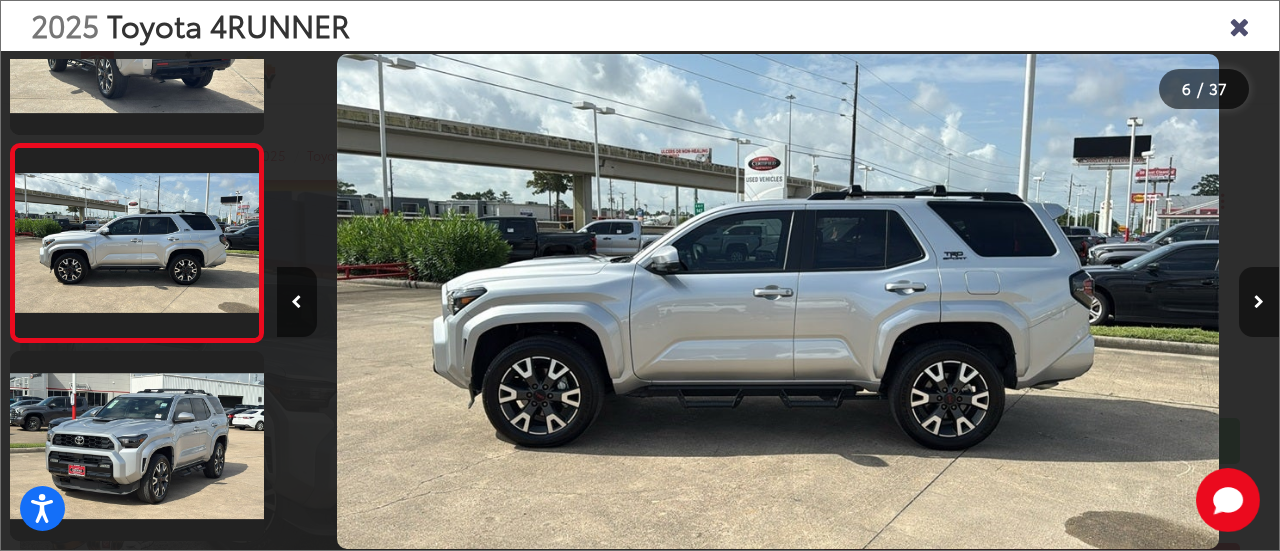click at bounding box center [1259, 302] 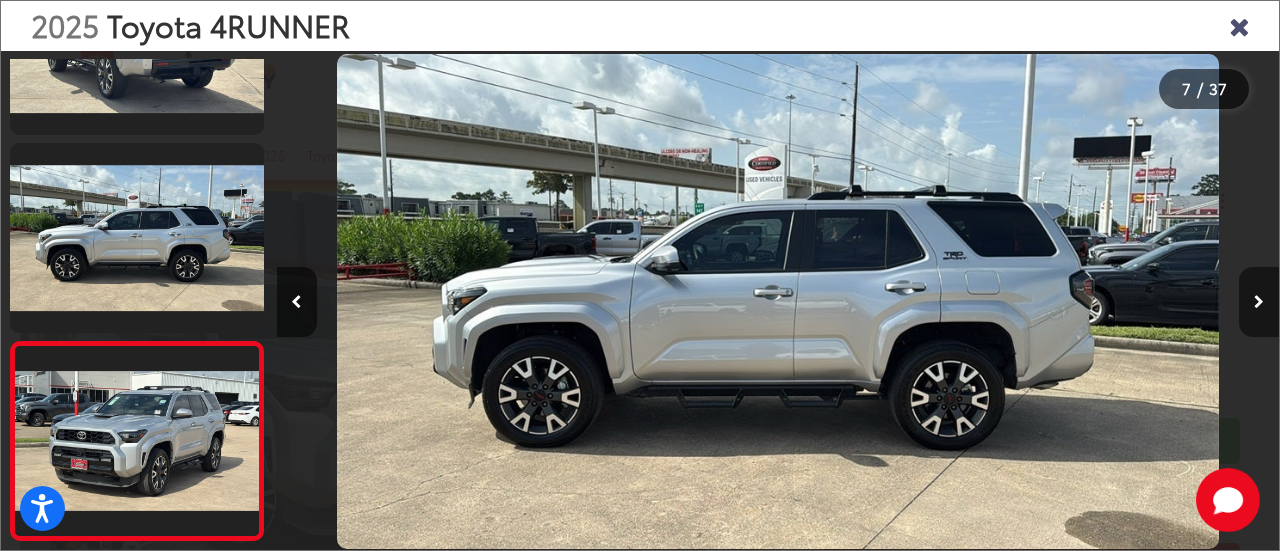 scroll, scrollTop: 0, scrollLeft: 5068, axis: horizontal 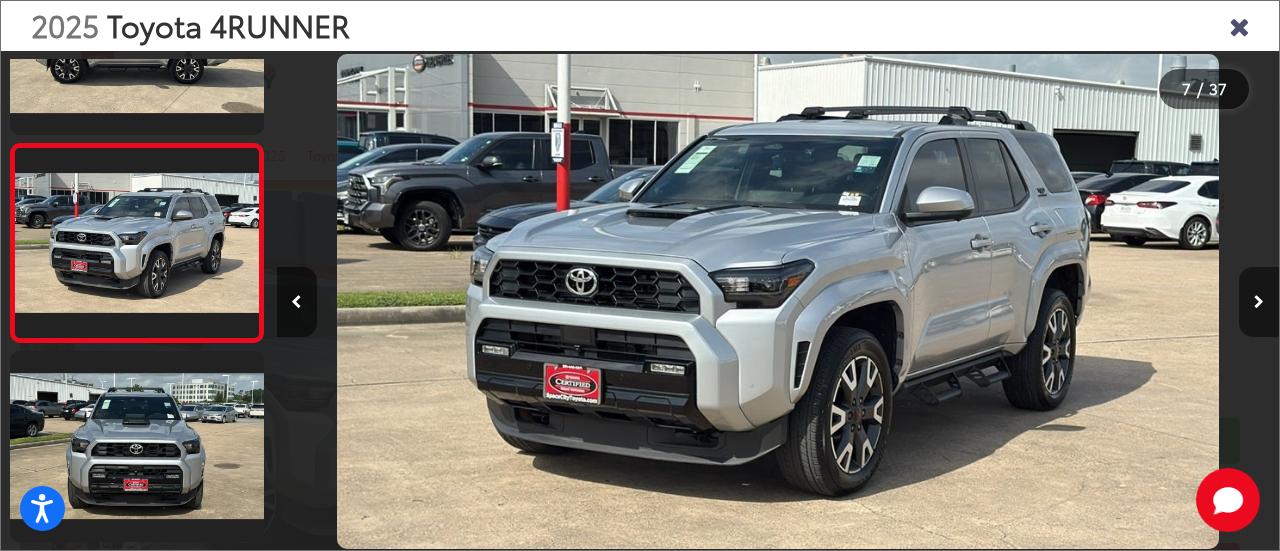 click at bounding box center (1259, 302) 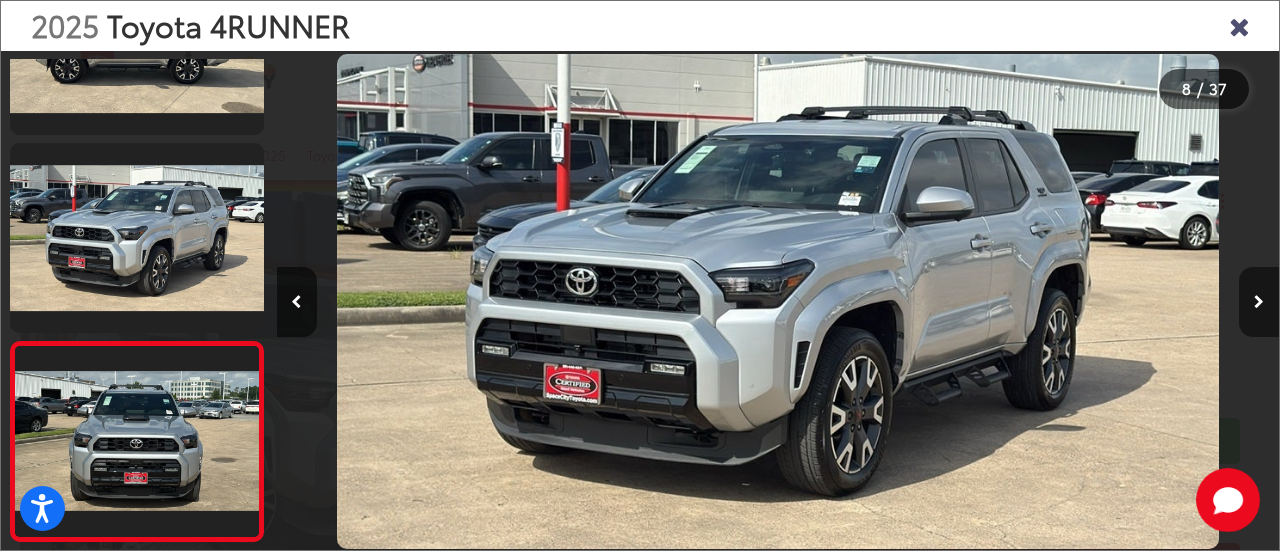 scroll, scrollTop: 0, scrollLeft: 6246, axis: horizontal 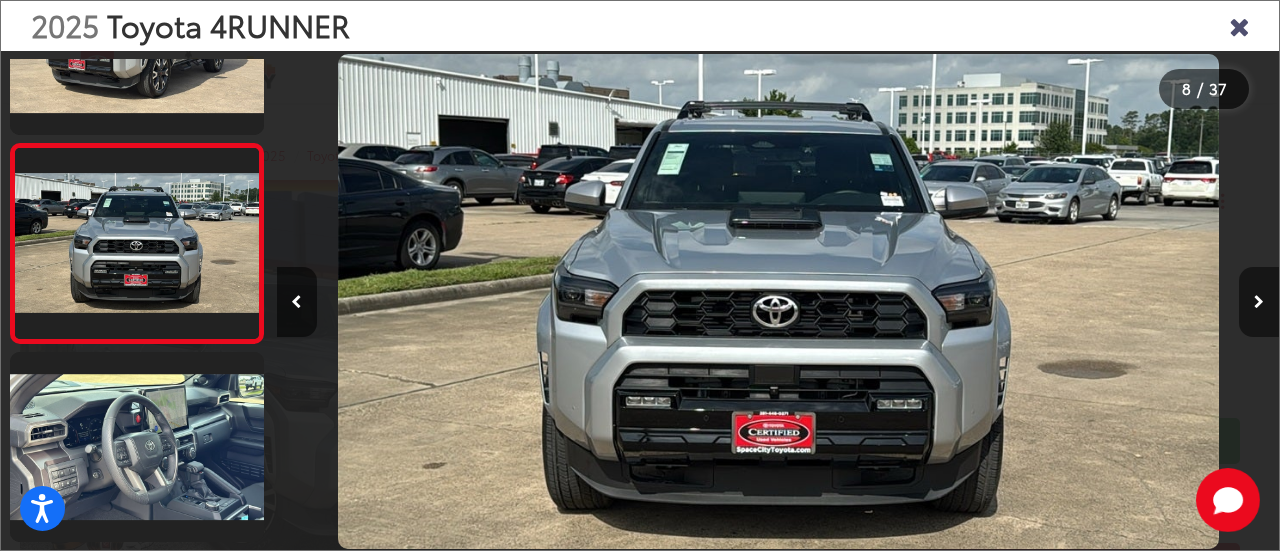 click at bounding box center [1259, 302] 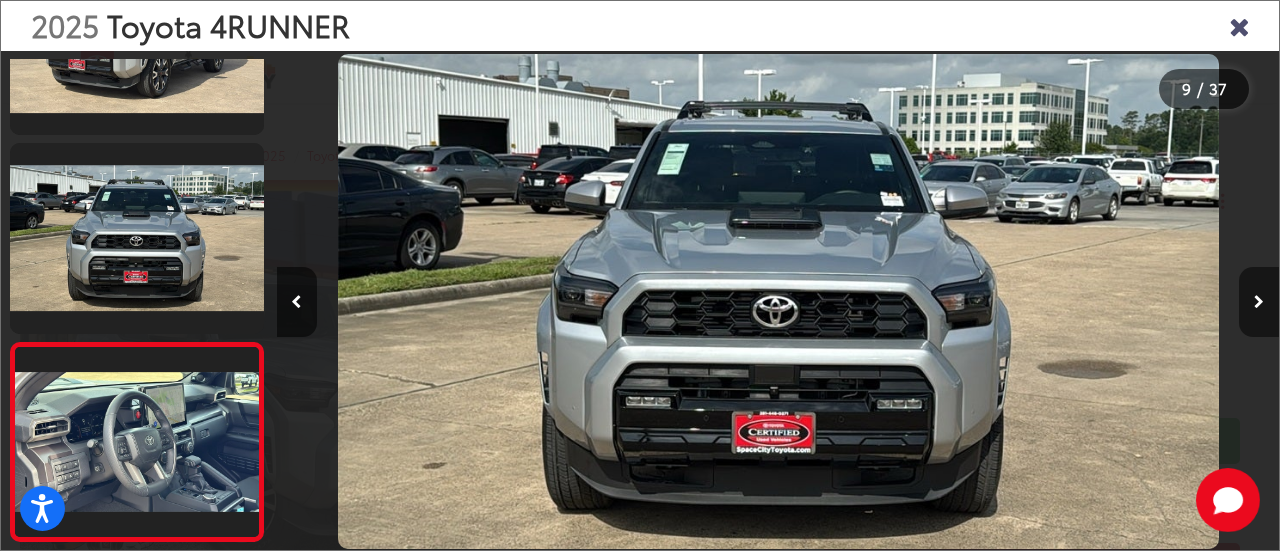 scroll, scrollTop: 0, scrollLeft: 7249, axis: horizontal 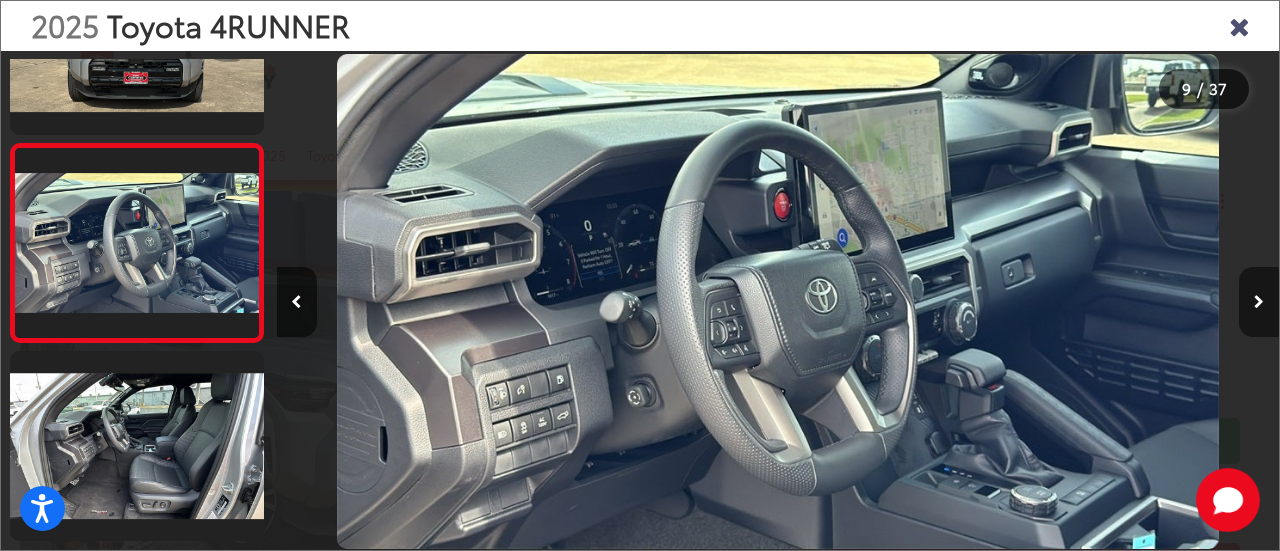 click at bounding box center [1259, 302] 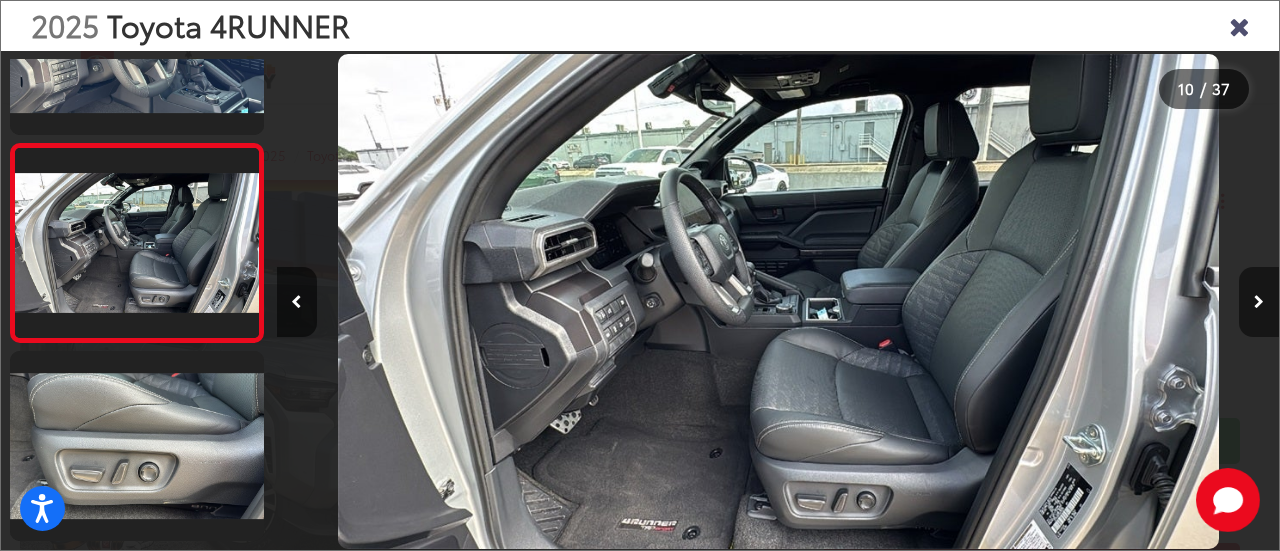 click at bounding box center [1259, 302] 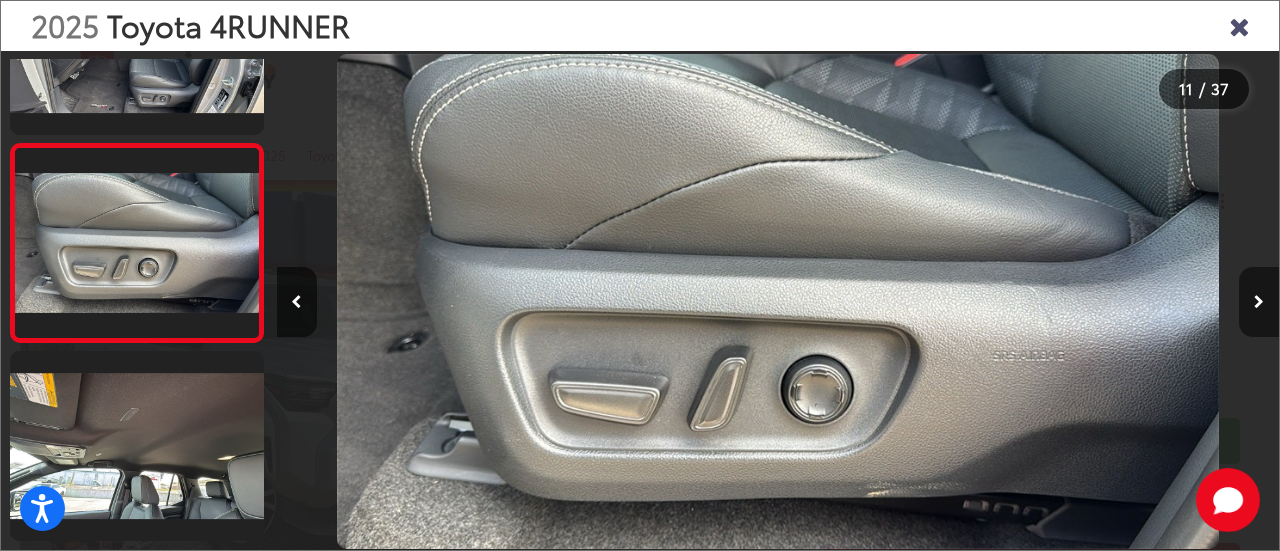 click at bounding box center [1259, 302] 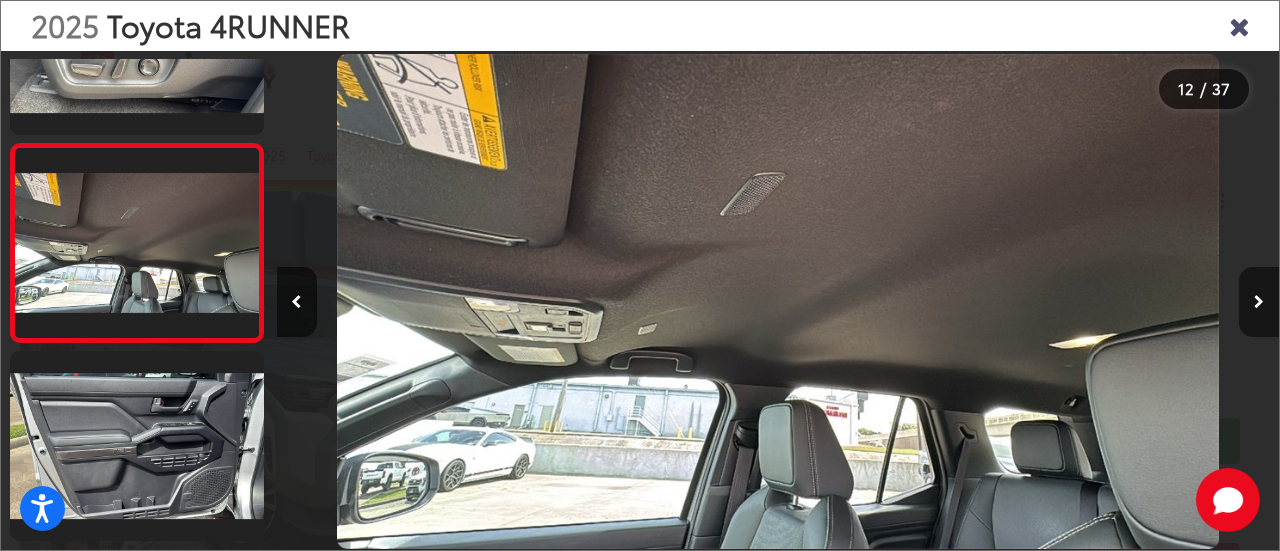 click at bounding box center (1259, 302) 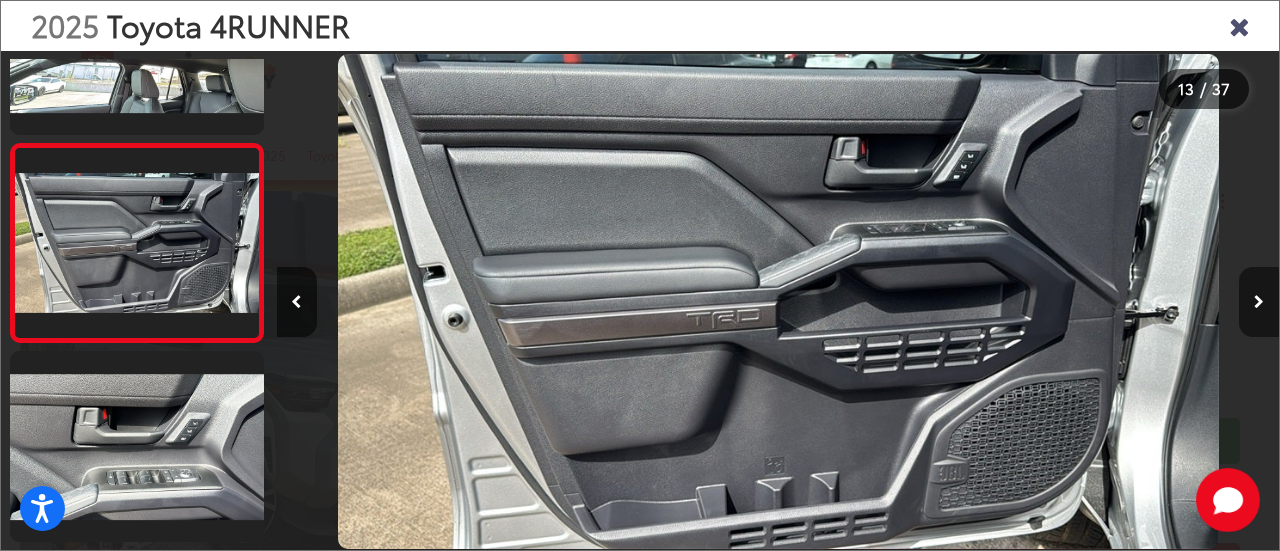 click at bounding box center (1259, 302) 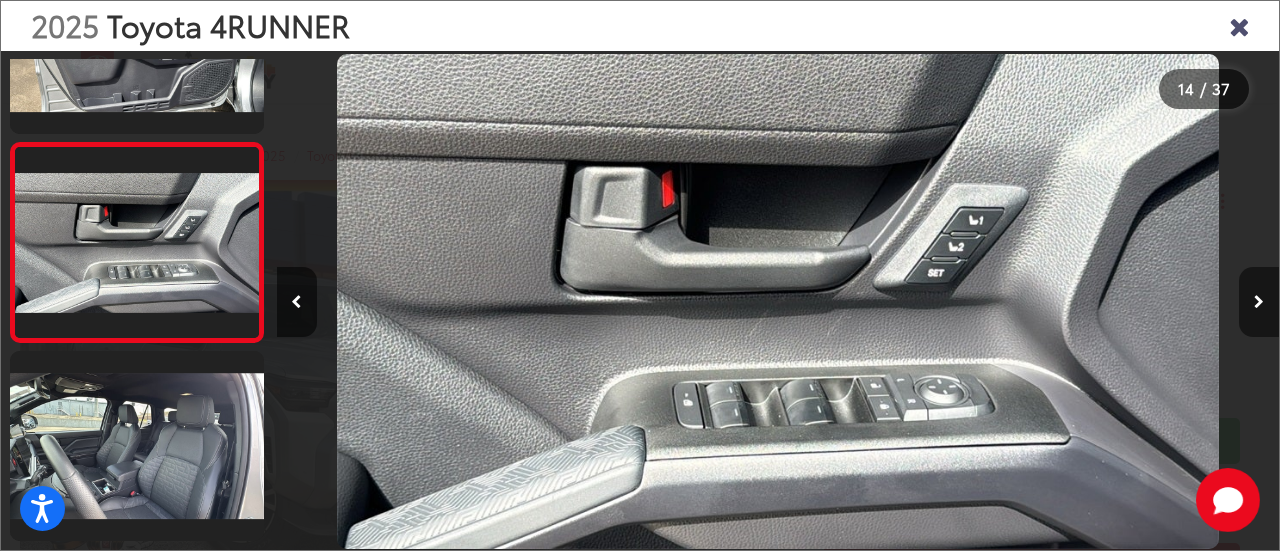 click at bounding box center (1259, 302) 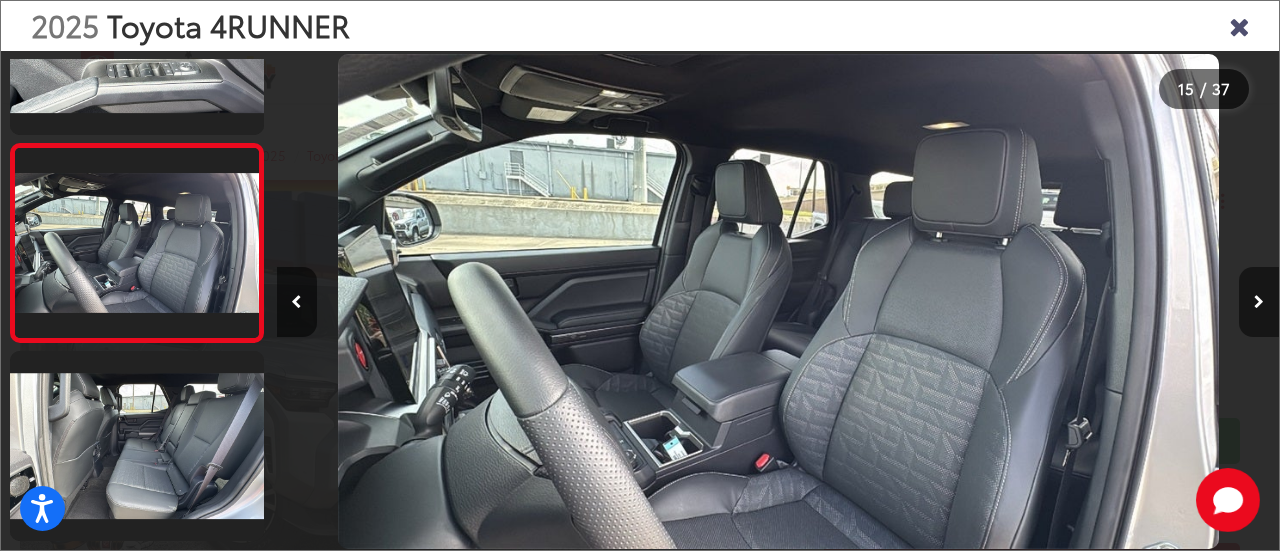 click at bounding box center [1259, 302] 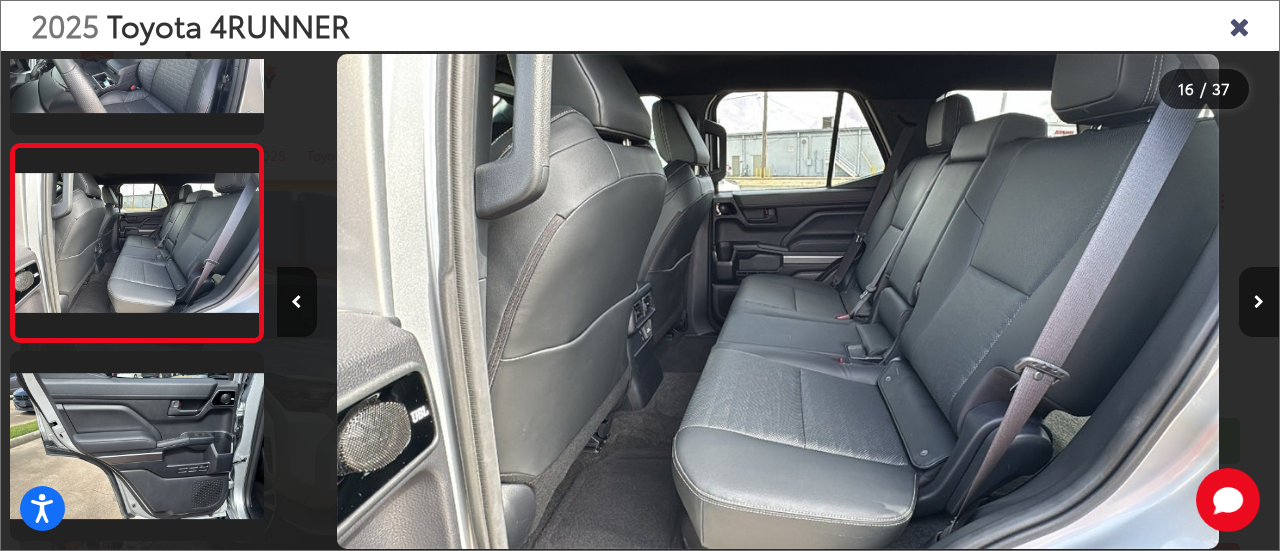 click at bounding box center (1259, 302) 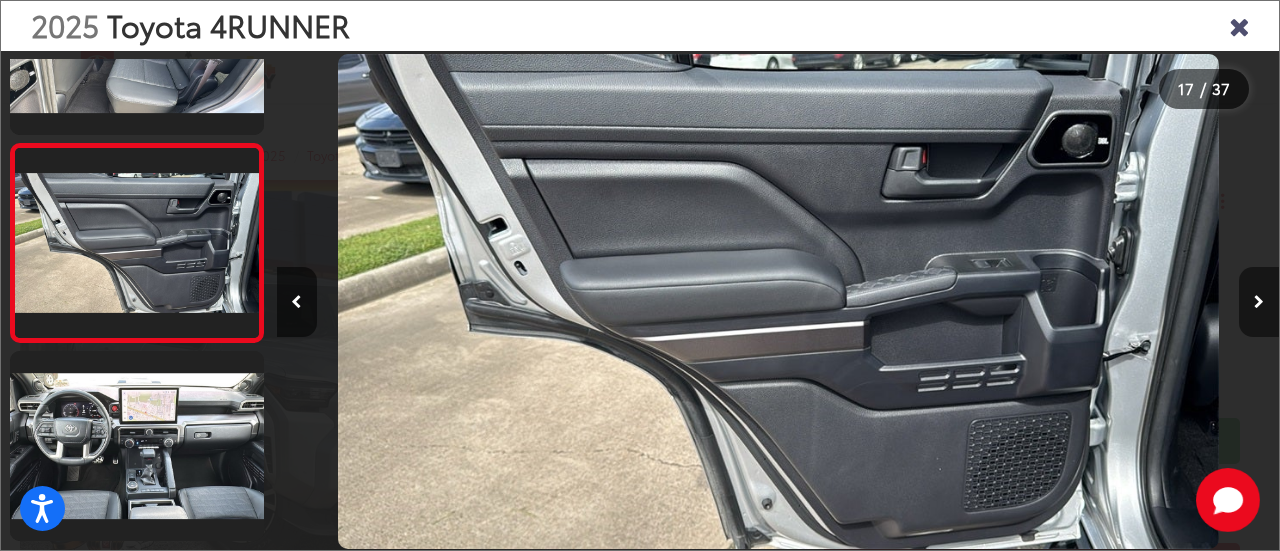 click at bounding box center [1259, 302] 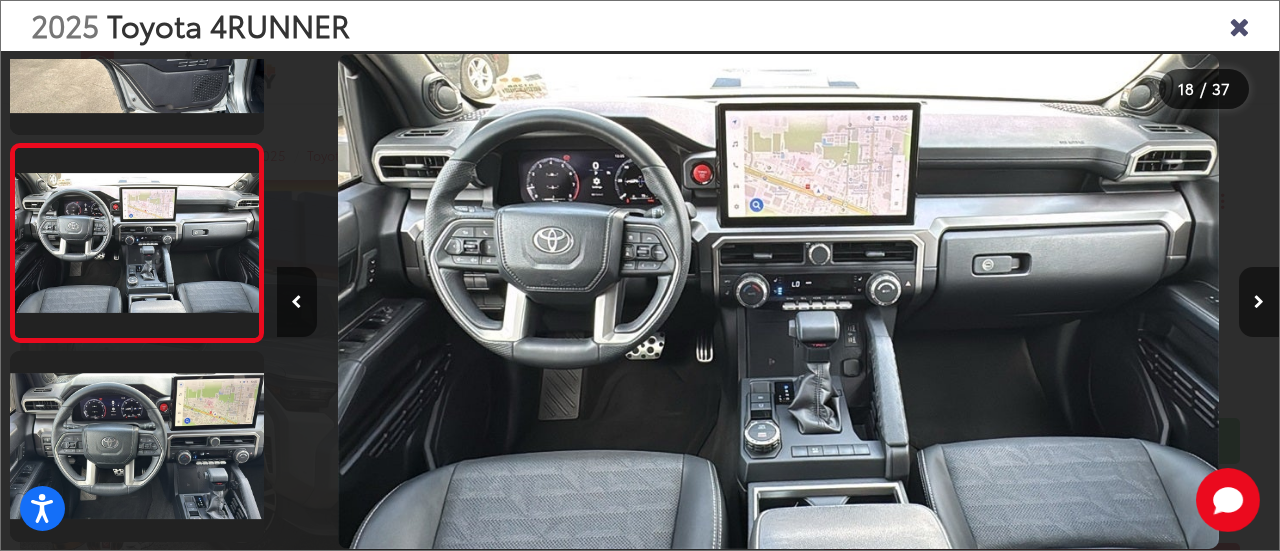 click at bounding box center (1259, 302) 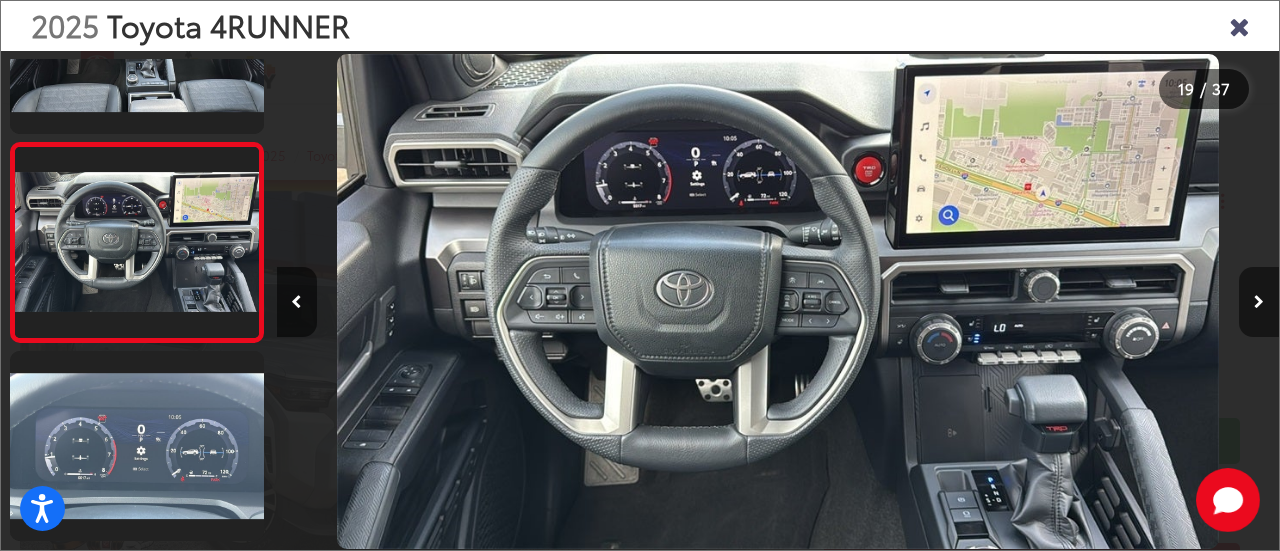 click at bounding box center (1259, 302) 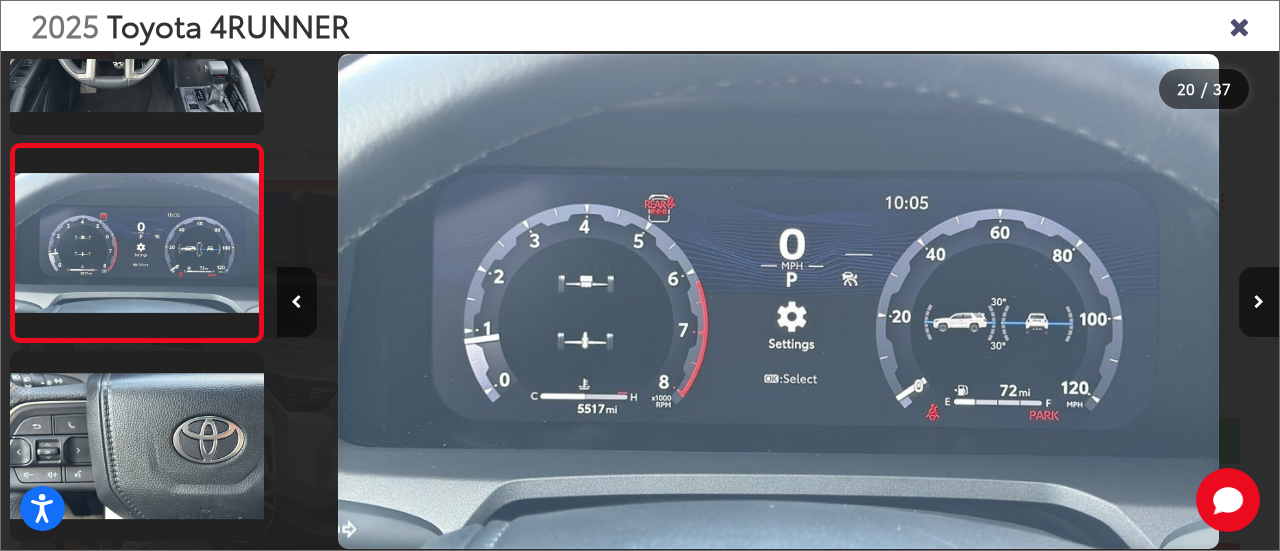 click at bounding box center [1259, 302] 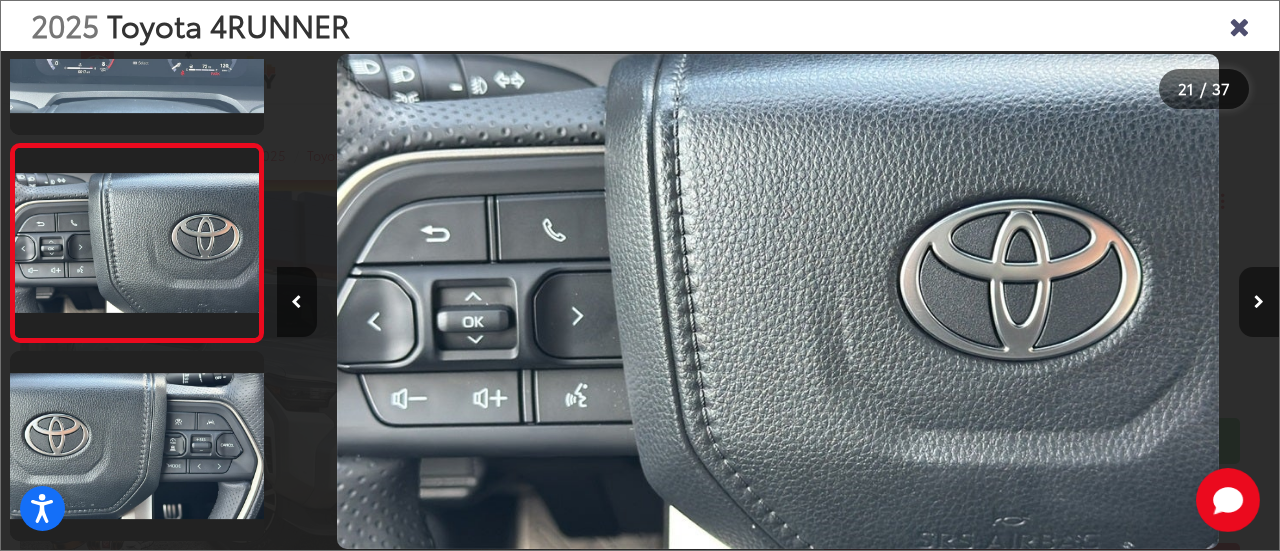 click at bounding box center (1259, 302) 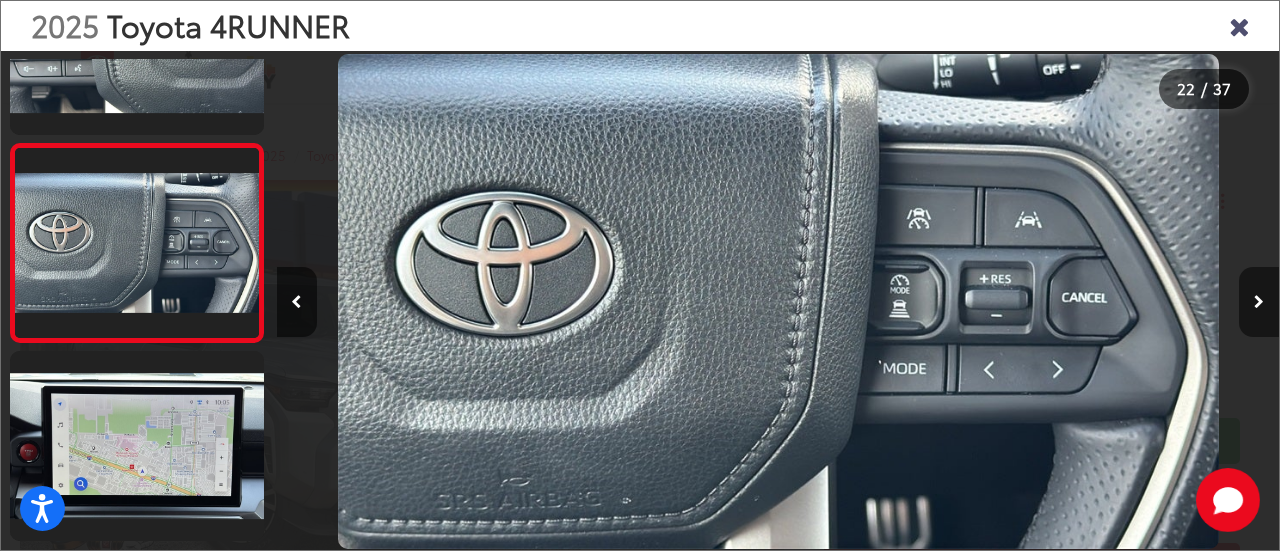 click at bounding box center (1259, 302) 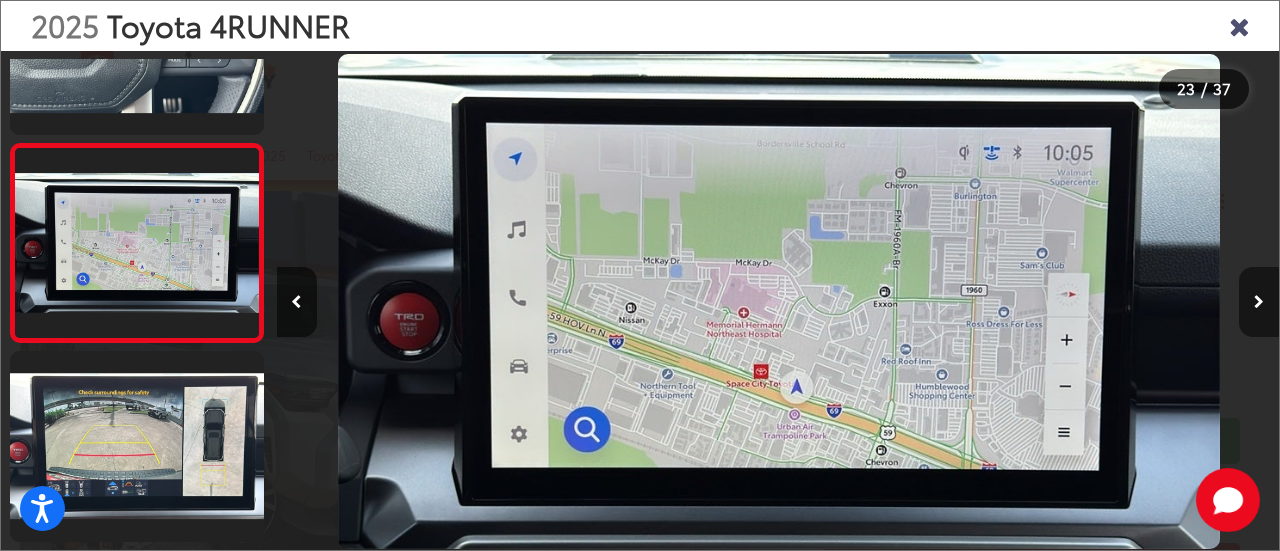 click at bounding box center (1259, 302) 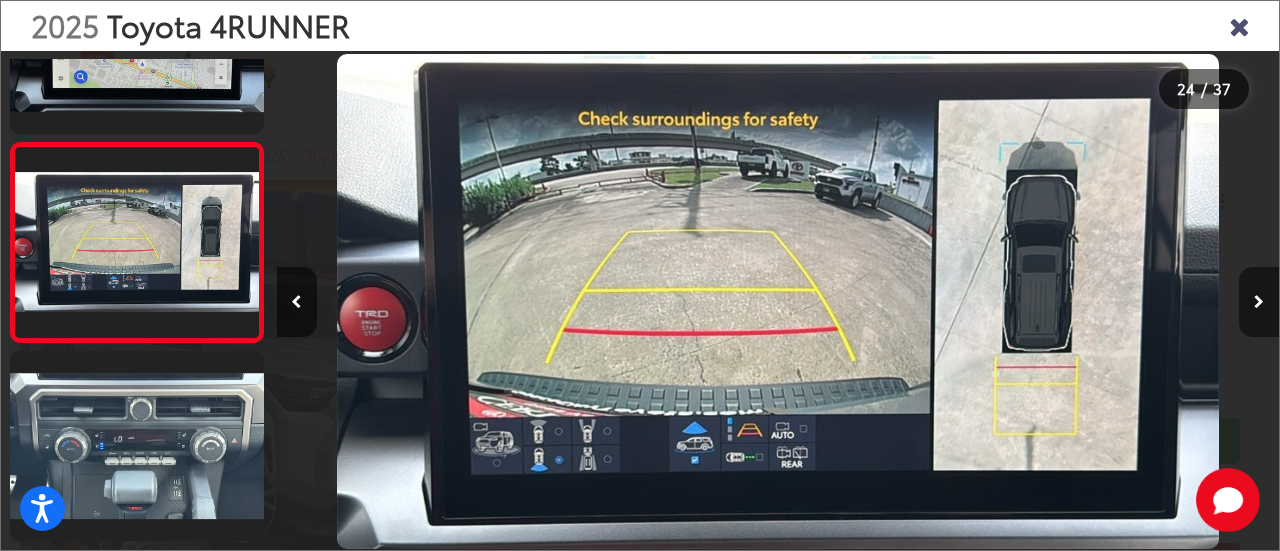 click at bounding box center (1259, 302) 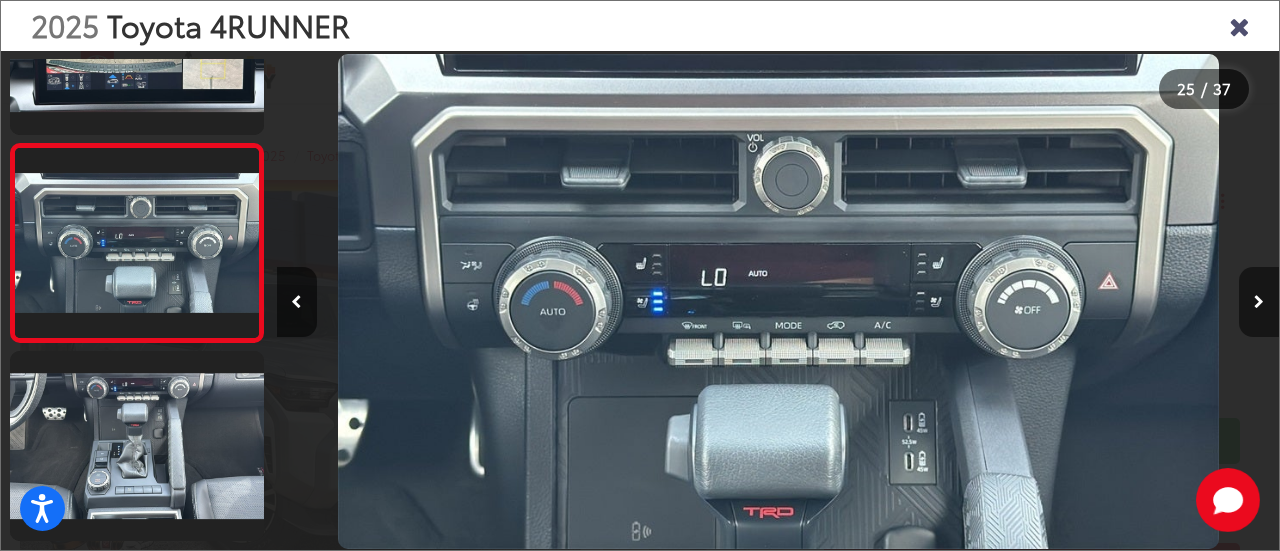 click at bounding box center (1259, 302) 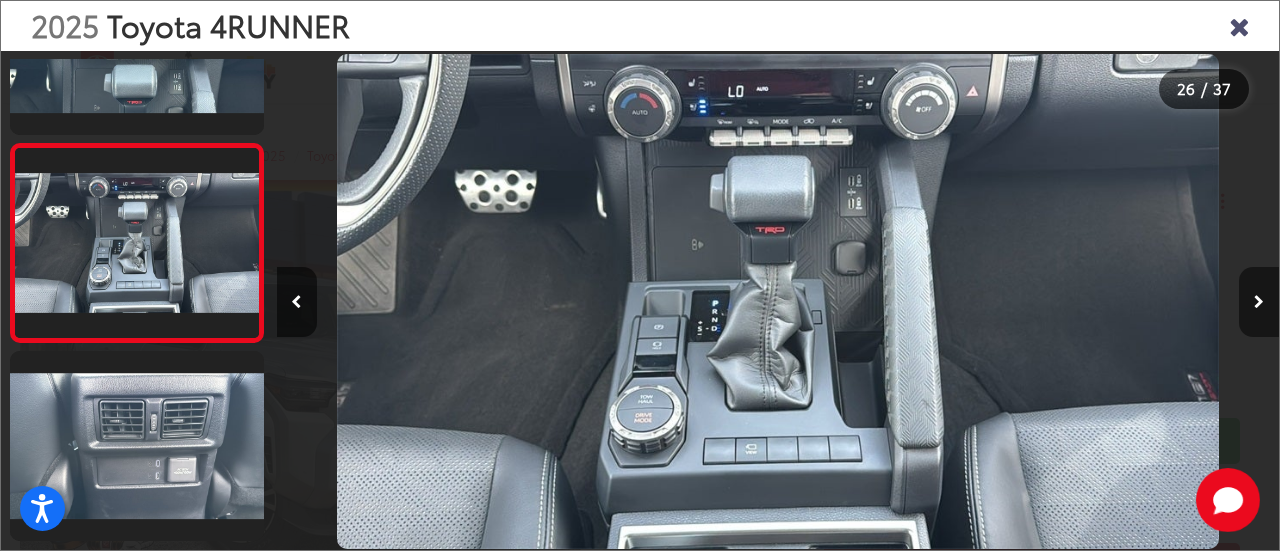 click at bounding box center [1259, 302] 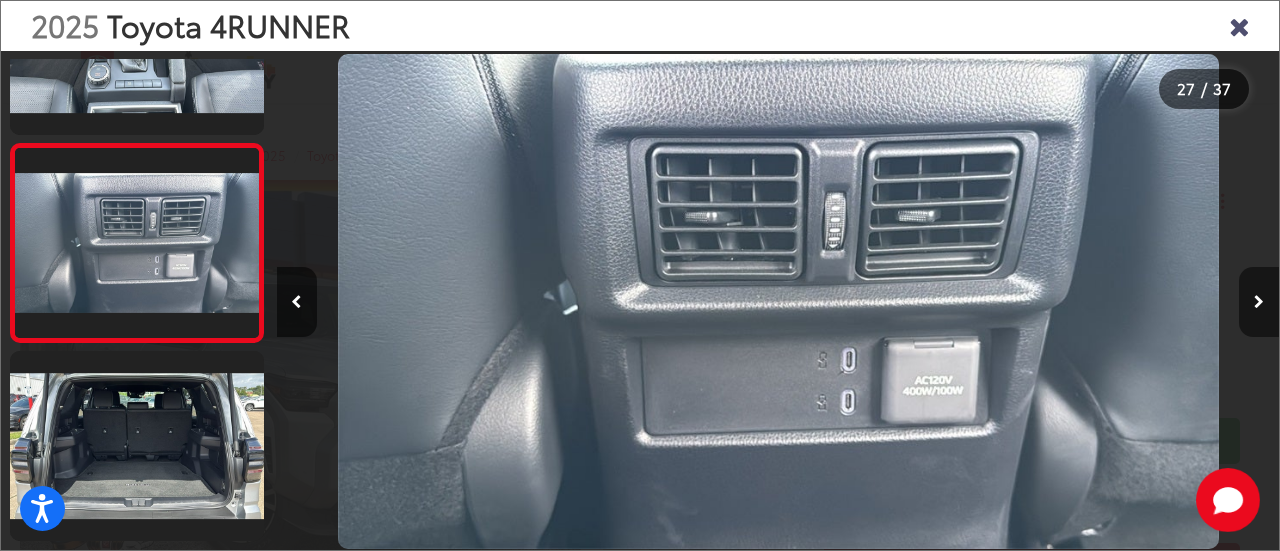 click at bounding box center [1259, 302] 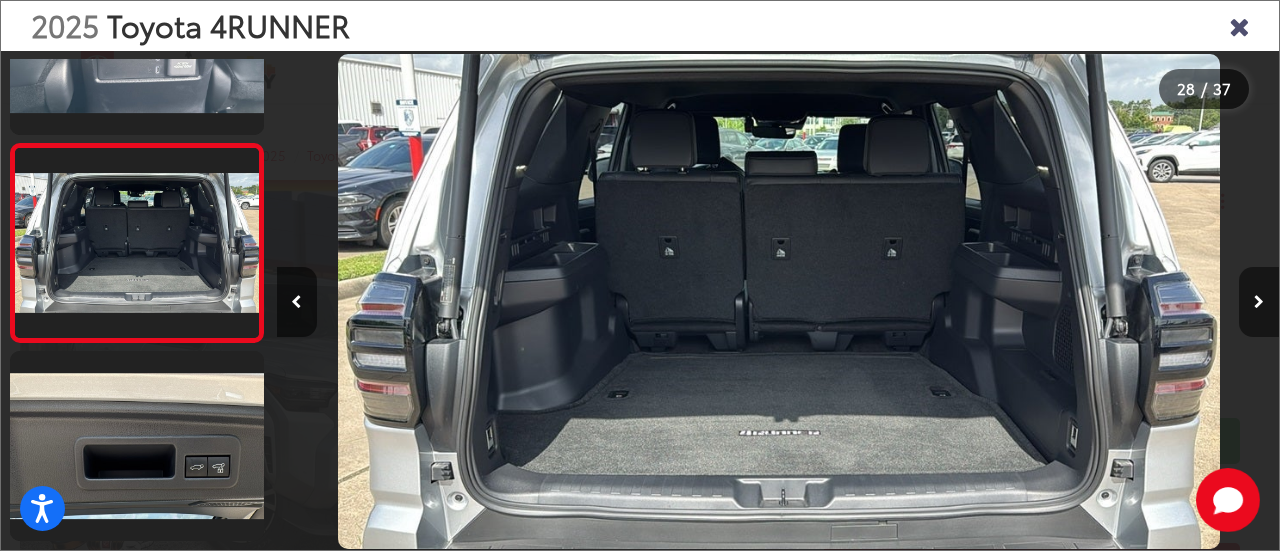 click at bounding box center [1259, 302] 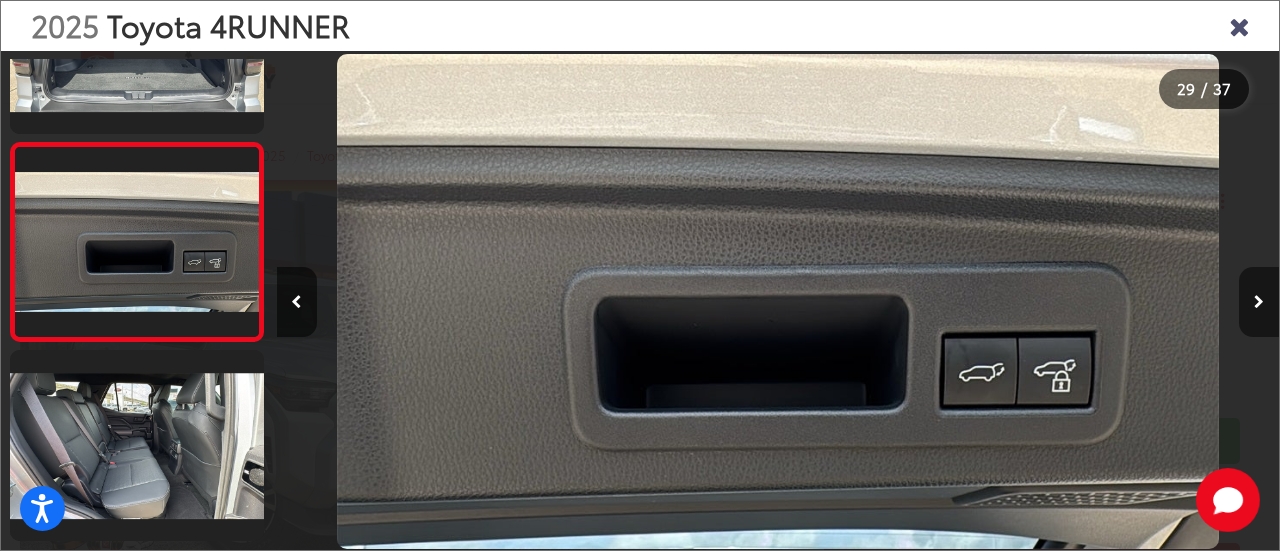 click at bounding box center (1259, 302) 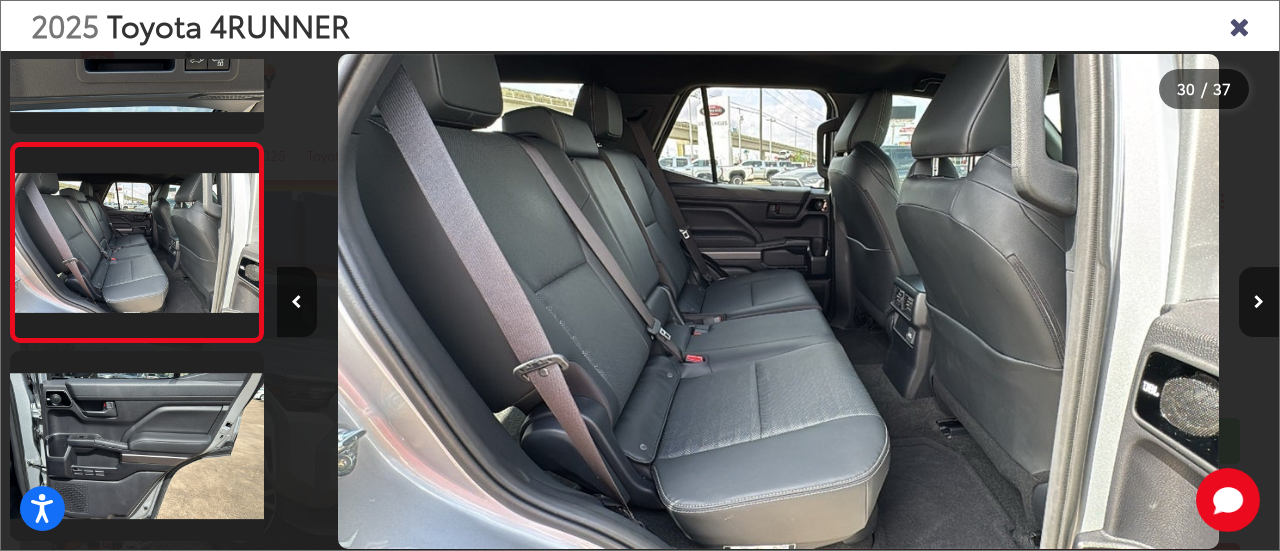 click at bounding box center (1259, 302) 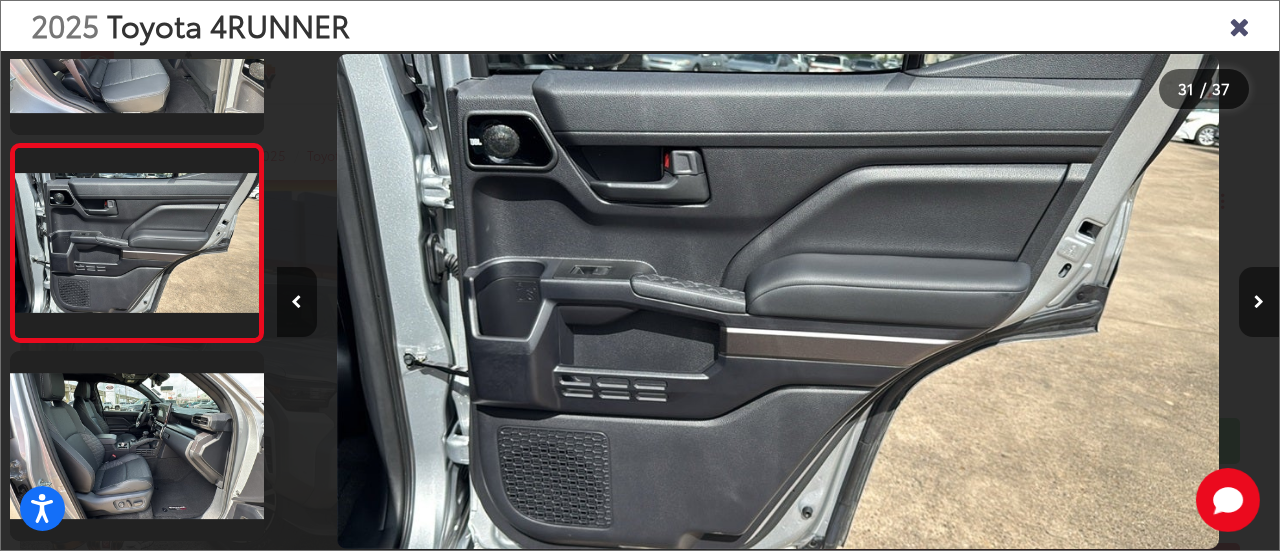 click at bounding box center [1259, 302] 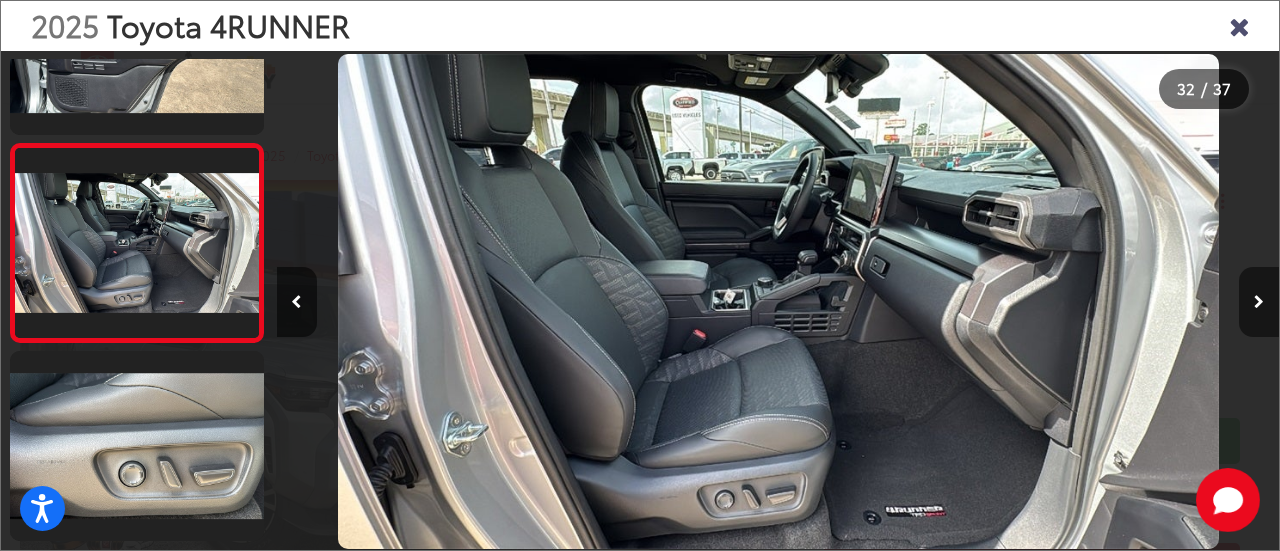 click at bounding box center [1259, 302] 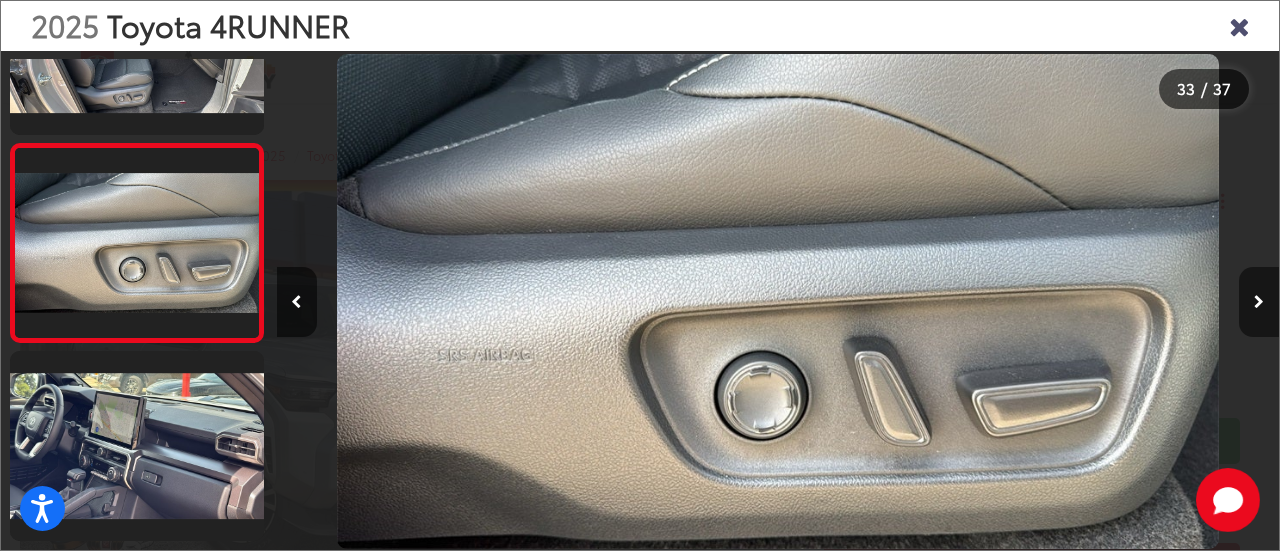 click at bounding box center [1259, 302] 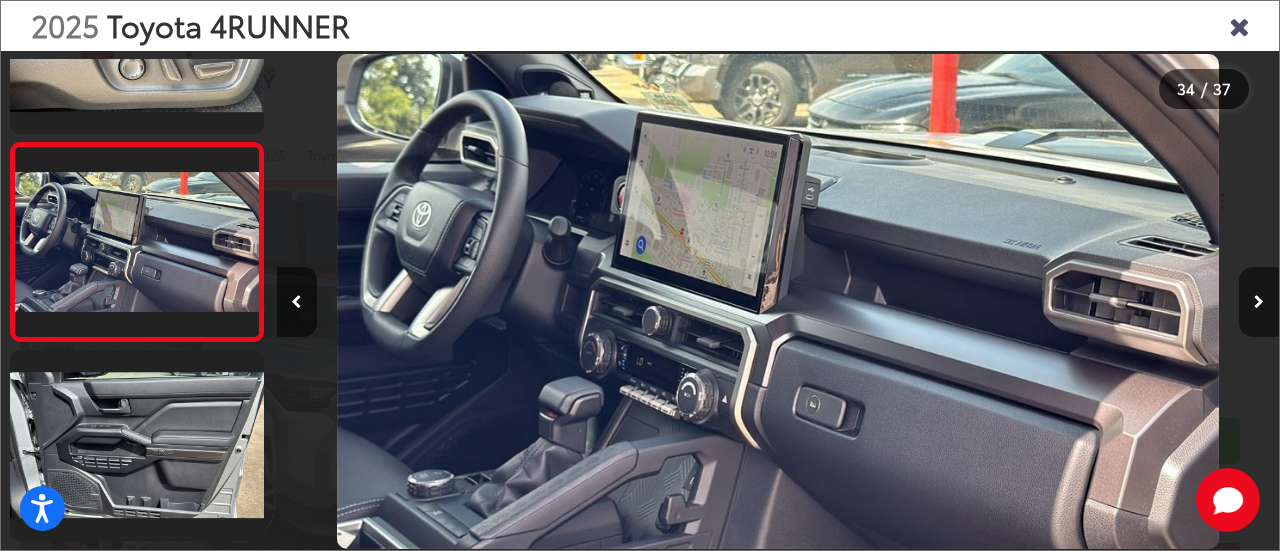 click at bounding box center (1259, 302) 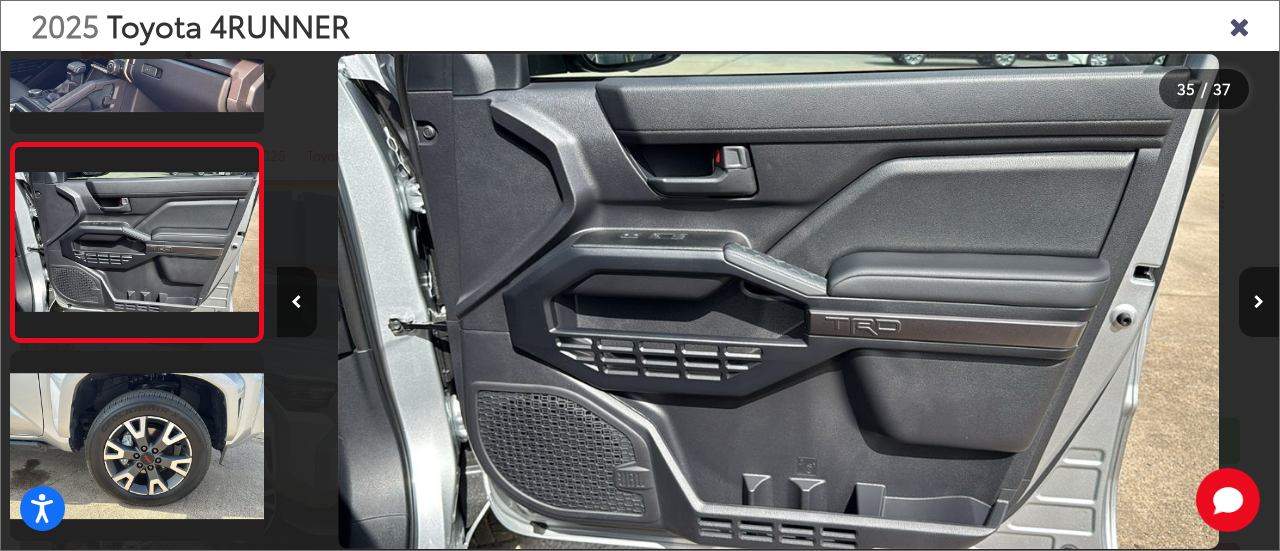 click at bounding box center [1259, 302] 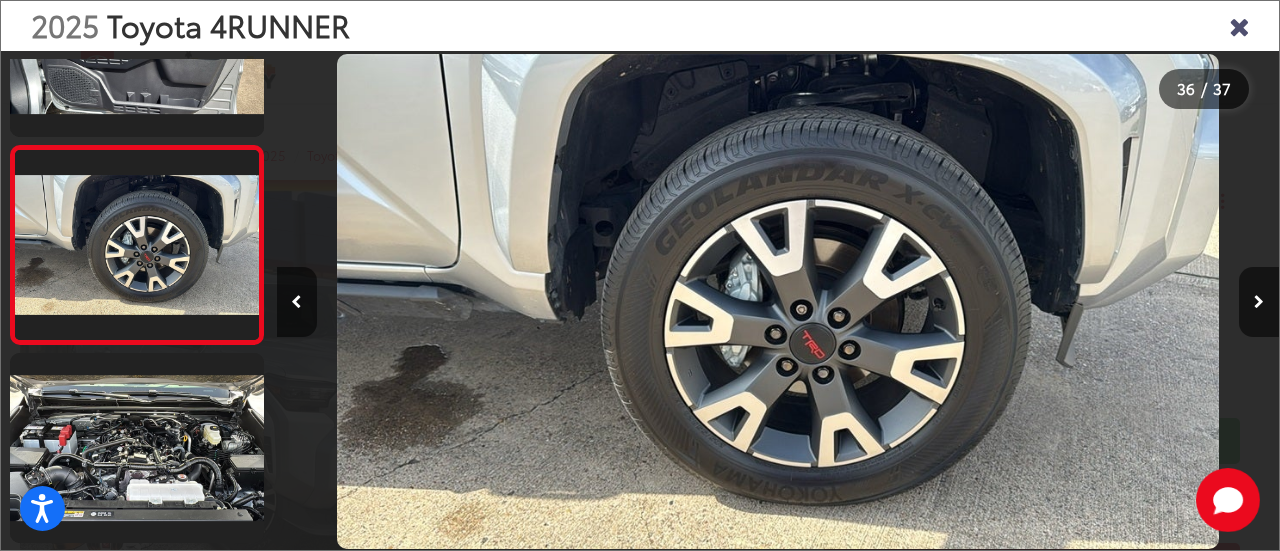 click at bounding box center (1239, 25) 